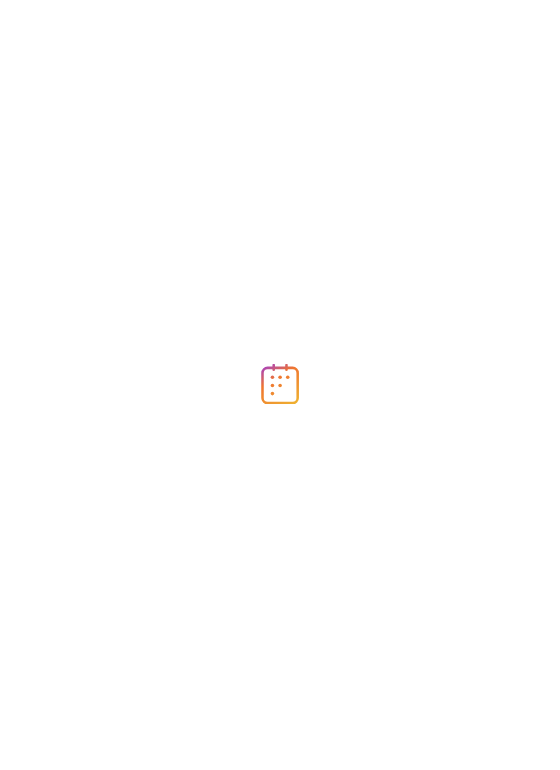 scroll, scrollTop: 0, scrollLeft: 0, axis: both 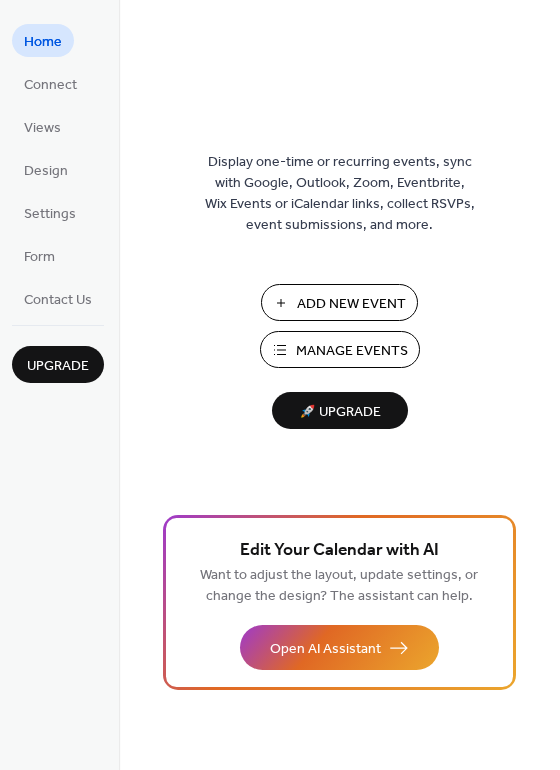 click on "Manage Events" at bounding box center (352, 351) 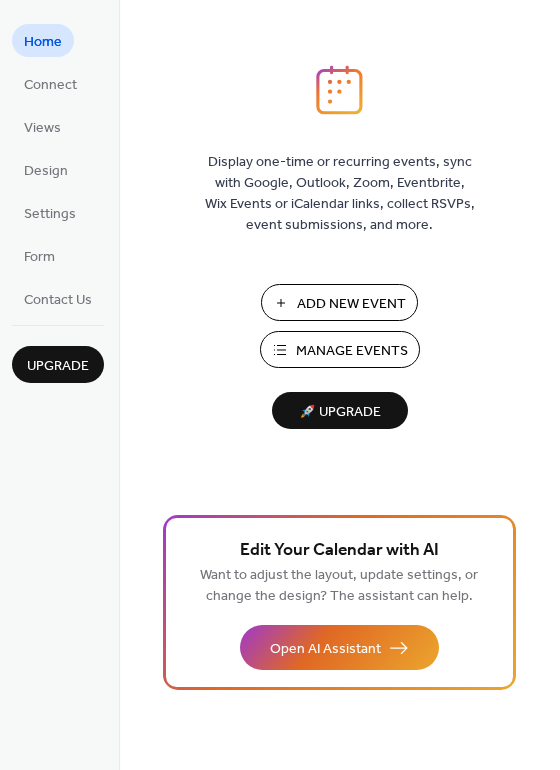 click on "Add New Event" at bounding box center [351, 304] 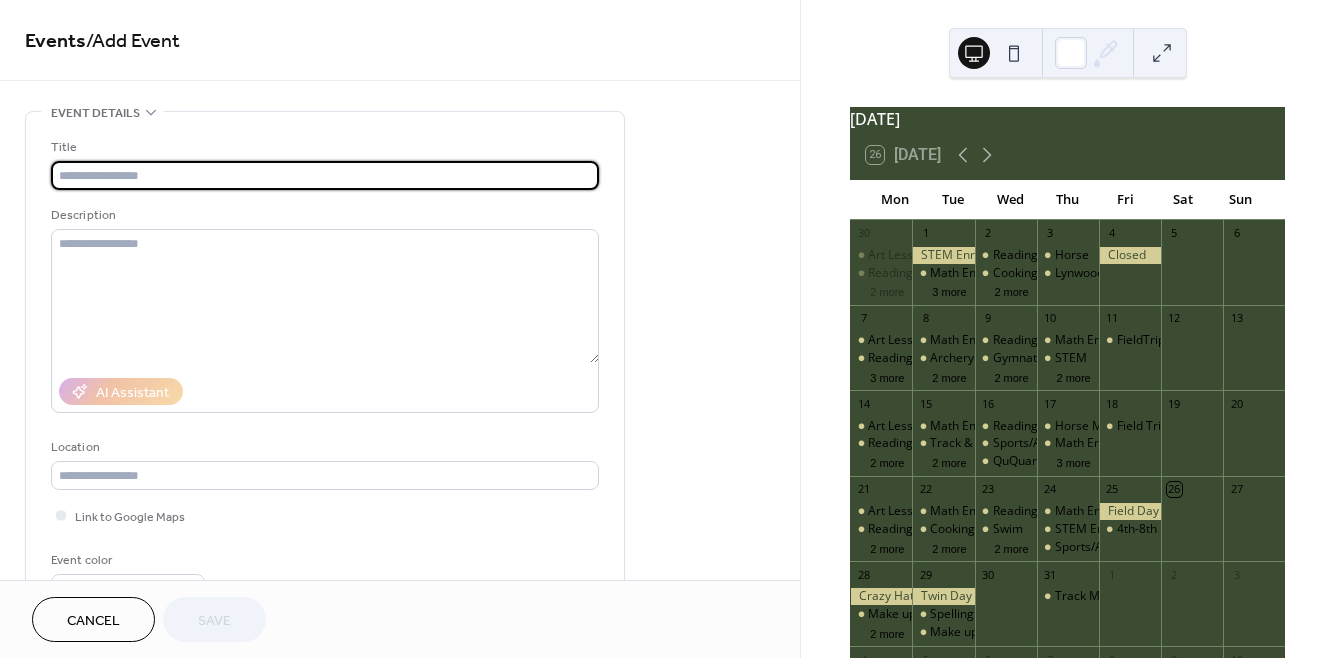 scroll, scrollTop: 0, scrollLeft: 0, axis: both 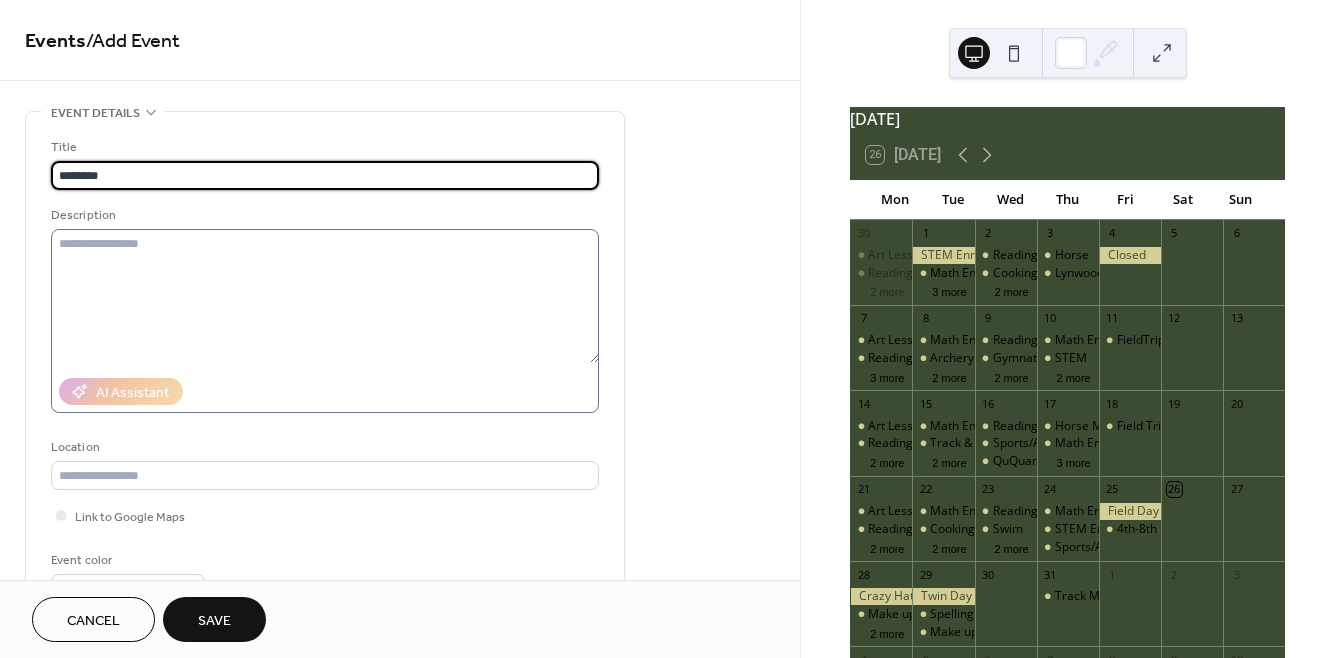 type on "********" 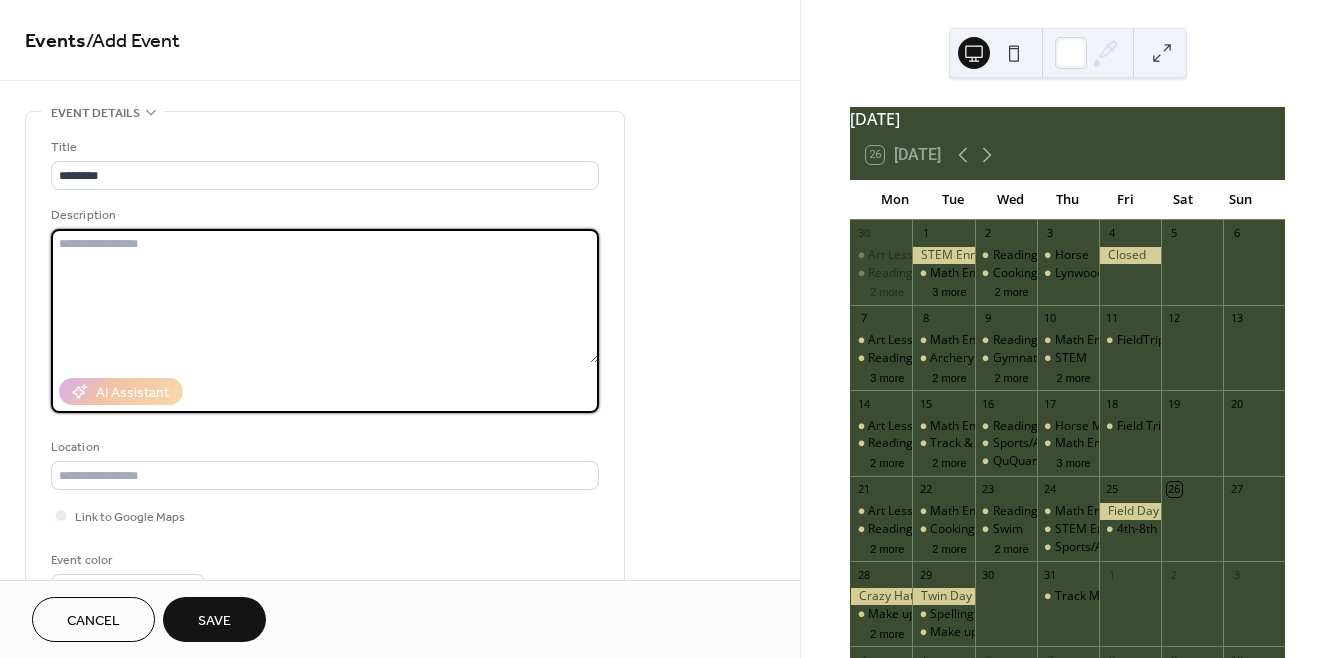 click at bounding box center (325, 296) 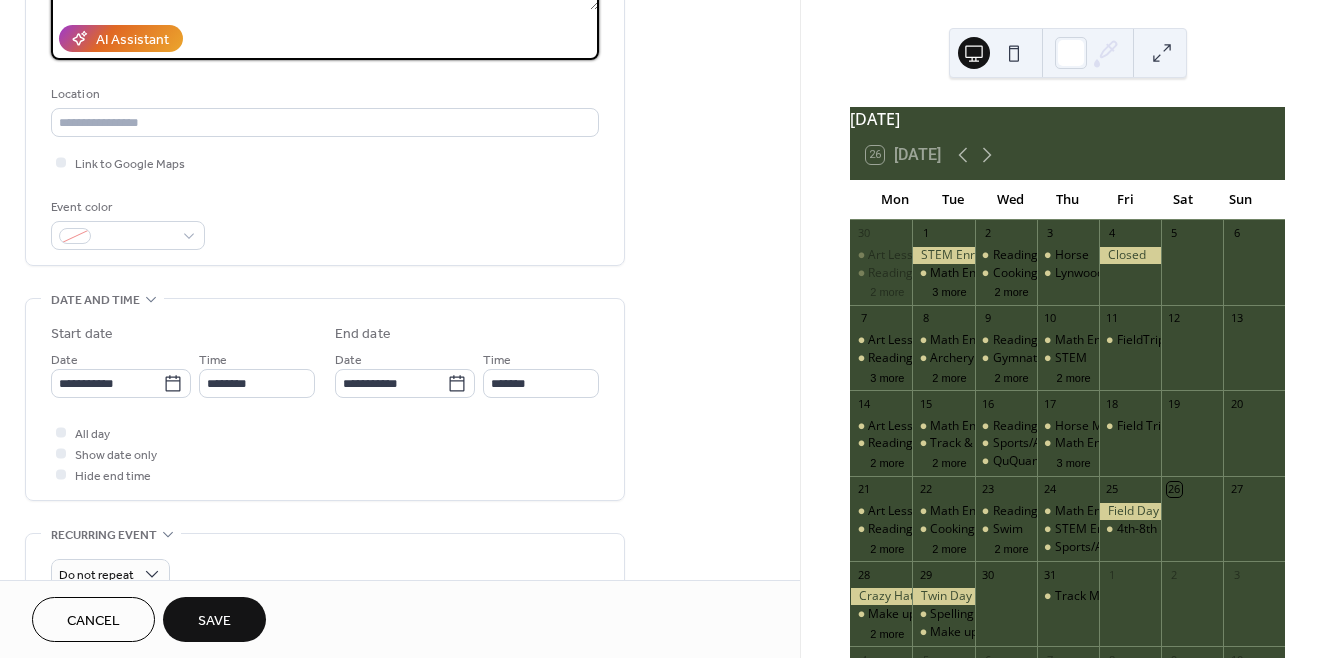 scroll, scrollTop: 365, scrollLeft: 0, axis: vertical 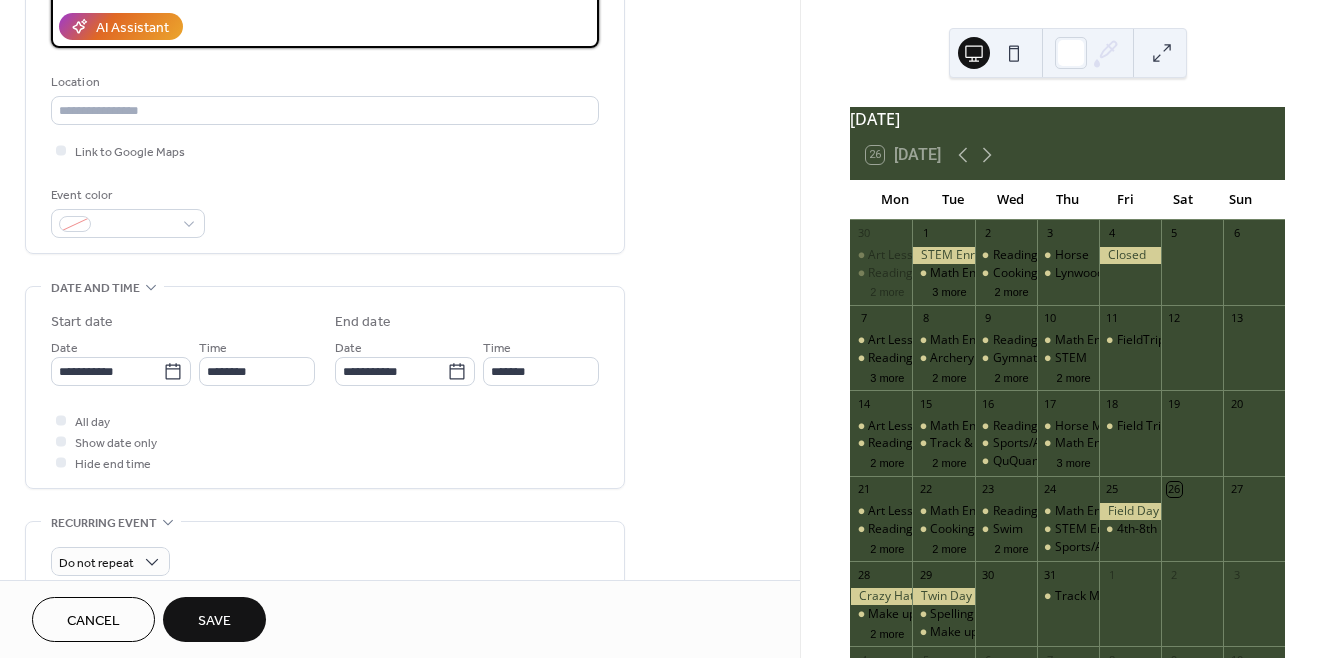 type on "**********" 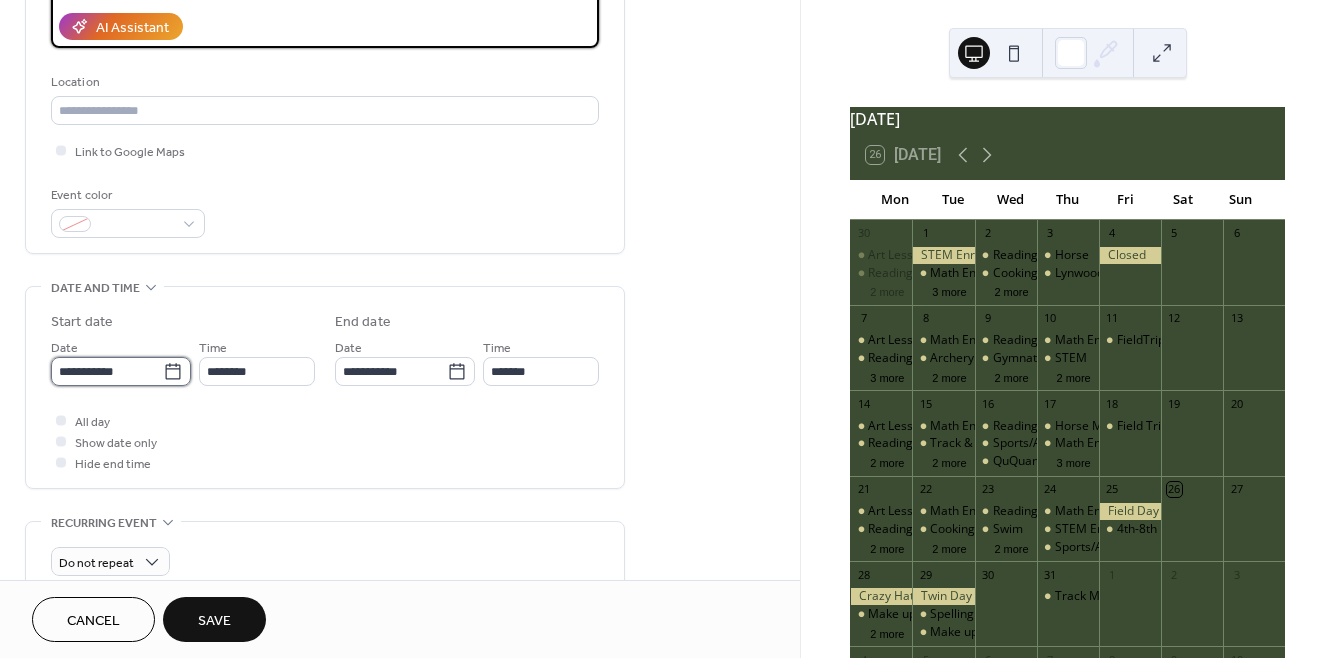 click on "**********" at bounding box center [107, 371] 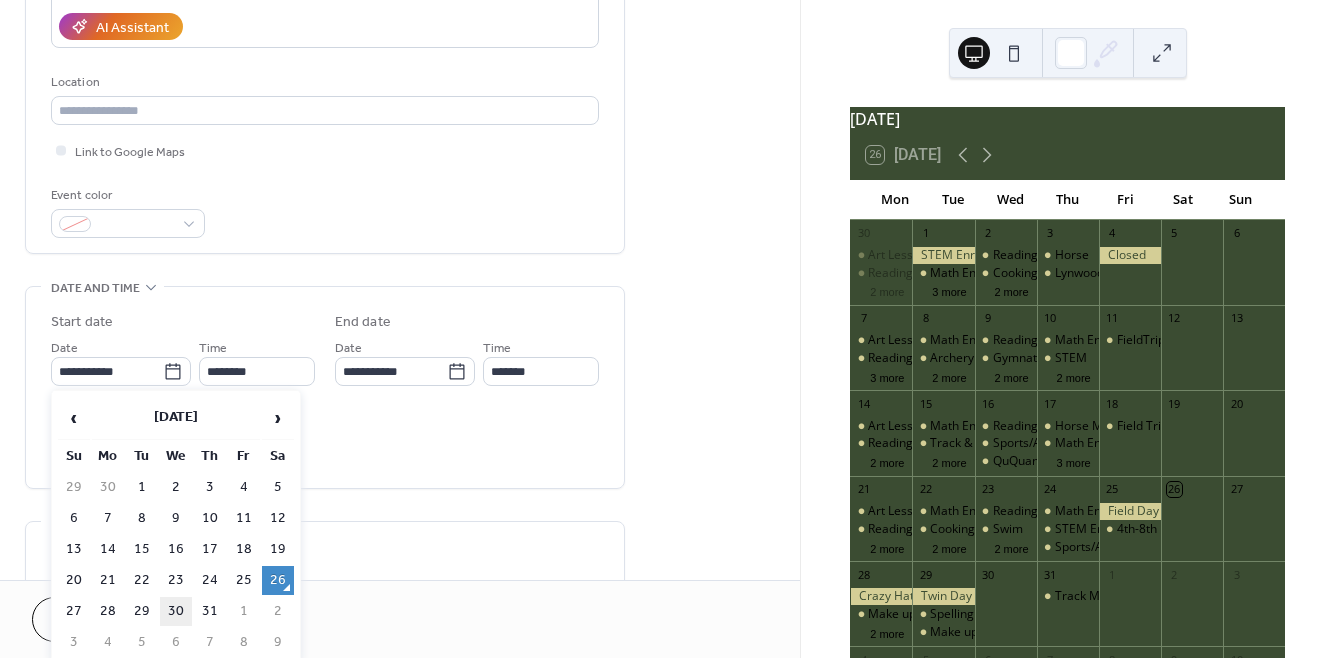 click on "30" at bounding box center [176, 611] 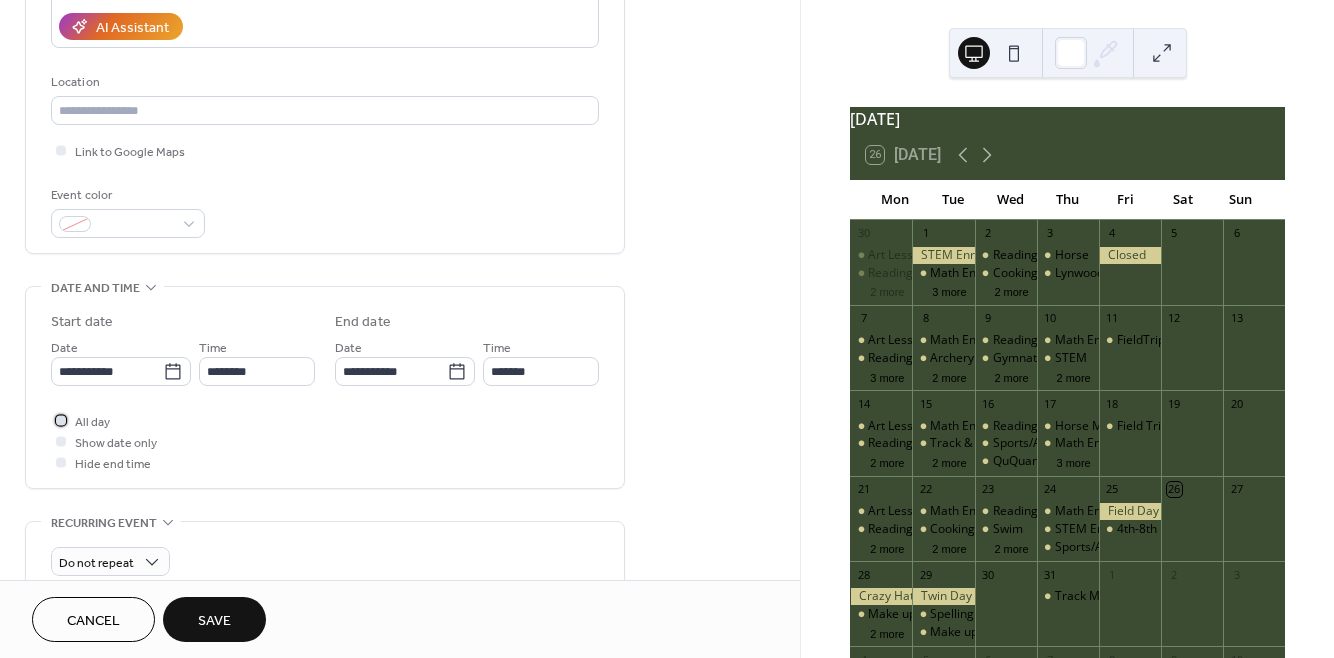click at bounding box center [61, 420] 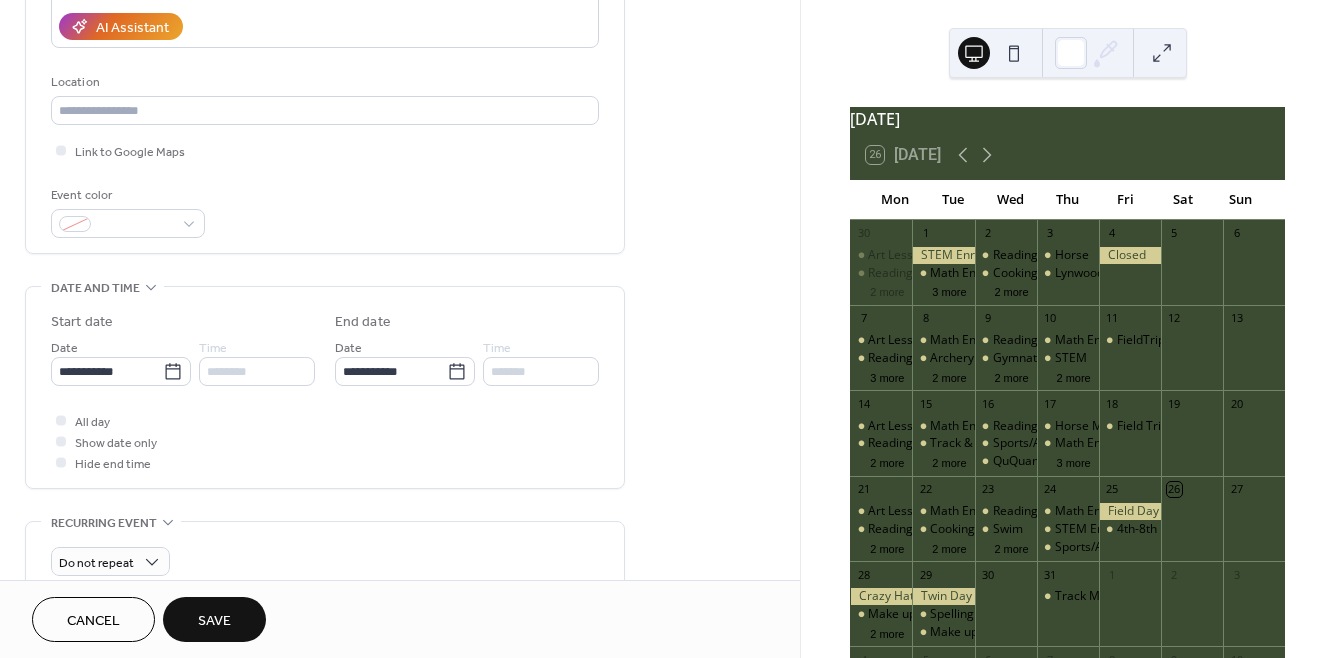 click on "********" at bounding box center [257, 371] 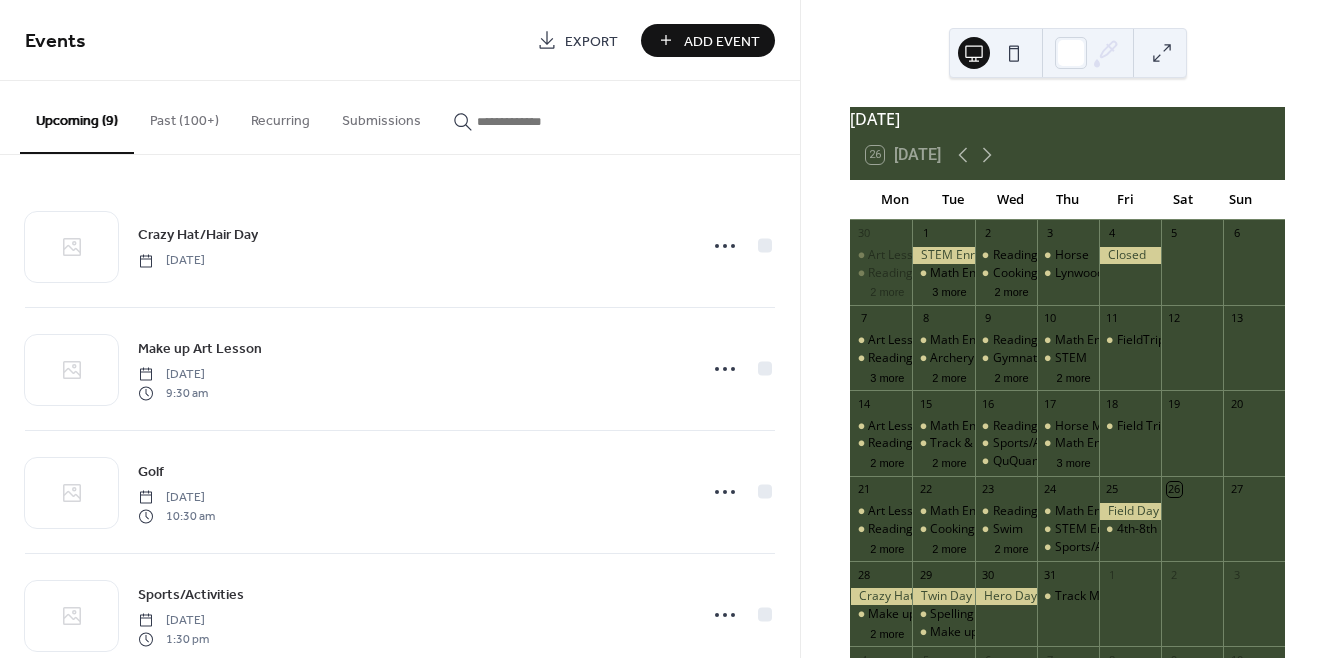 click on "Add Event" at bounding box center [722, 41] 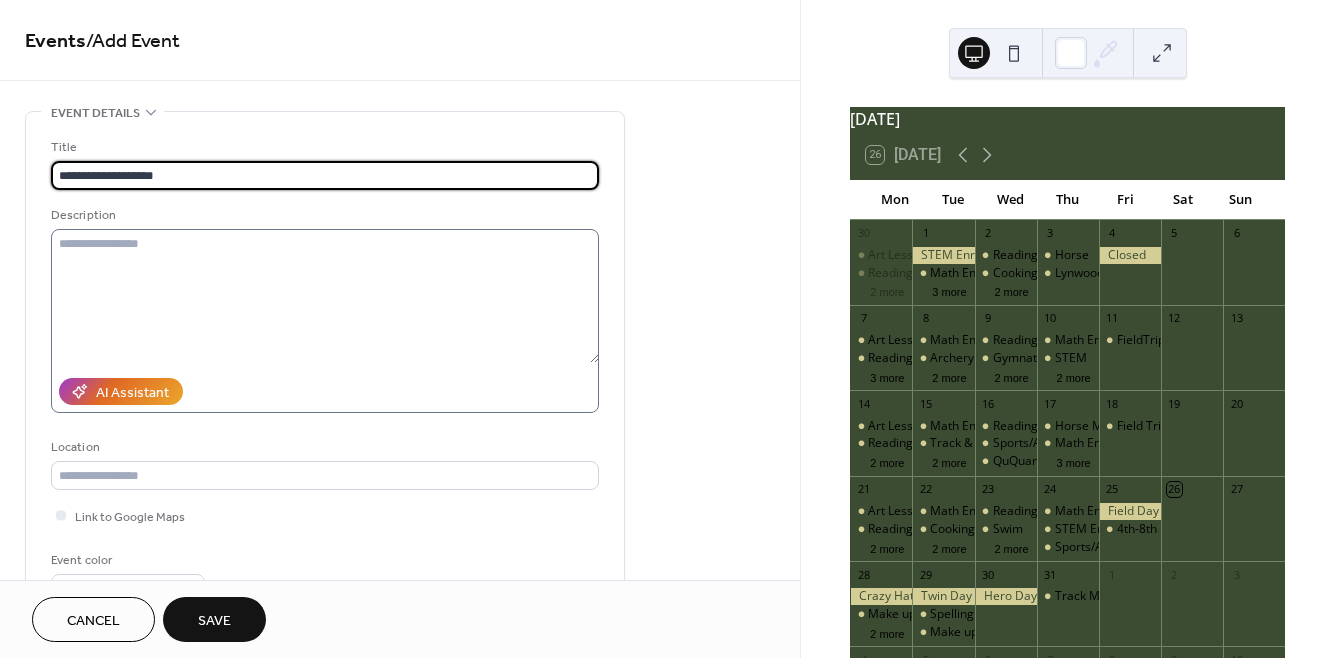 type on "**********" 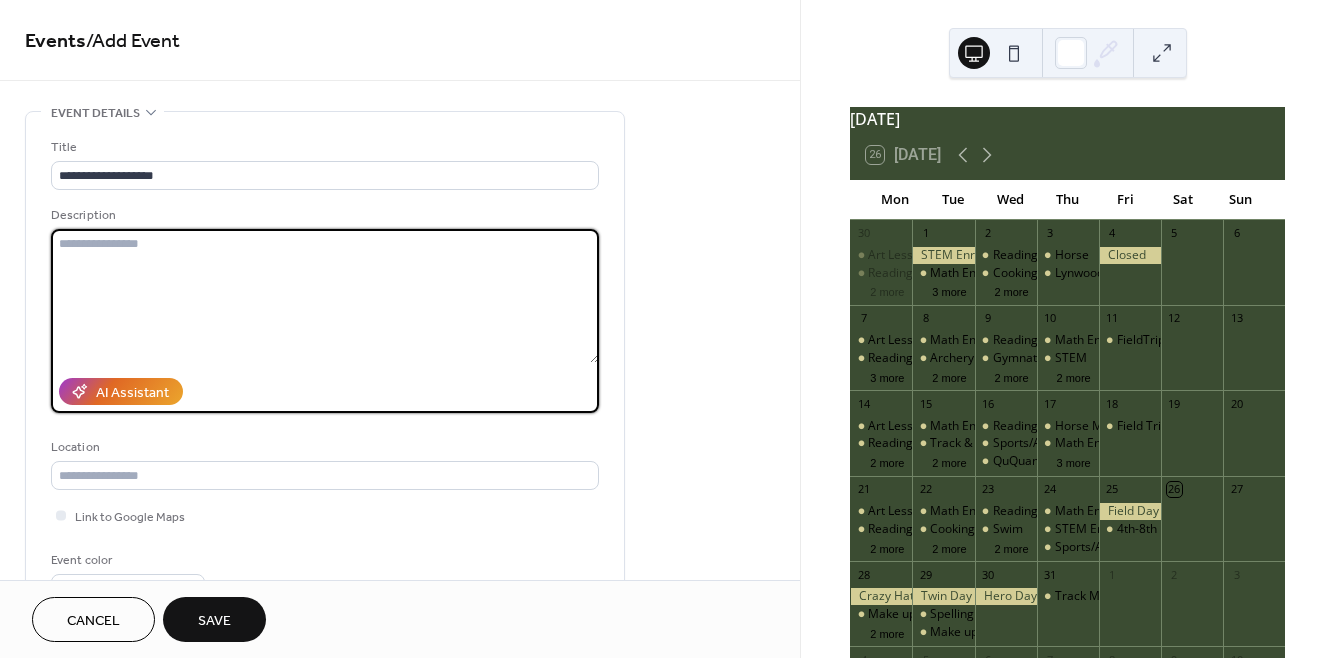 click at bounding box center (325, 296) 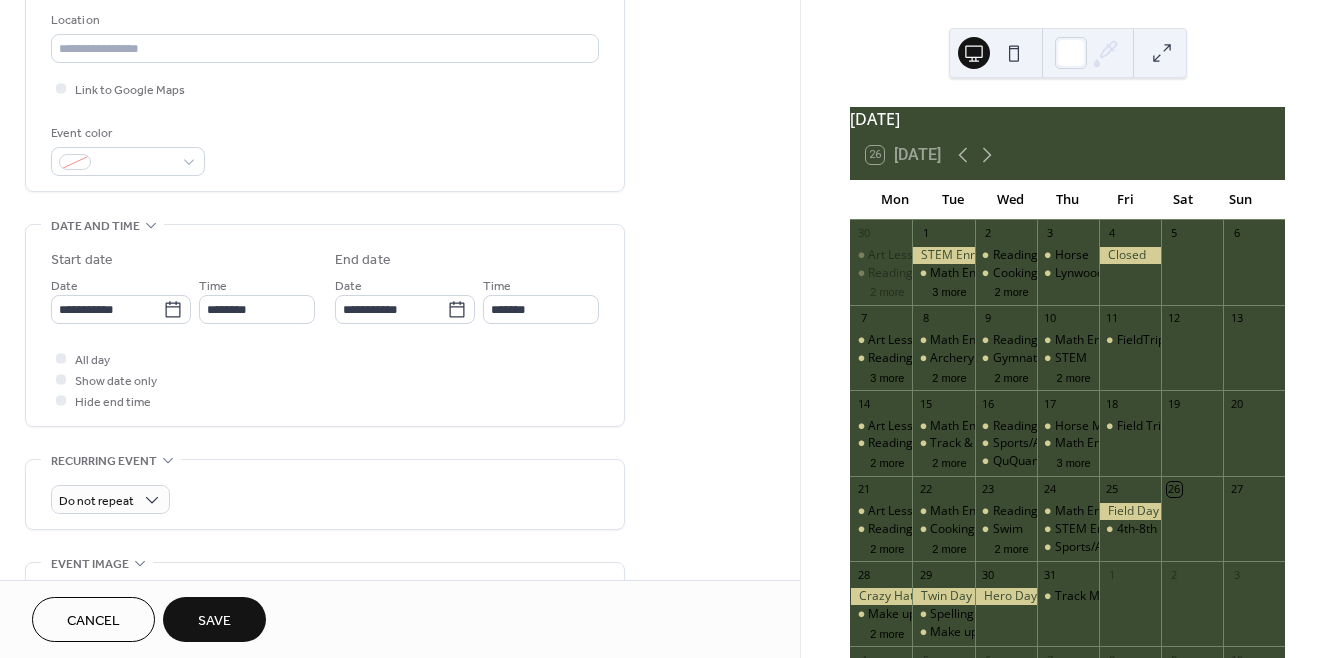 scroll, scrollTop: 429, scrollLeft: 0, axis: vertical 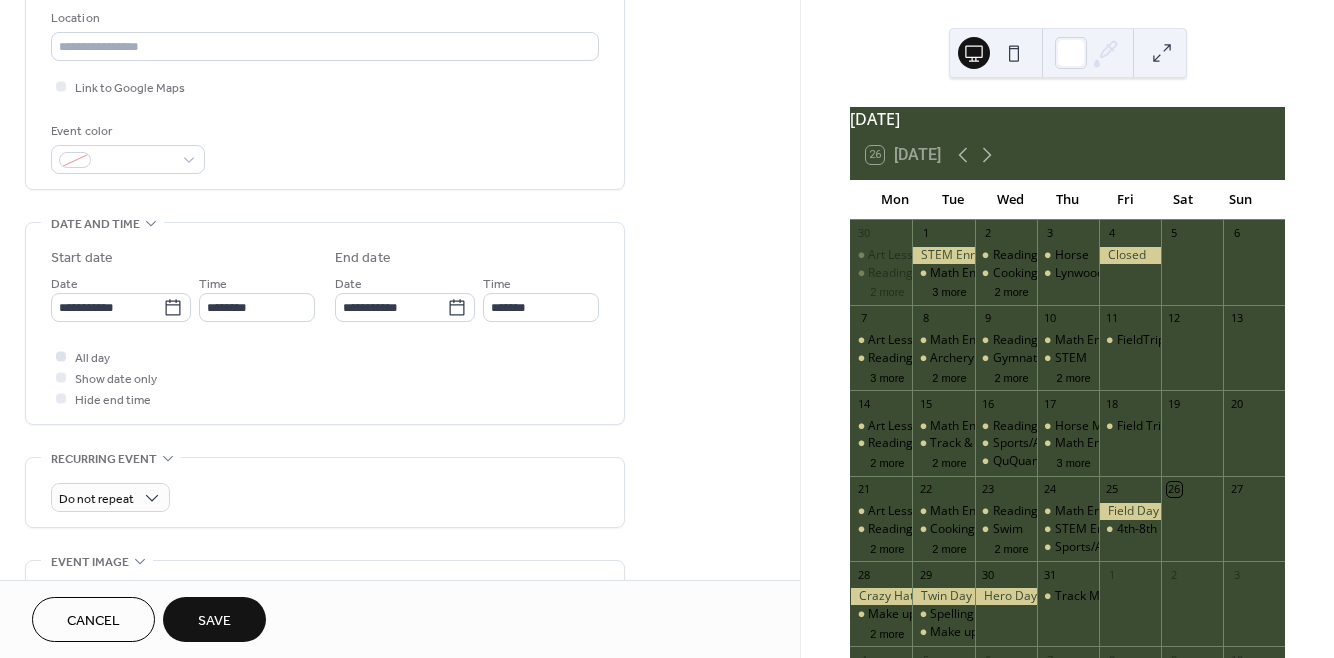 type on "**********" 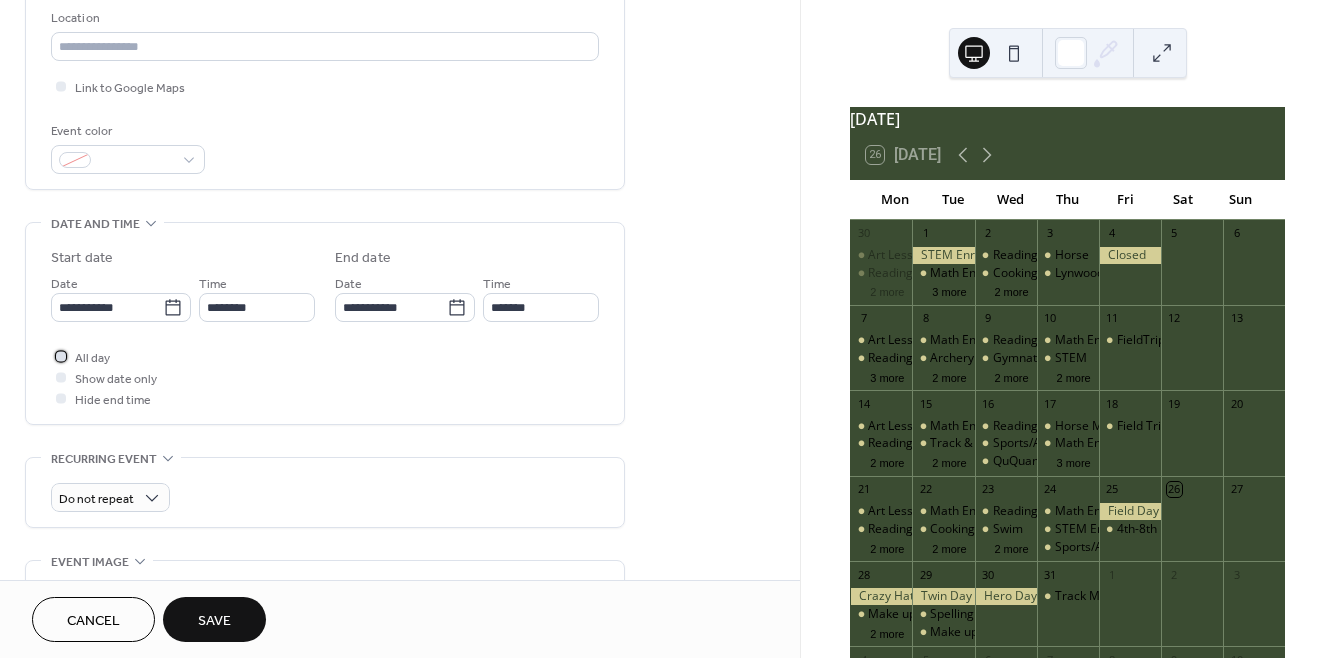 click at bounding box center (61, 356) 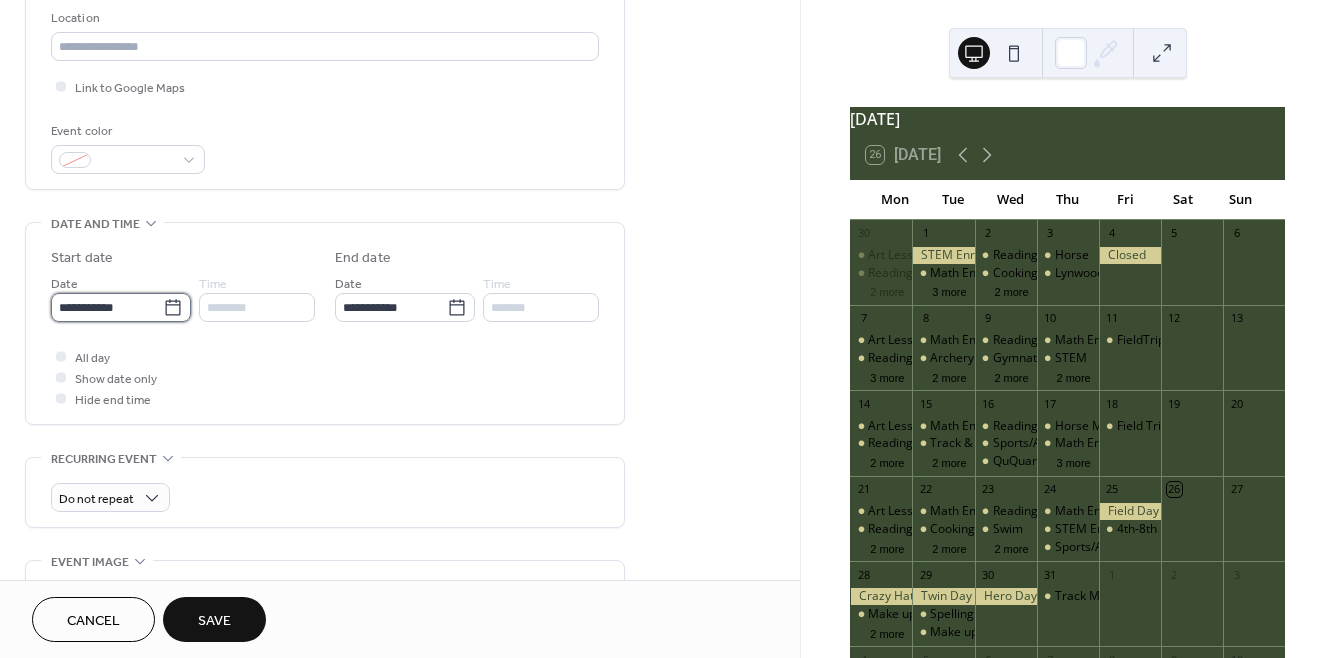 click on "**********" at bounding box center [107, 307] 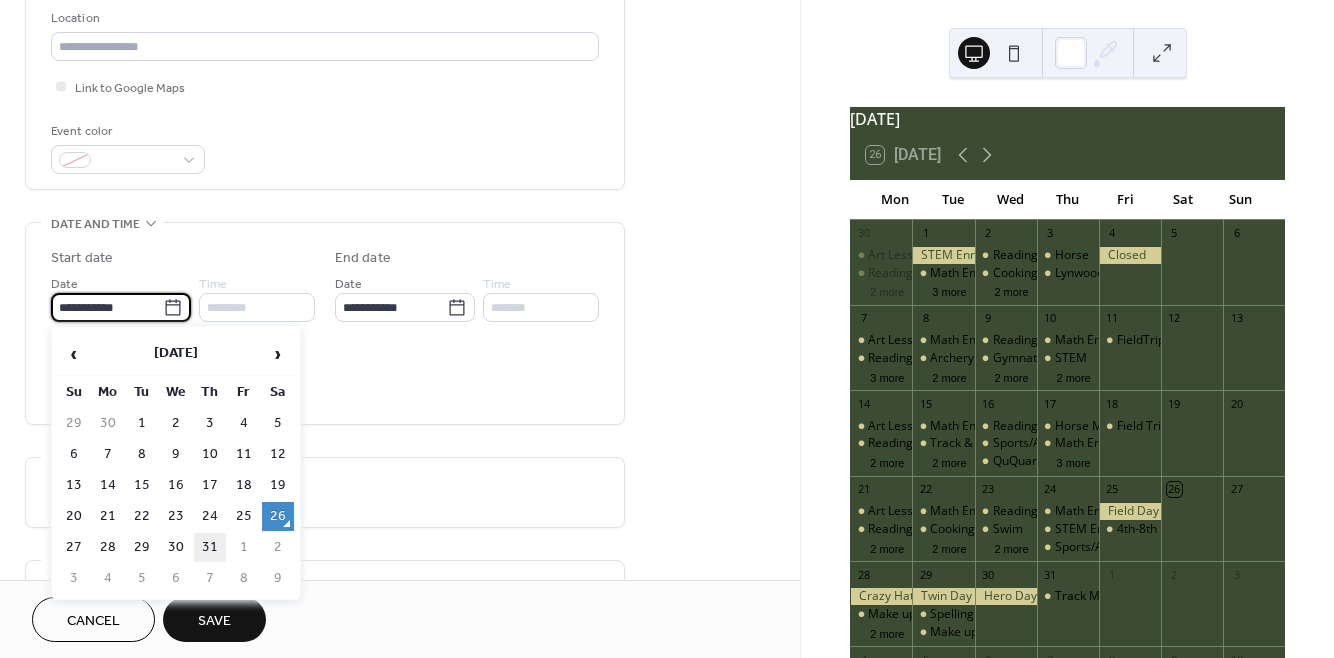click on "31" at bounding box center (210, 547) 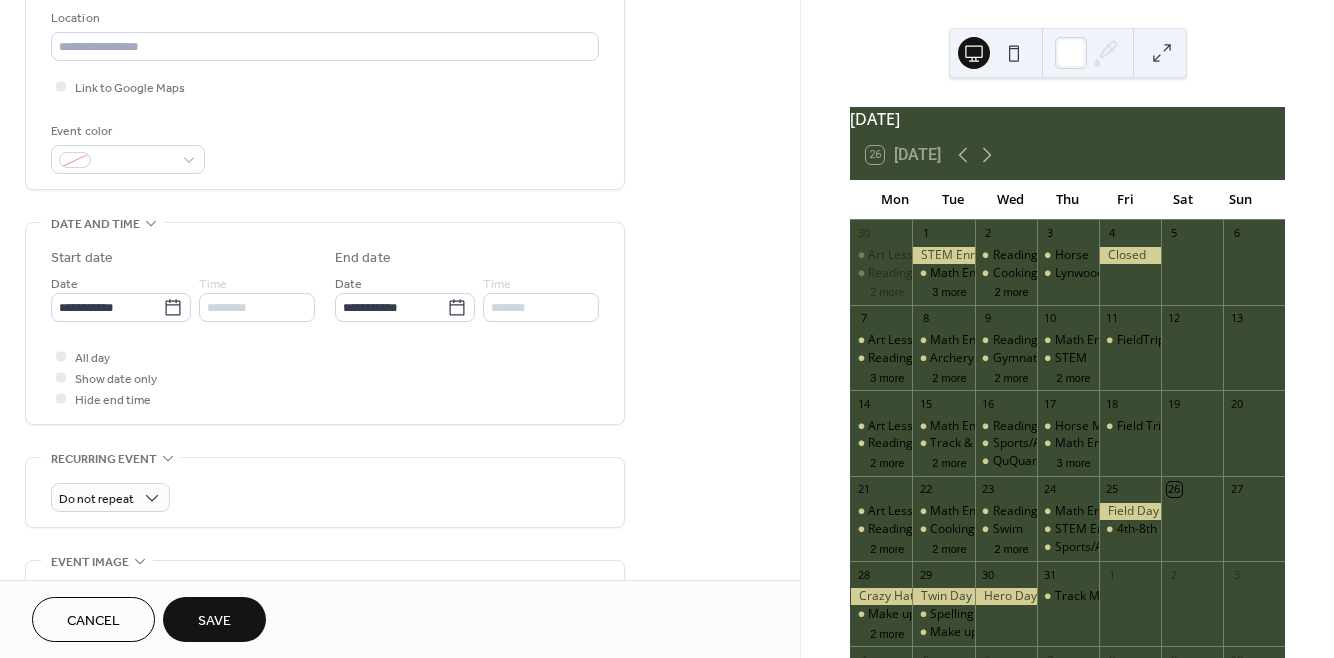 click on "Save" at bounding box center (214, 619) 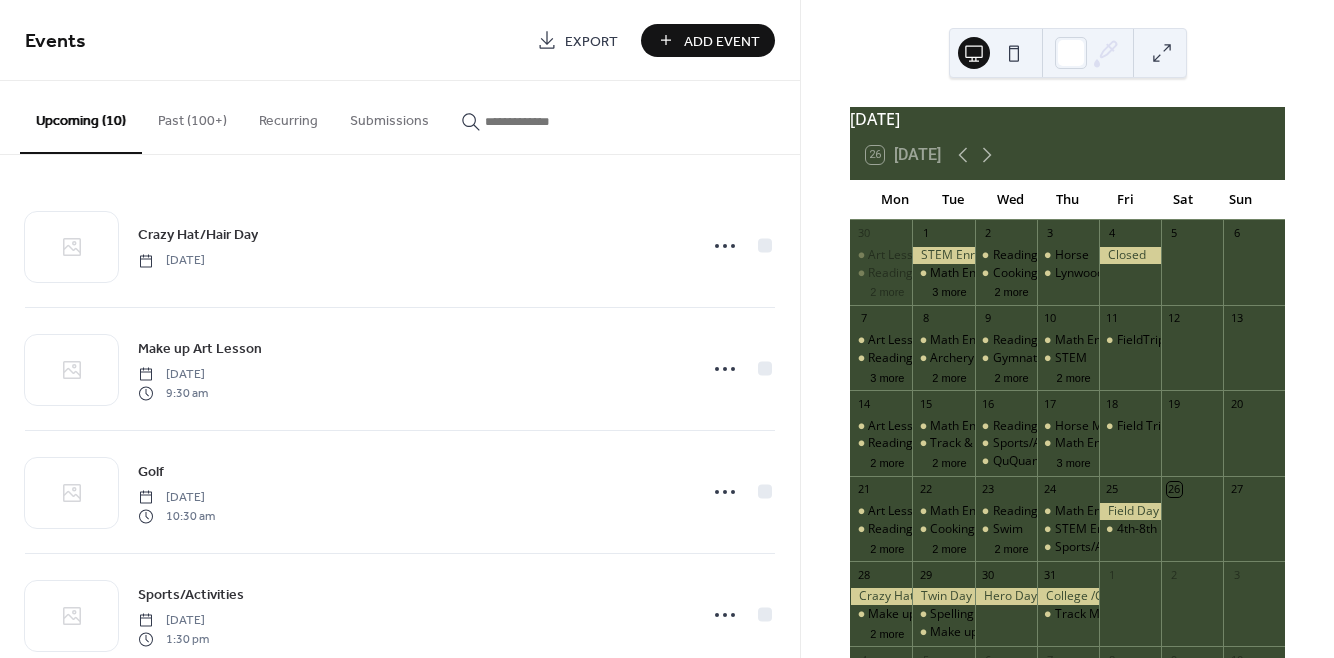 click on "Add Event" at bounding box center (722, 41) 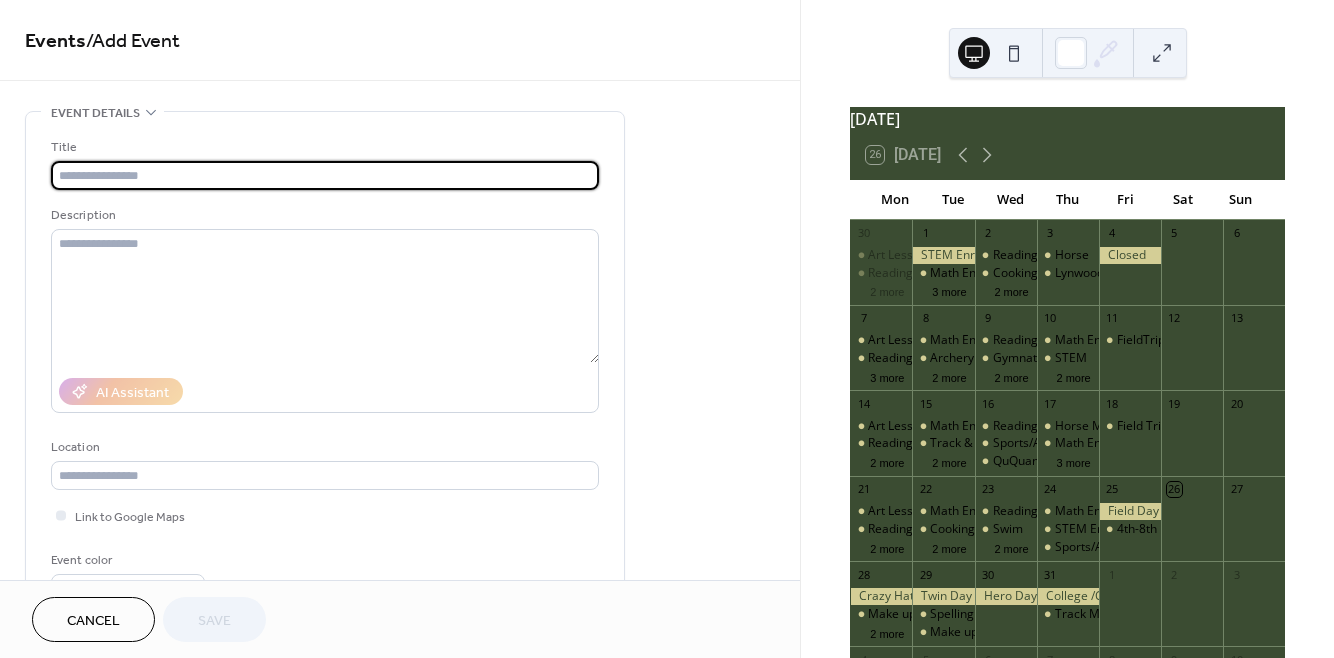 type on "*" 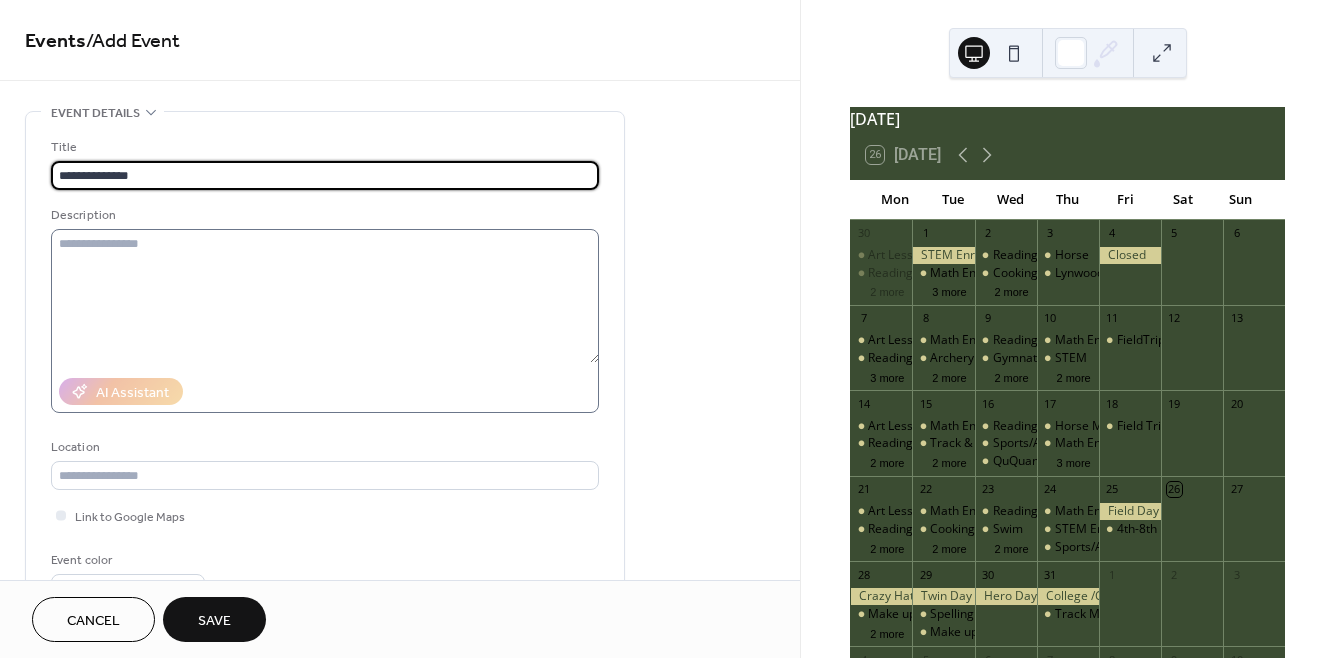 type on "**********" 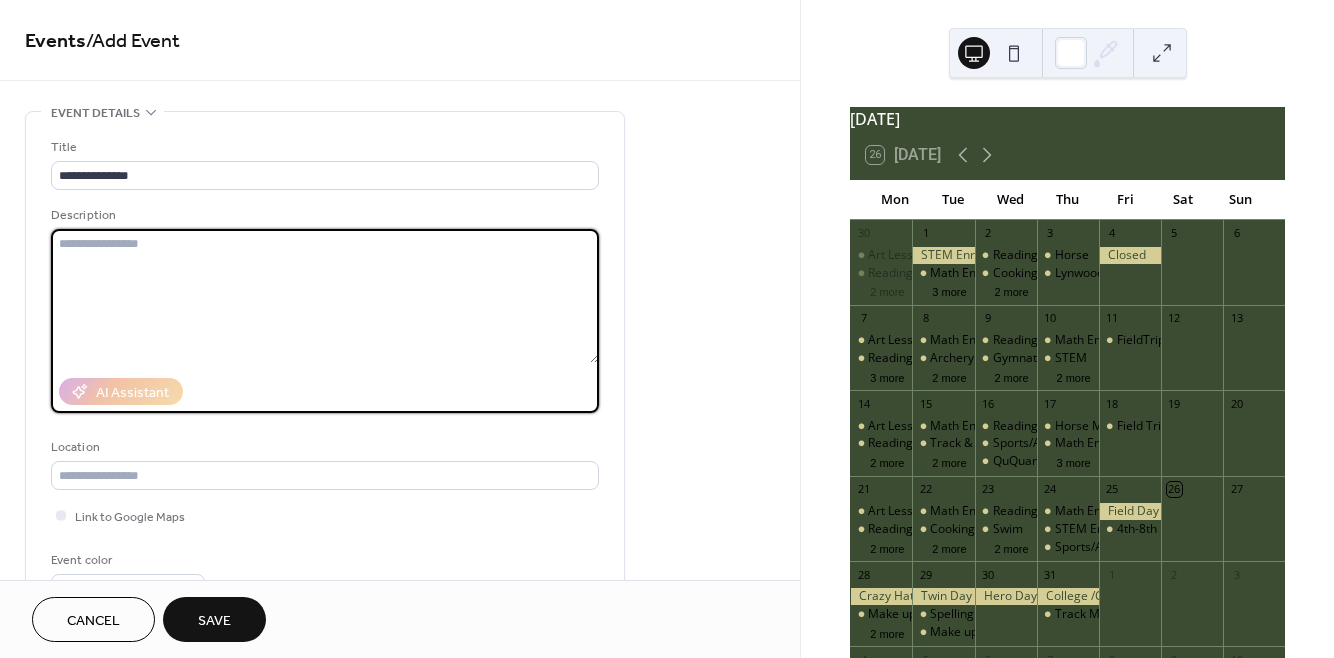 click at bounding box center (325, 296) 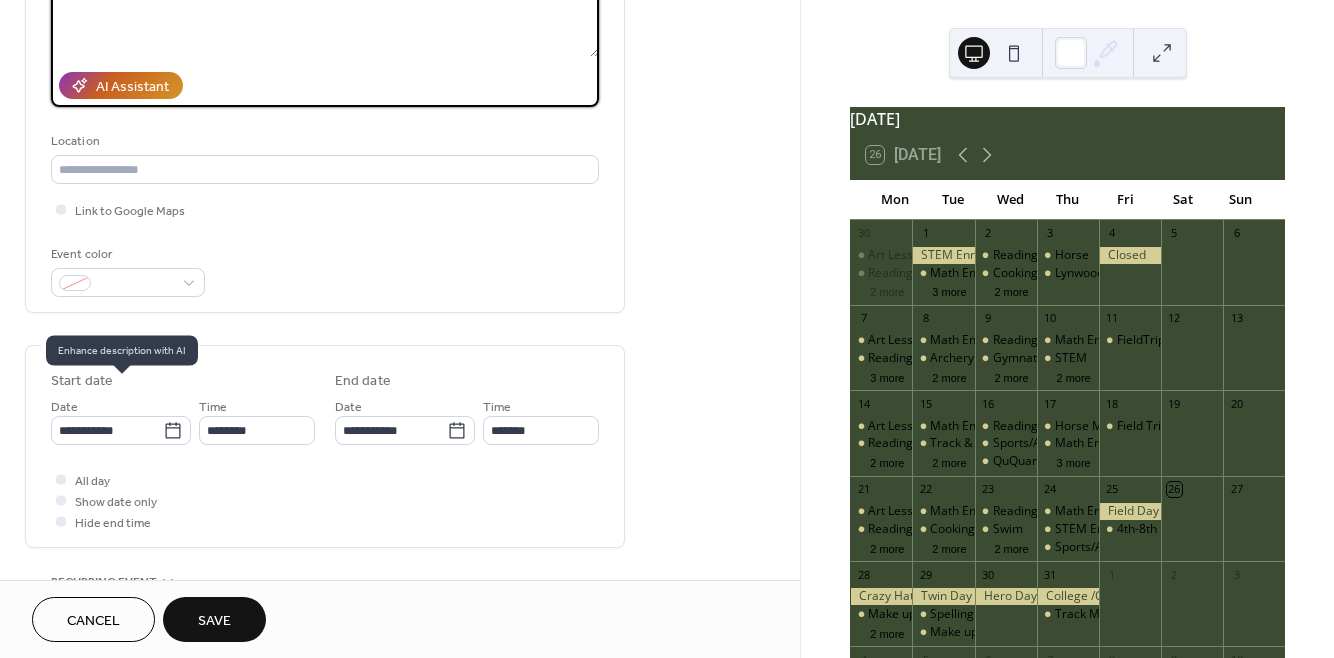 scroll, scrollTop: 326, scrollLeft: 0, axis: vertical 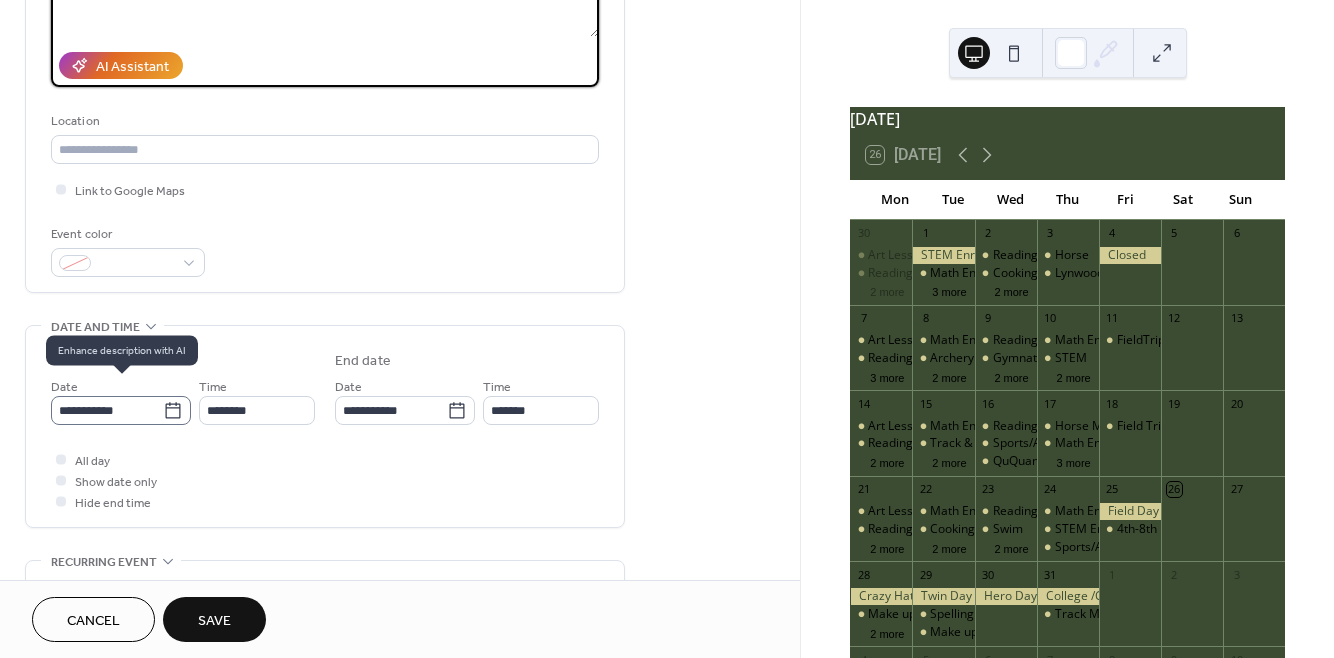 type on "**********" 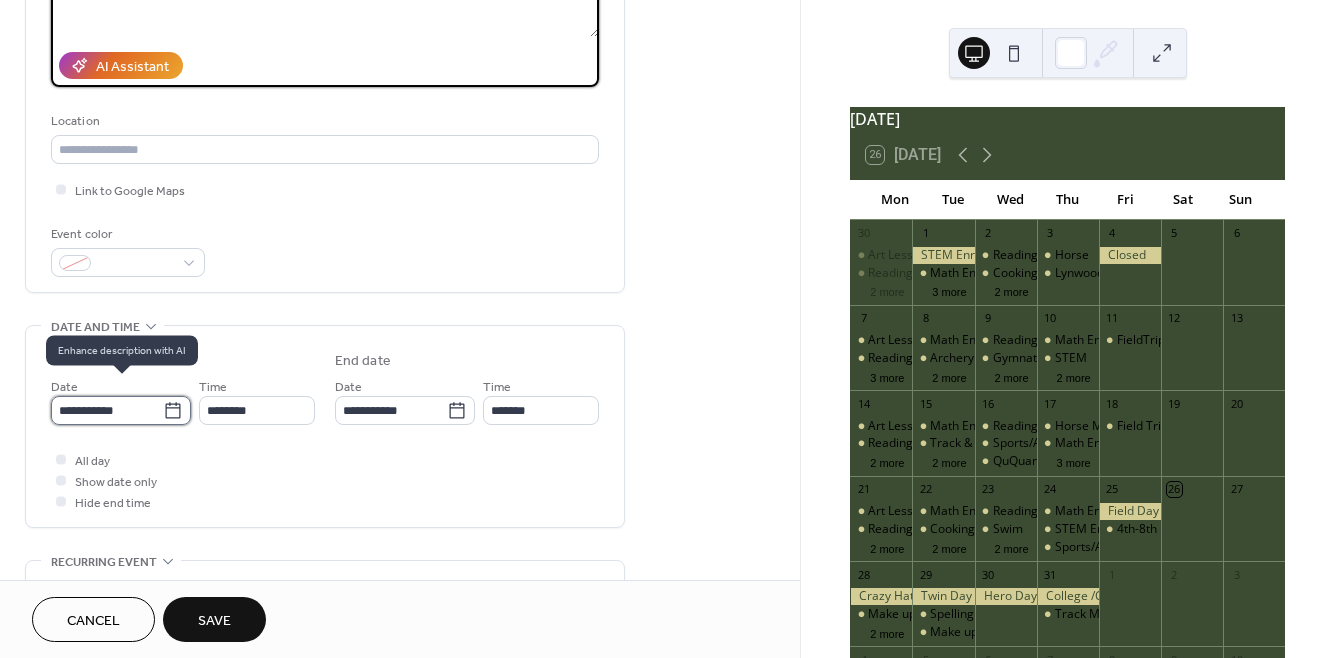 click on "**********" at bounding box center (107, 410) 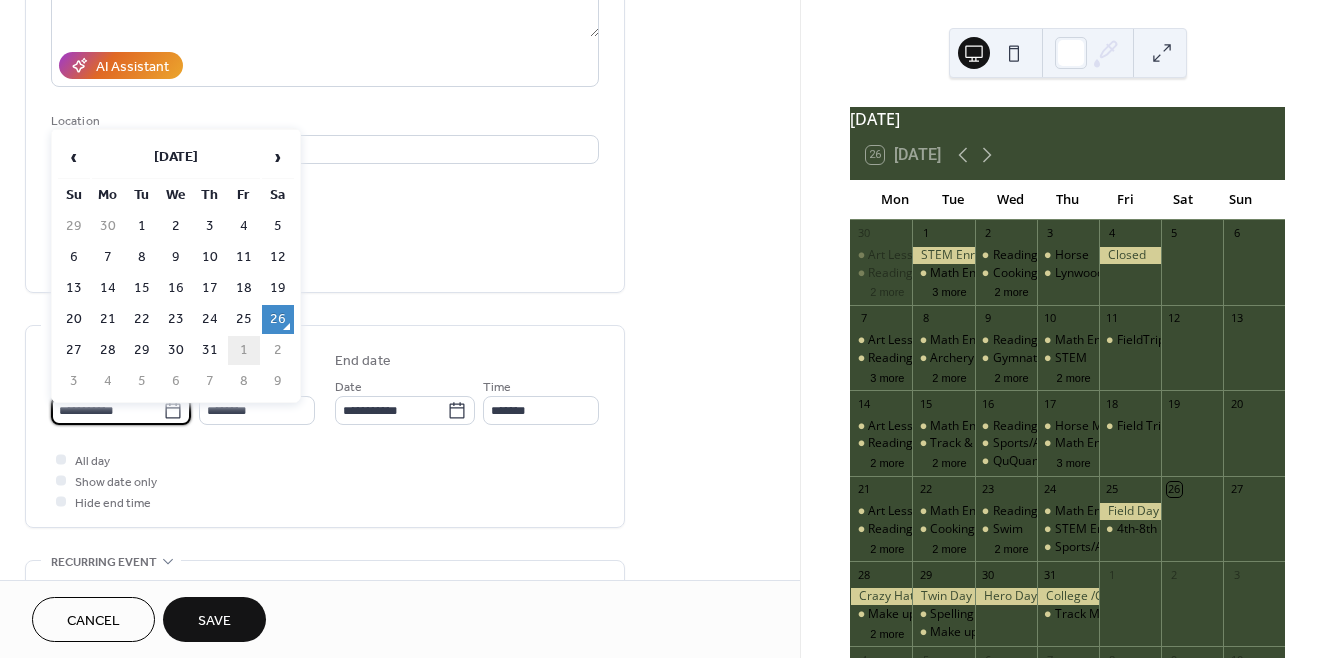 click on "1" at bounding box center [244, 350] 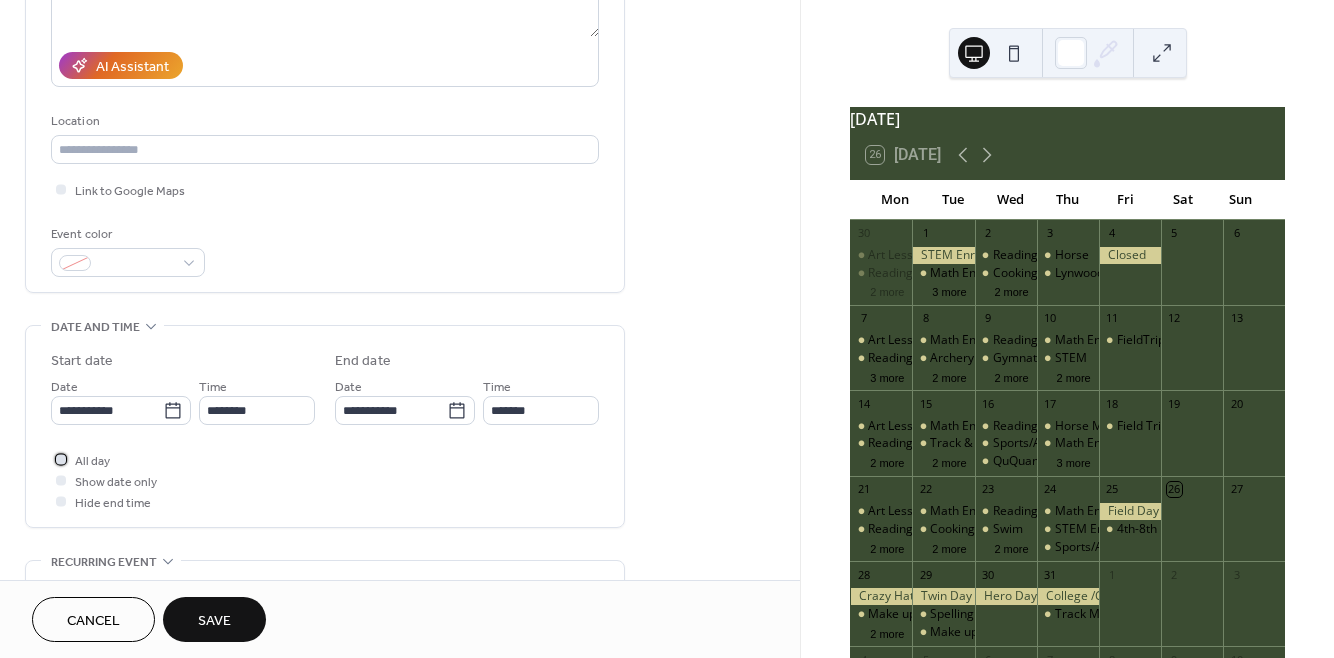 click at bounding box center (61, 459) 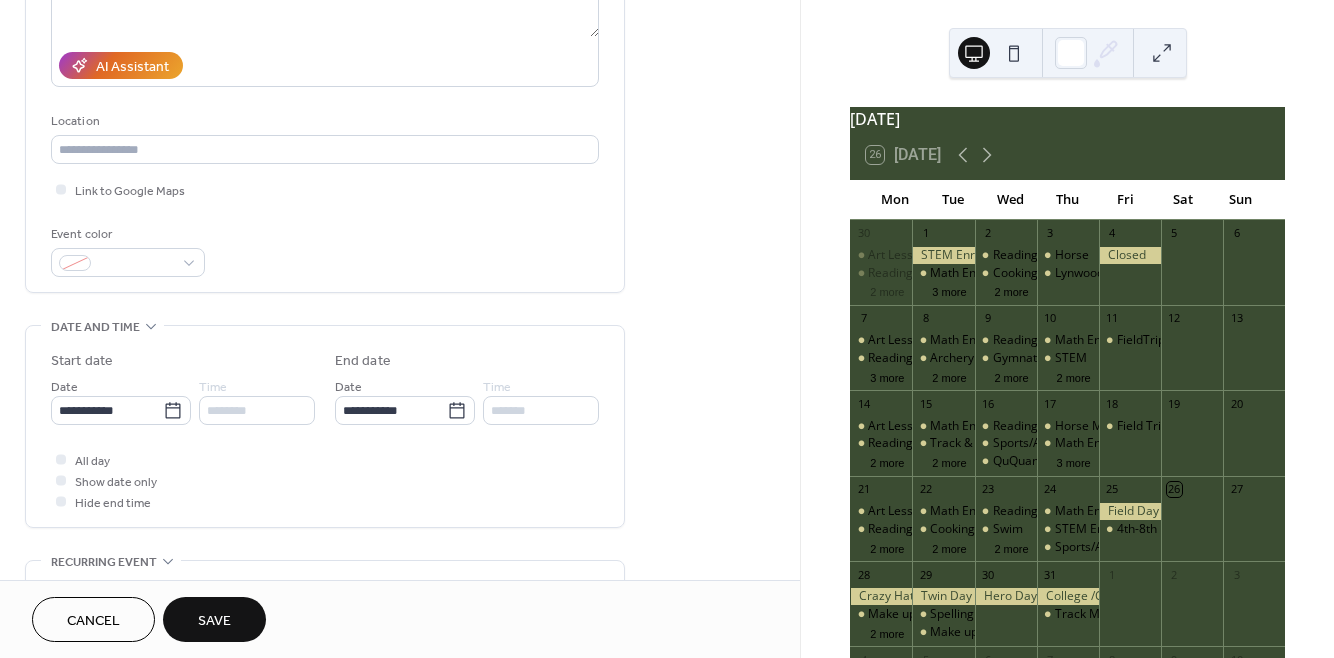 click on "********" at bounding box center (257, 410) 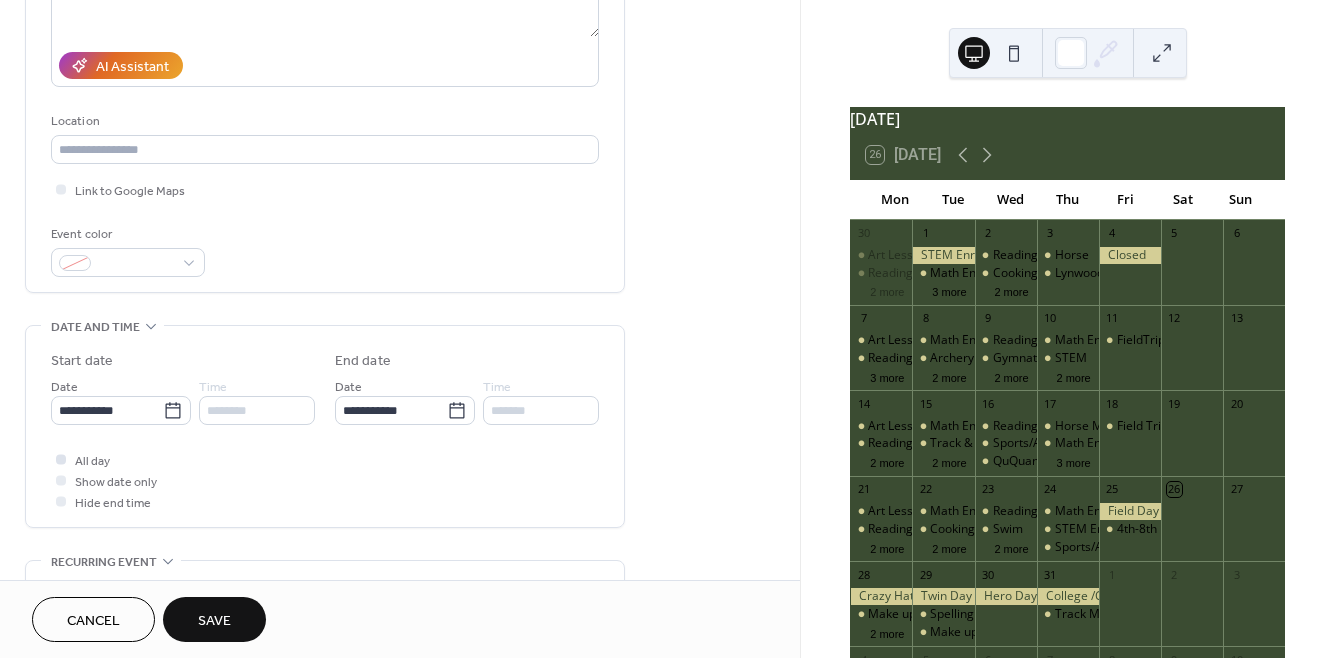 click 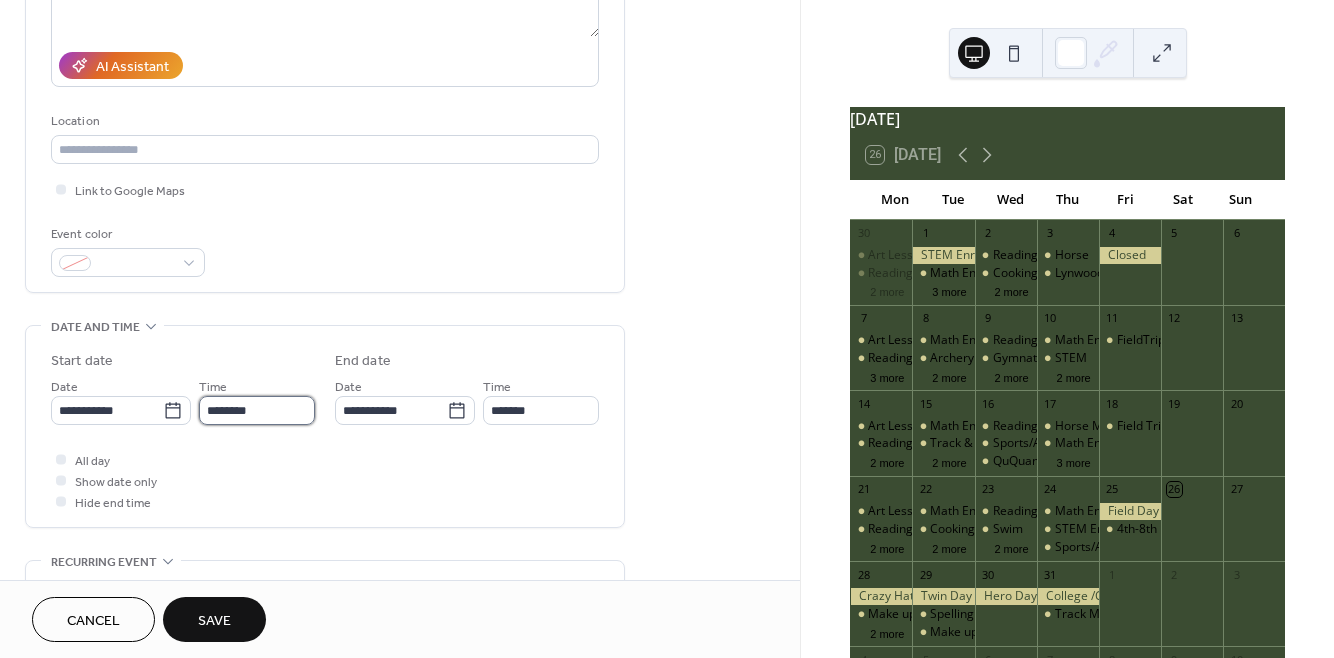 click on "********" at bounding box center (257, 410) 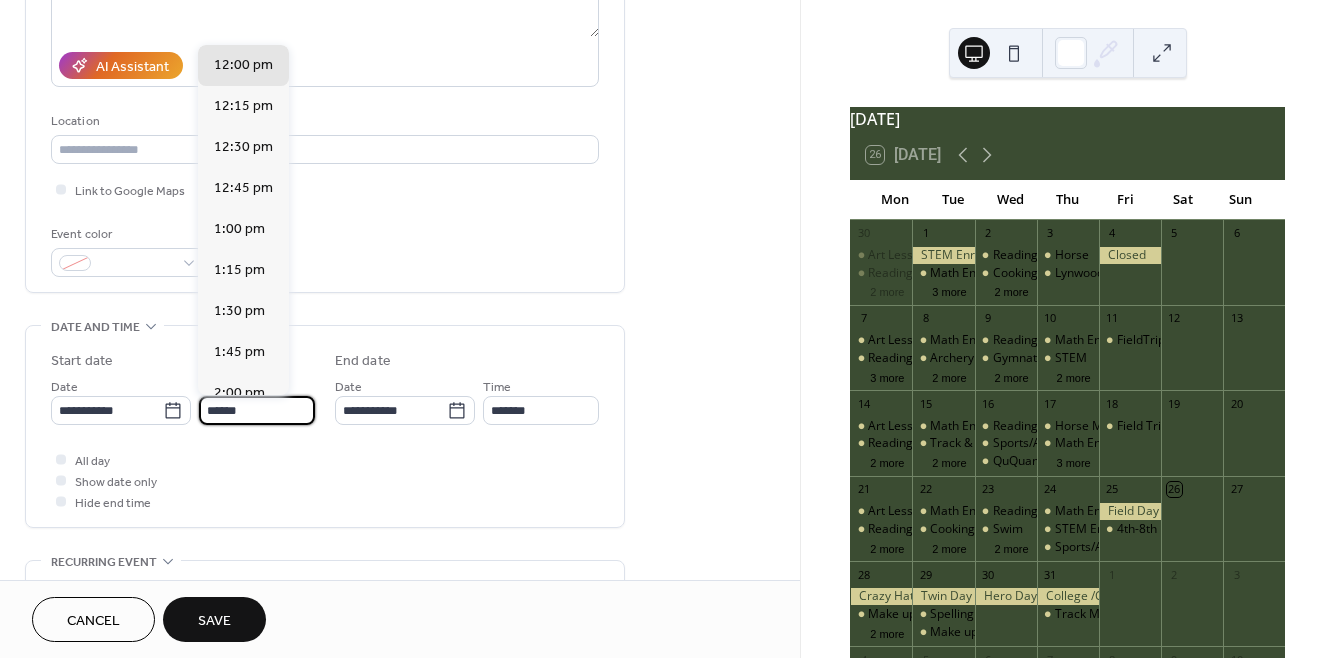 scroll, scrollTop: 0, scrollLeft: 0, axis: both 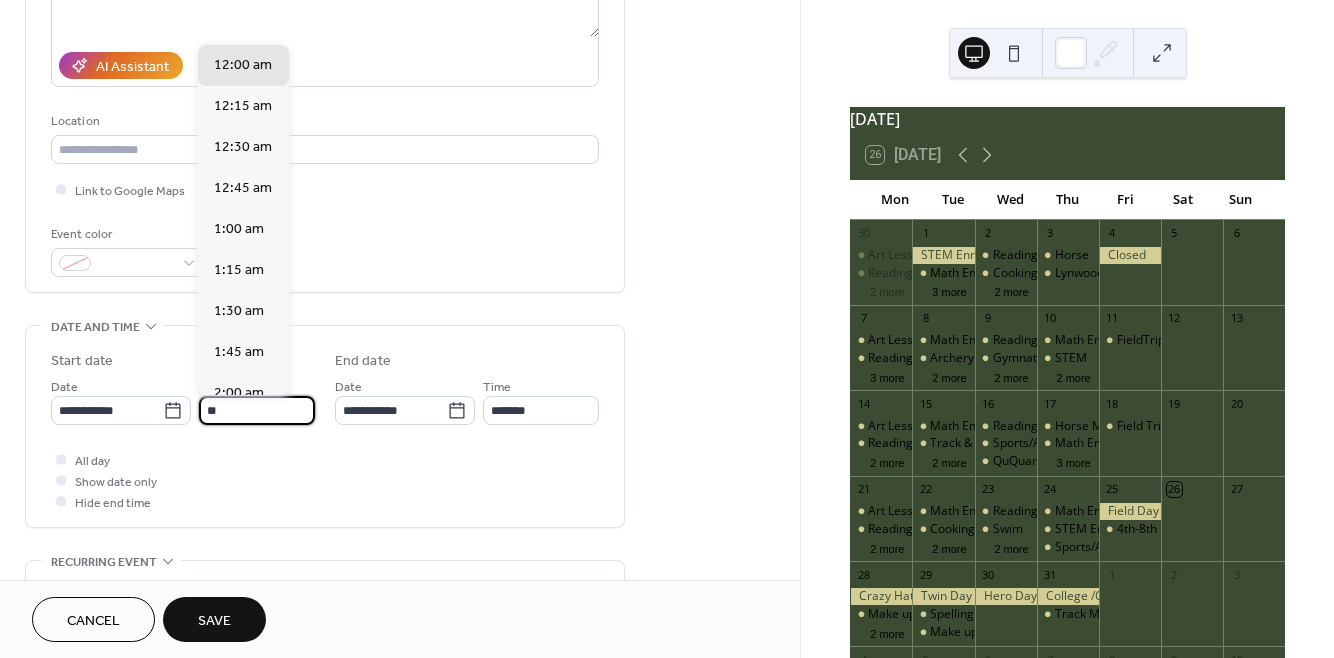 type on "*" 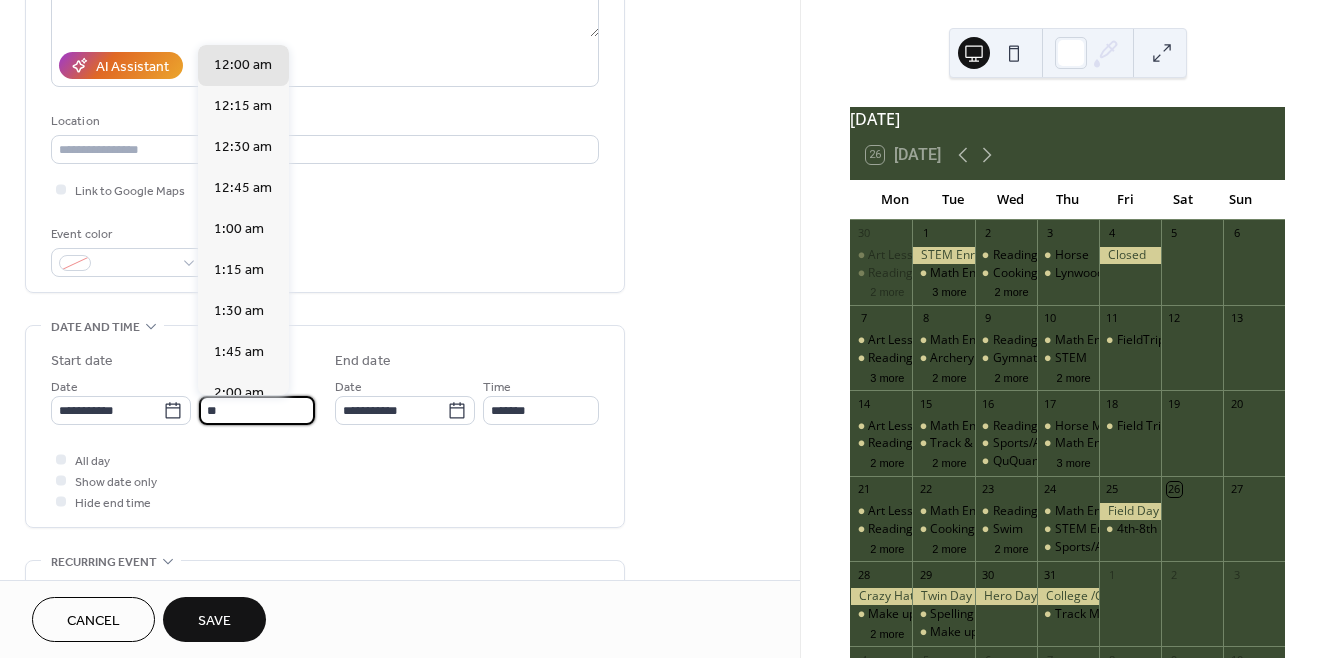 scroll, scrollTop: 1640, scrollLeft: 0, axis: vertical 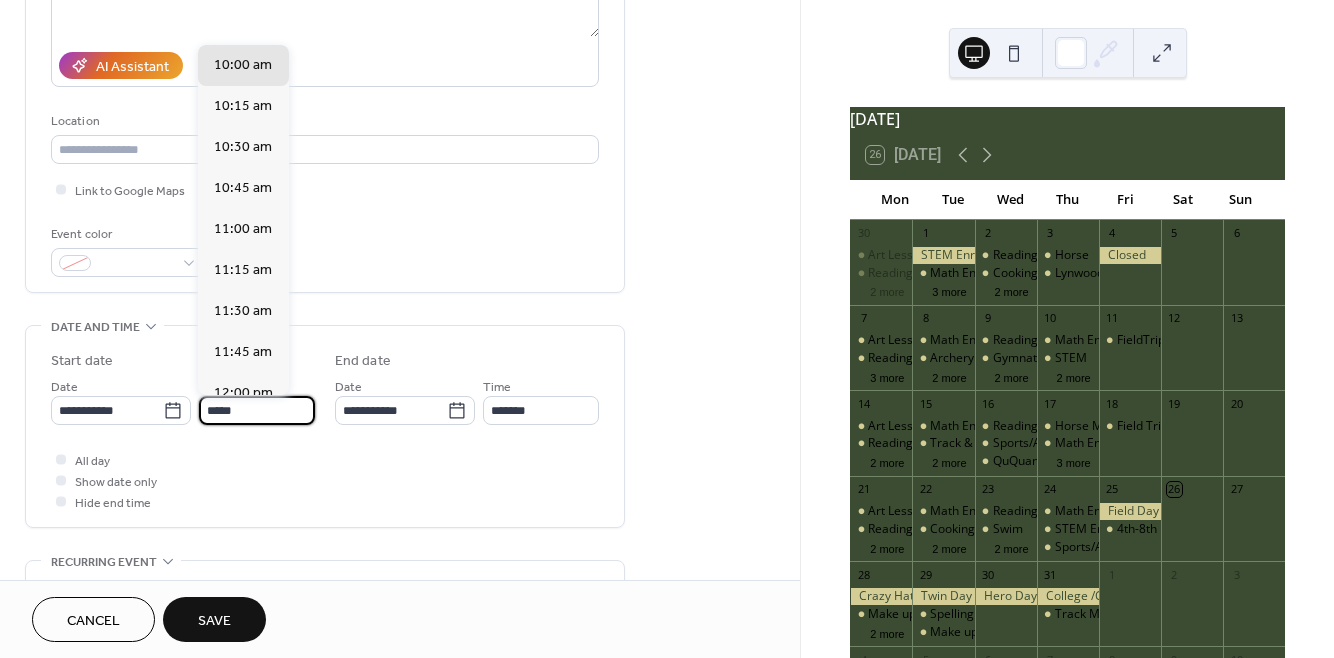 type on "********" 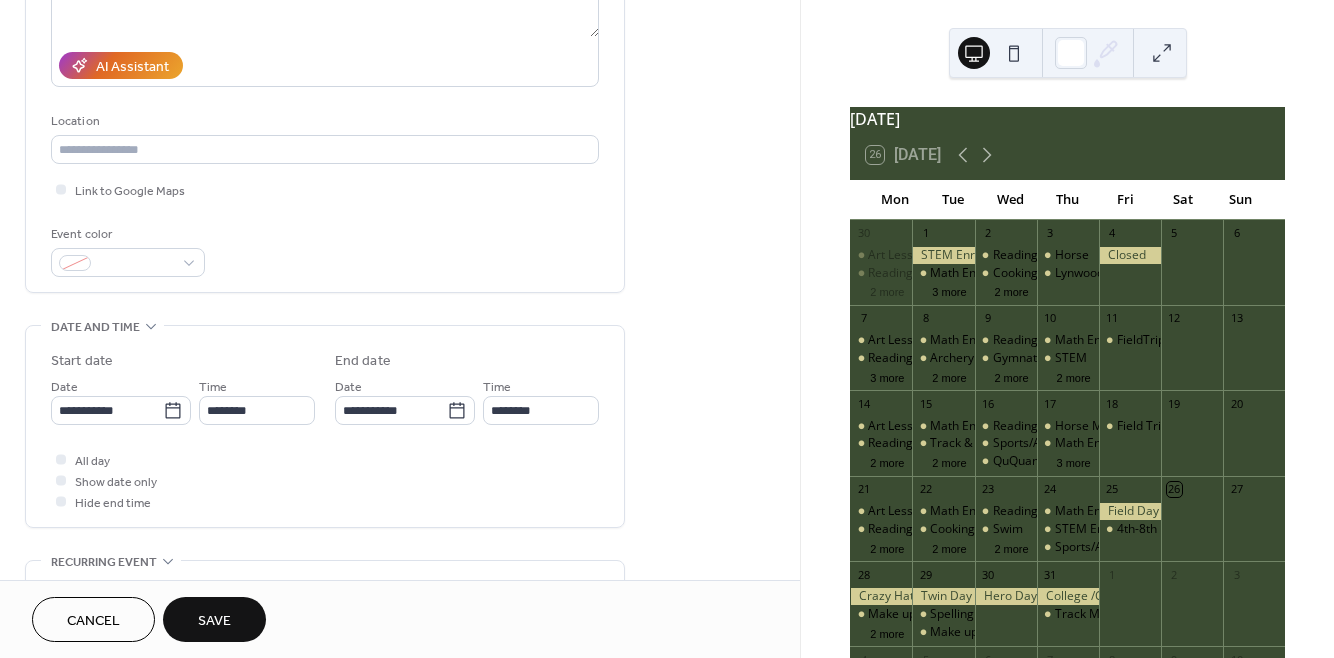 click on "Save" at bounding box center (214, 621) 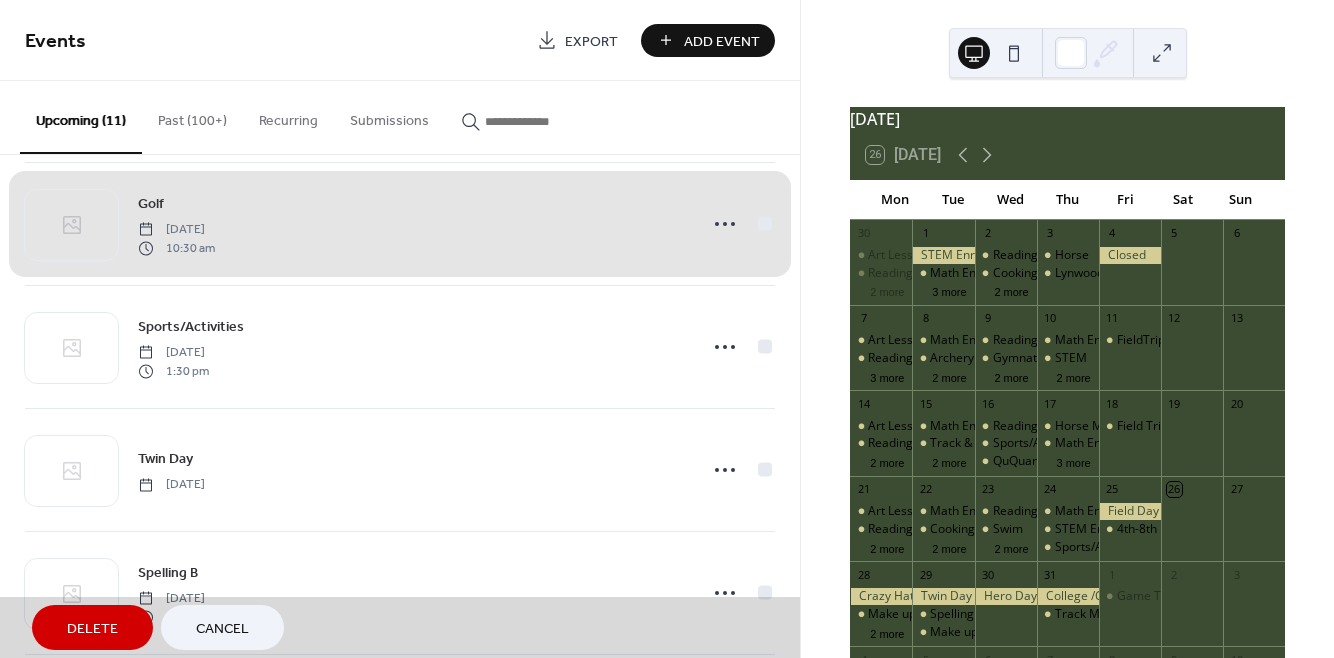 scroll, scrollTop: 0, scrollLeft: 0, axis: both 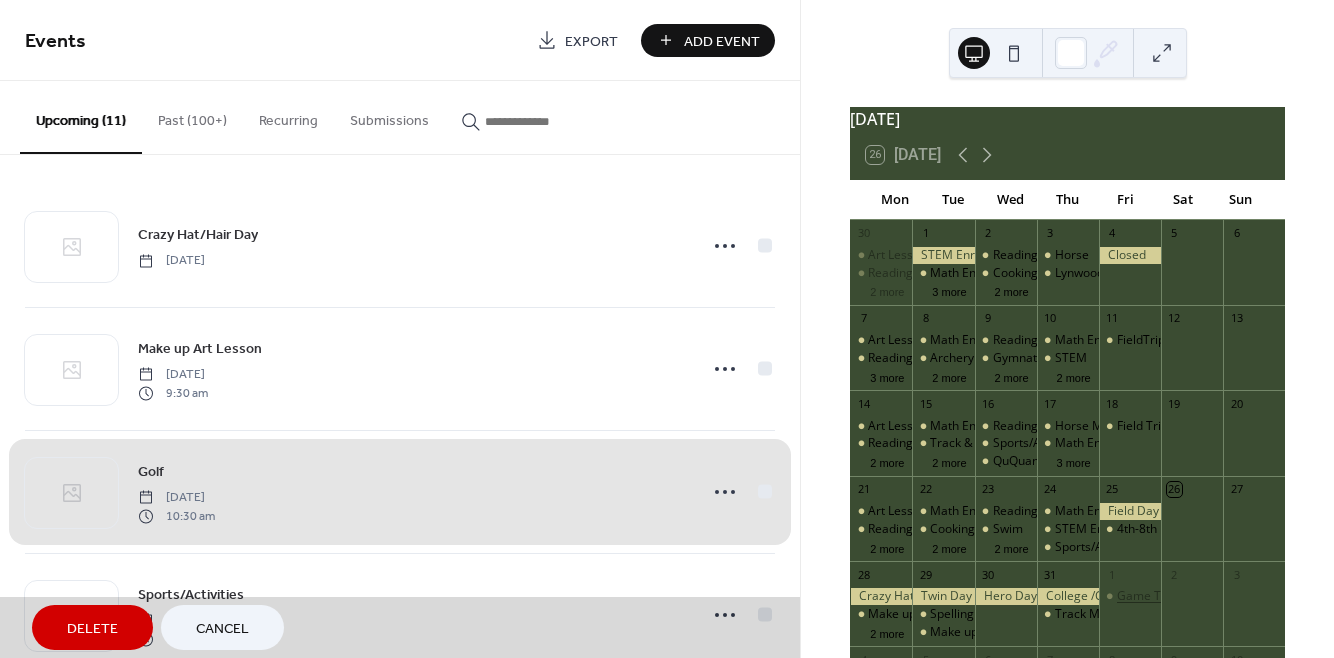 click on "Game Truck Fun" at bounding box center [1162, 596] 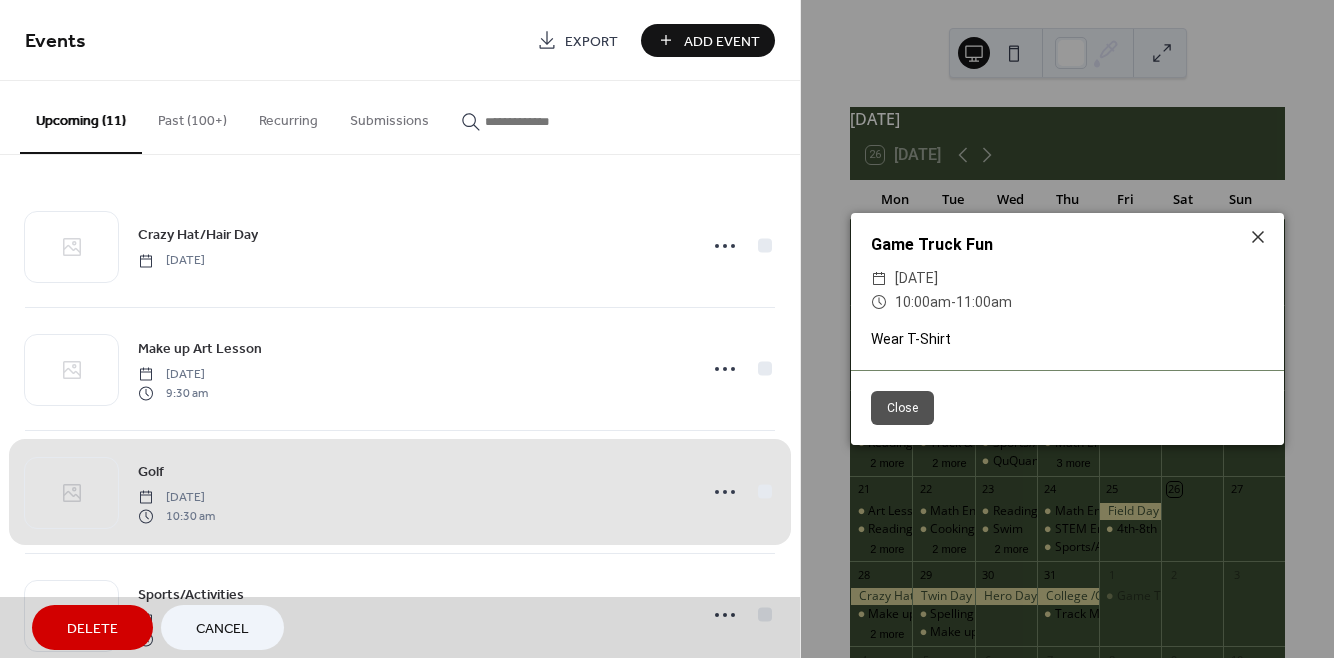 click on "​ 10:00am - 11:00am" at bounding box center [1067, 303] 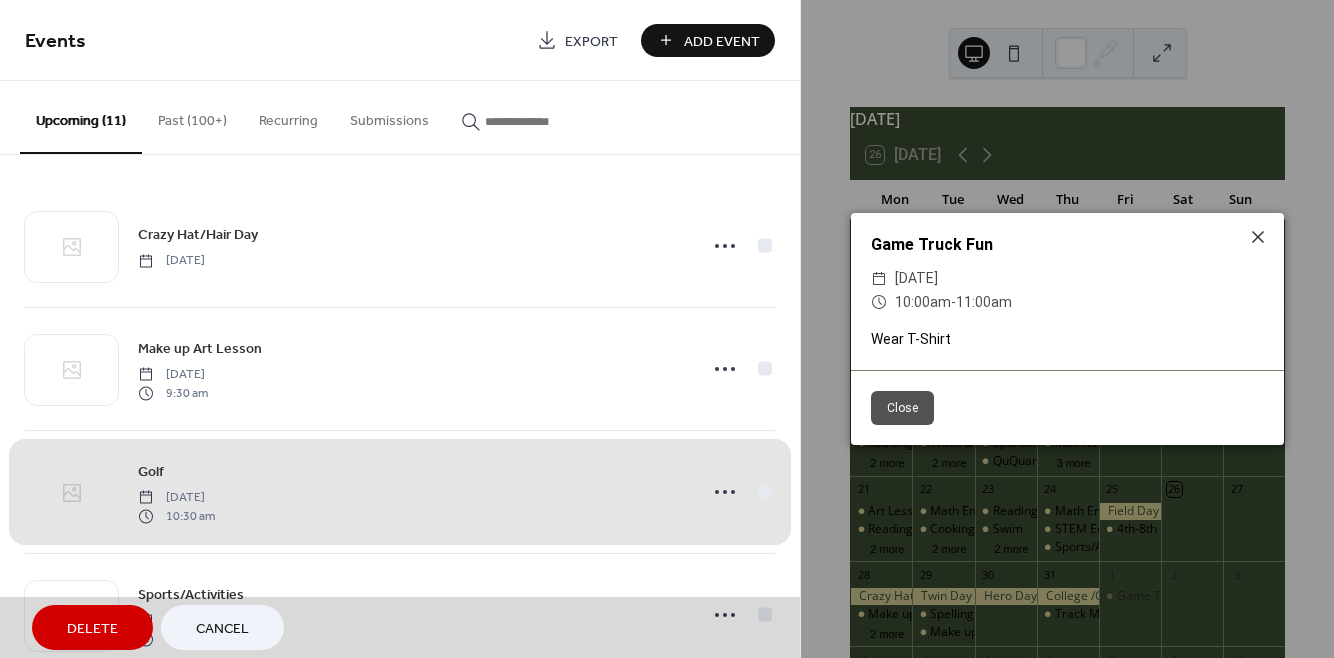 click on "10:00am - 11:00am" at bounding box center (953, 303) 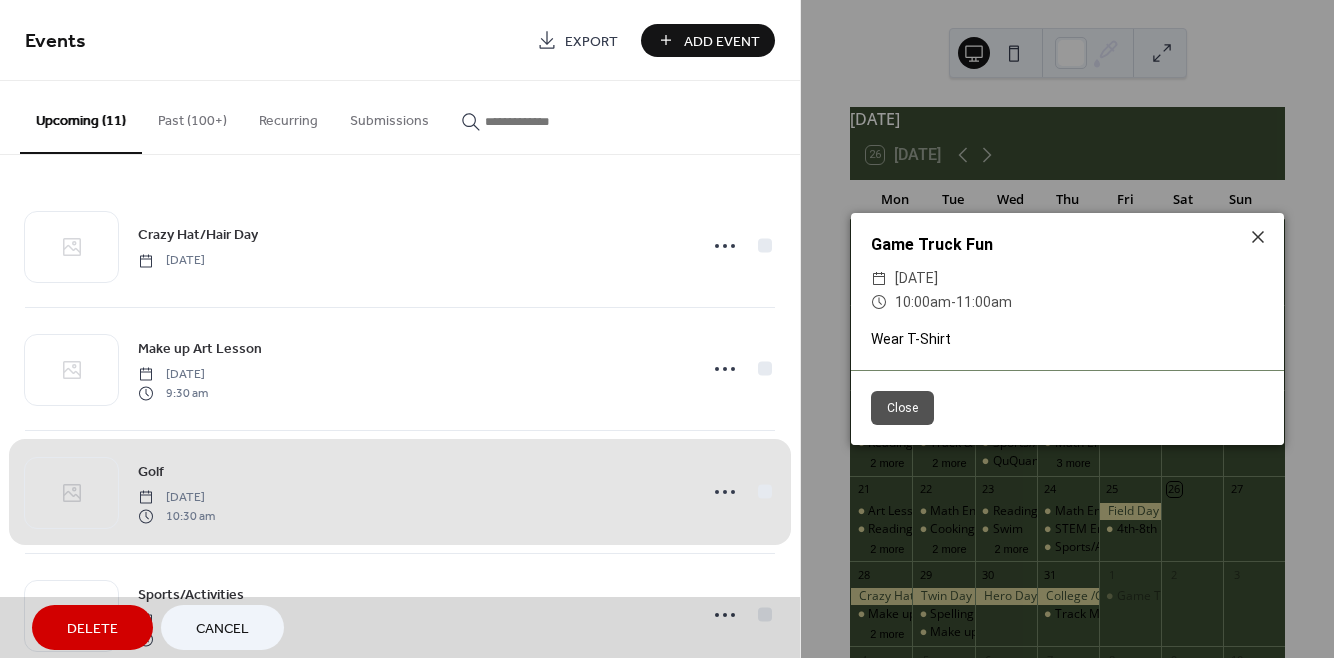 click on "Close" at bounding box center [902, 408] 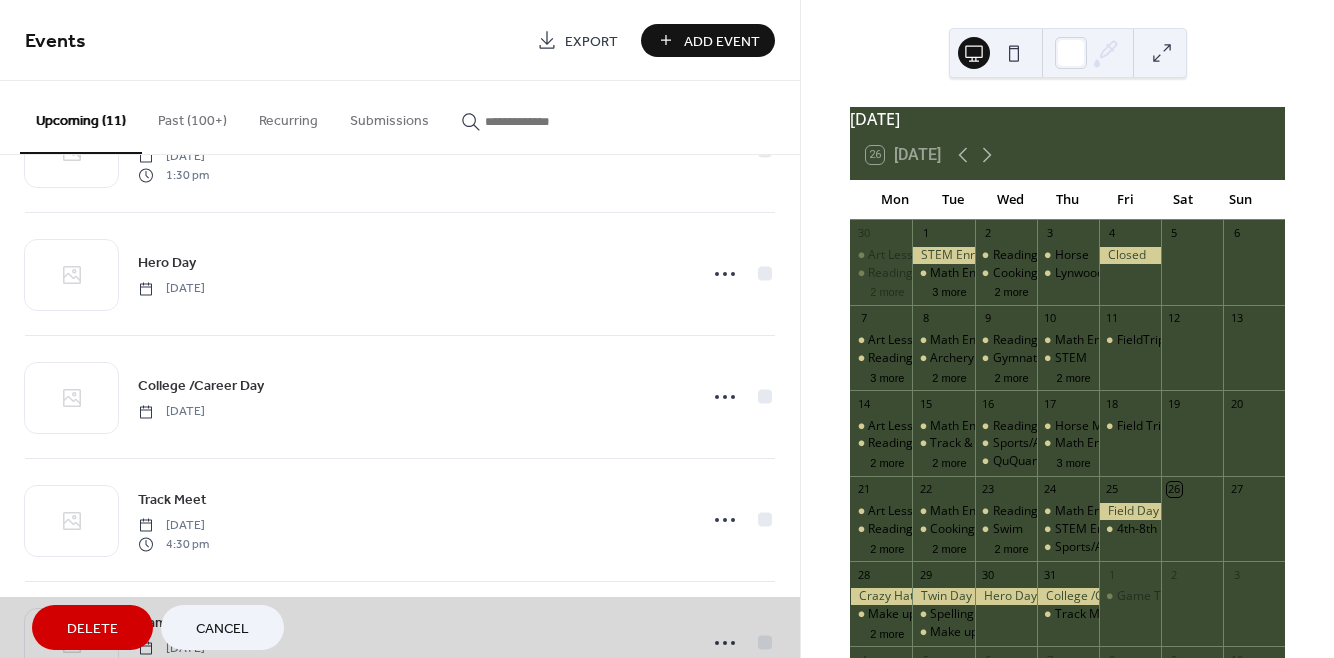 scroll, scrollTop: 906, scrollLeft: 0, axis: vertical 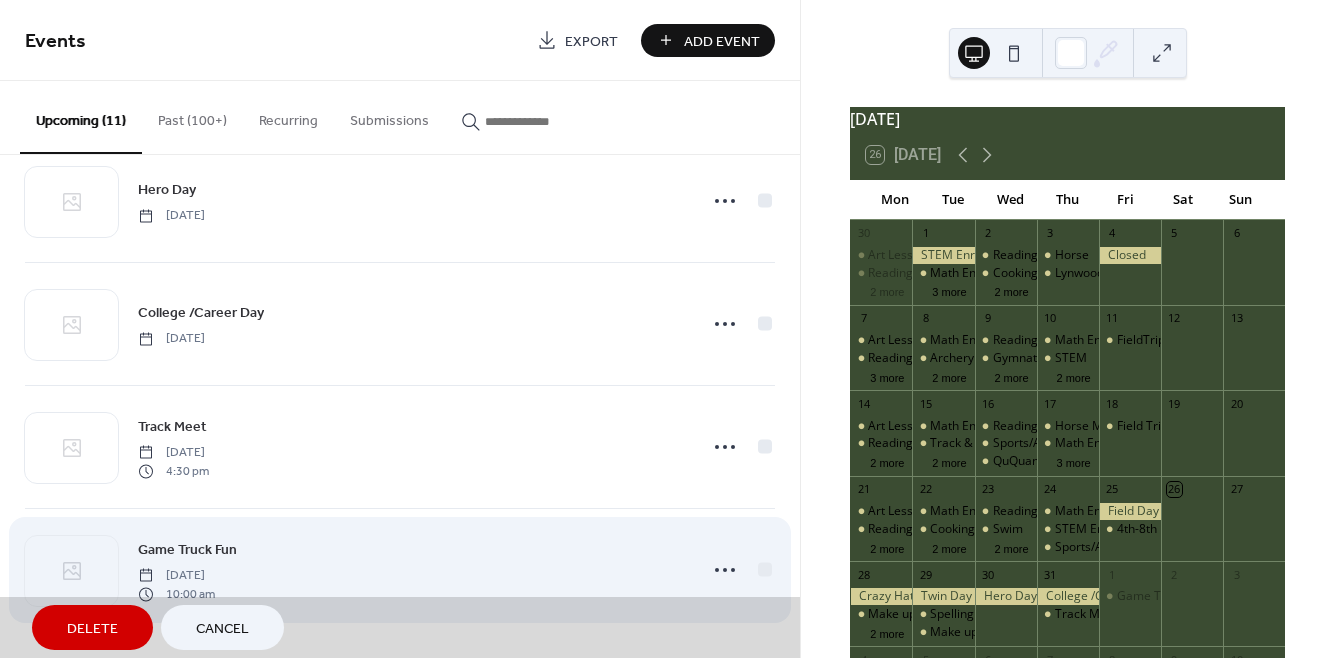 click on "Game Truck Fun Friday, August 1, 2025 10:00 am" at bounding box center [400, 569] 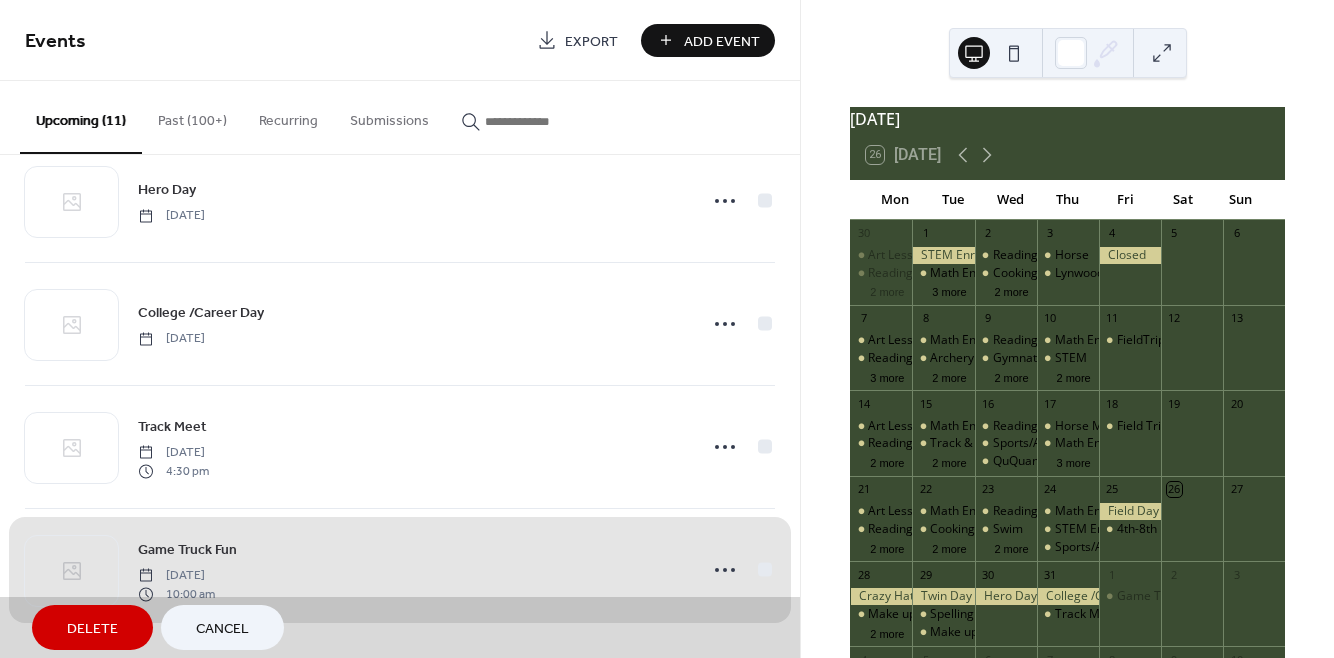 click on "Game Truck Fun Friday, August 1, 2025 10:00 am" at bounding box center [400, 569] 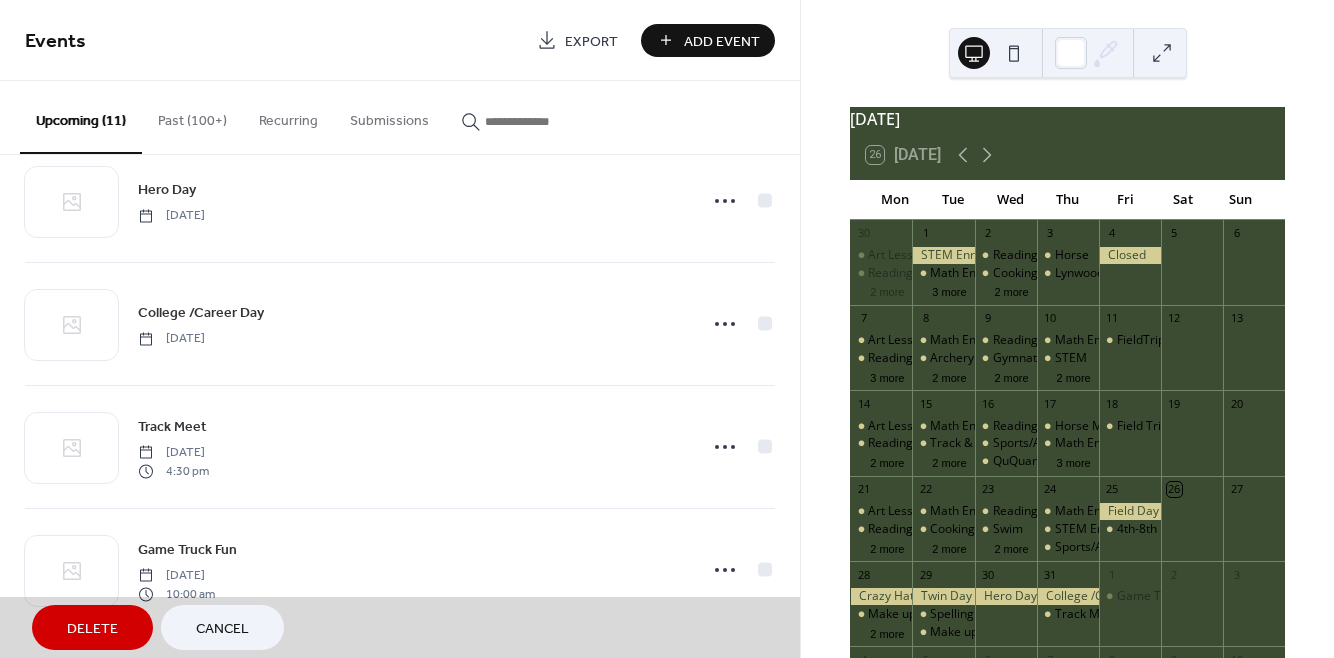 click on "July 2025 26 Today Mon Tue Wed Thu Fri Sat Sun 30 Art Lessons Reading Enrichment 2 more 1 Math Enrichment 3 more 2 Reading Enrichment Cooking 2 more 3 Horse Lynwood Skating Rink 4 5 6 7 Art Lessons Reading Enrichment 3 more 8 Math Enrichment Archery 2 more 9 Reading Enrichment Gymnatics 2 more 10 Math Enrichment  STEM 2 more 11 FieldTrip 12 13 14 Art Lessons Reading Enrichment 2 more 15 Math Enrichment Track & Field 2 more 16 Reading Enrichment Sports/Activities QuQuantum Leap STEM Academy 17 Horse Makeup Math Enrichment 3 more 18 Field Trip 19 20 21 Art Lessons Reading Enrichment 2 more 22 Math Enrichment Cooking 2 more 23 Reading Enrichment Swim 2 more 24 Math Enrichment STEM Enrichment Sports/Activities 25 4th-8th Fishing 26 27 28 Make up Art Lesson 2 more 29 Spelling B Make up Taewondo 30 31 Track Meet  1 Game Truck Fun 2 3 4 5 6 7 8 9 10" at bounding box center (1067, 329) 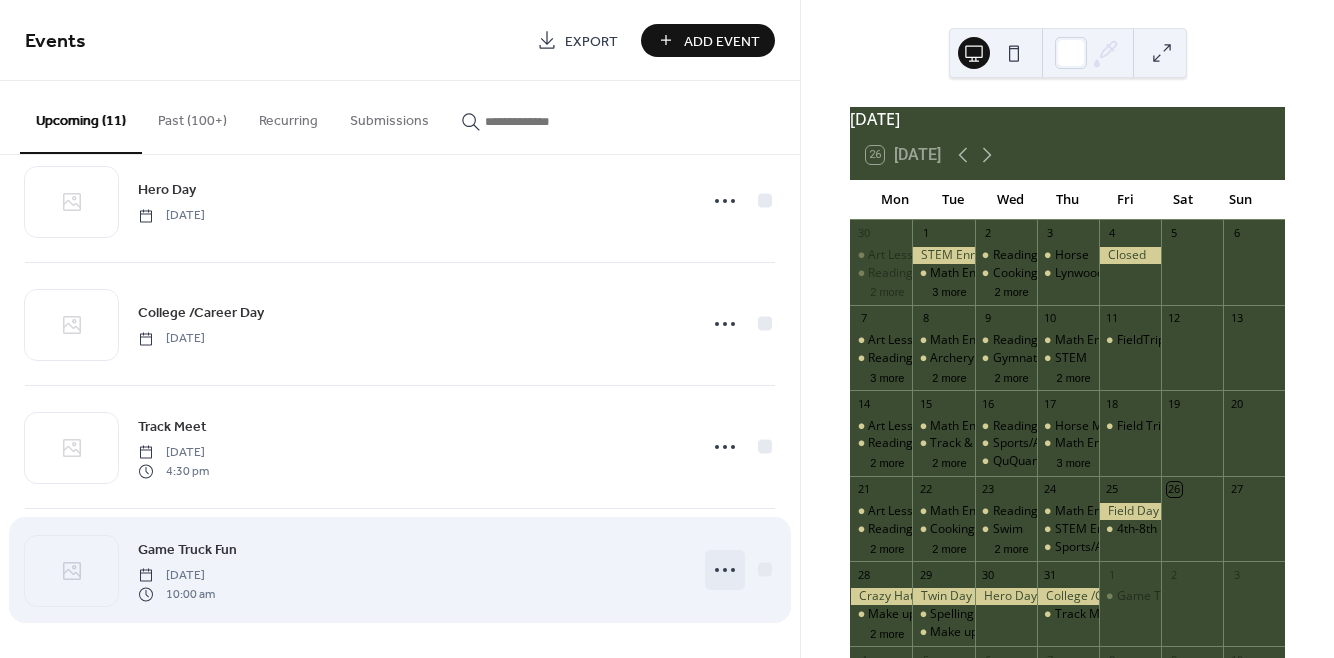 click 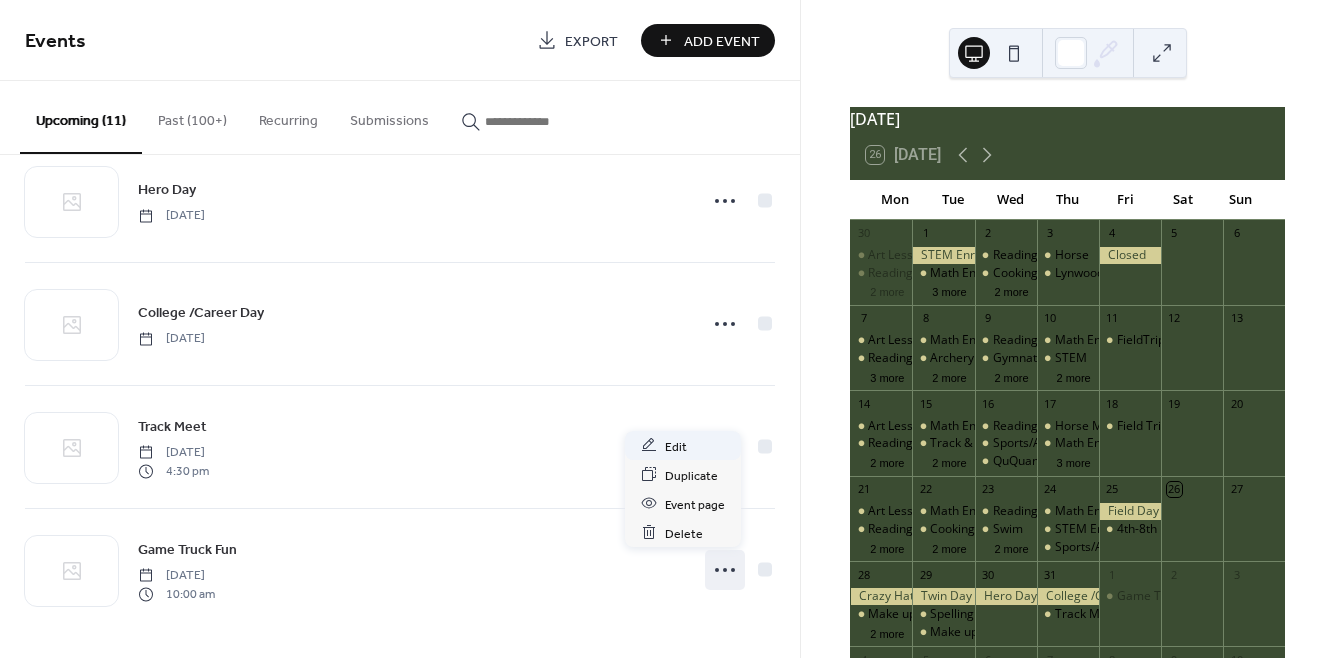 click on "Edit" at bounding box center (683, 445) 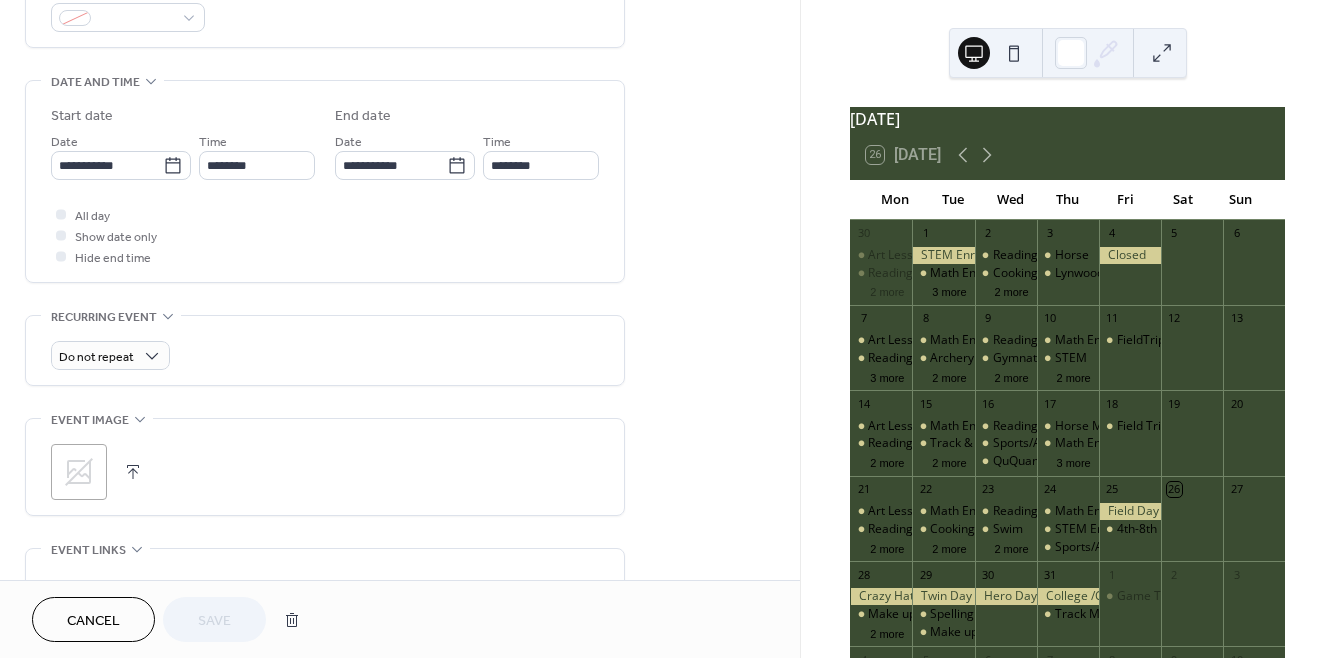 scroll, scrollTop: 577, scrollLeft: 0, axis: vertical 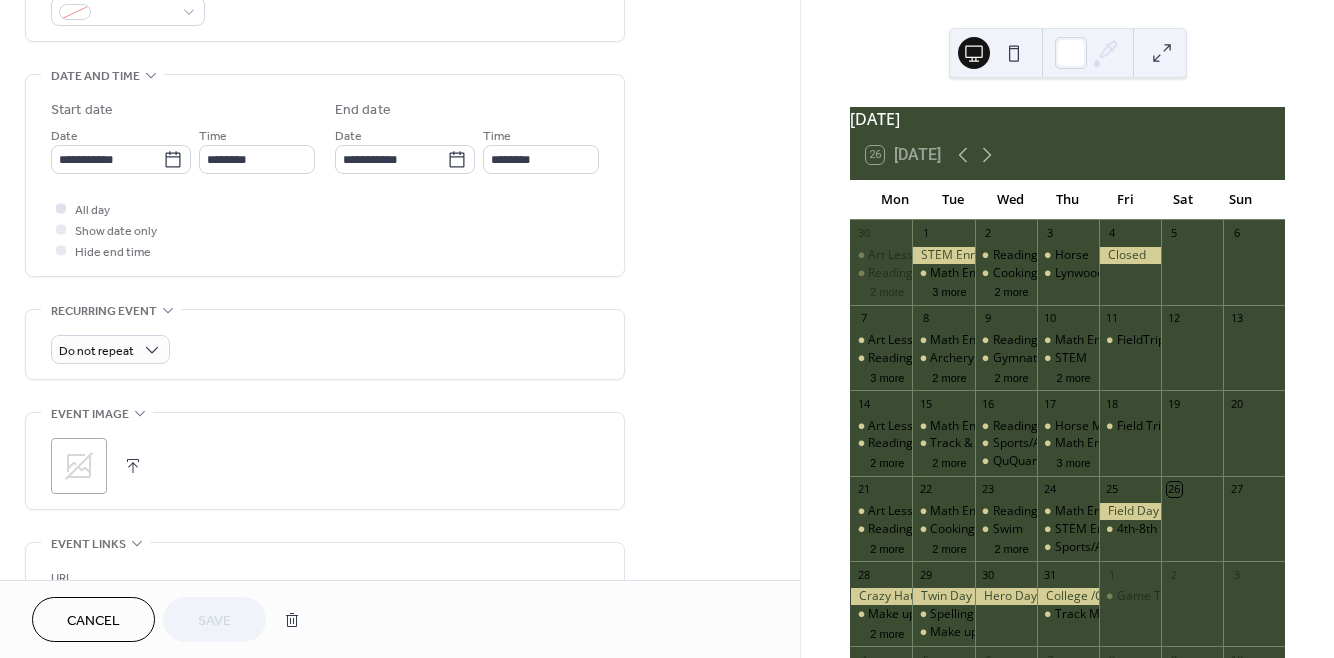 click at bounding box center (61, 208) 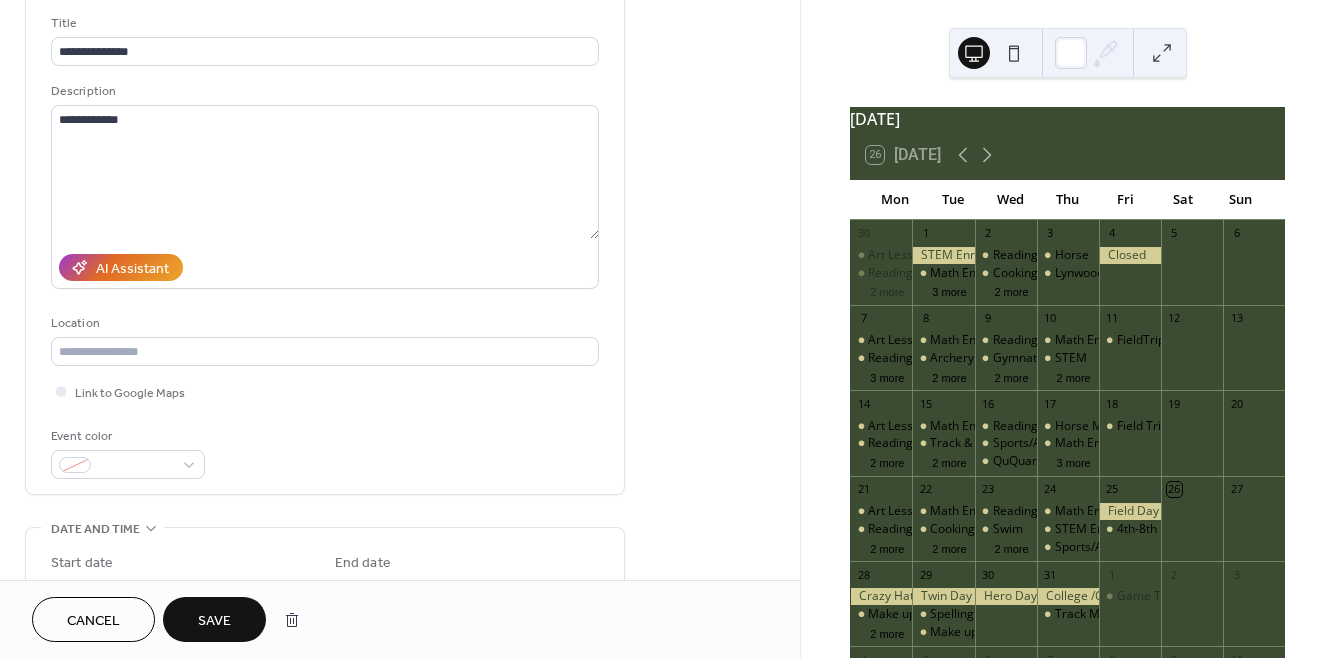 scroll, scrollTop: 0, scrollLeft: 0, axis: both 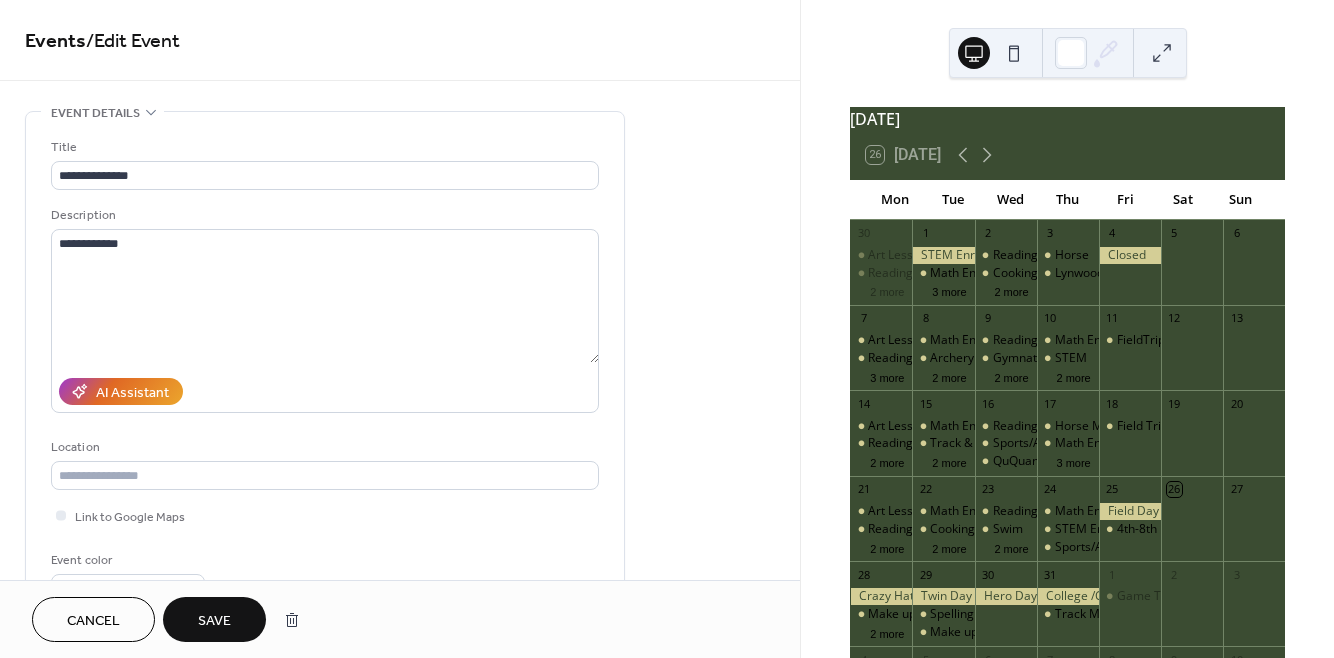 click on "Save" at bounding box center [214, 621] 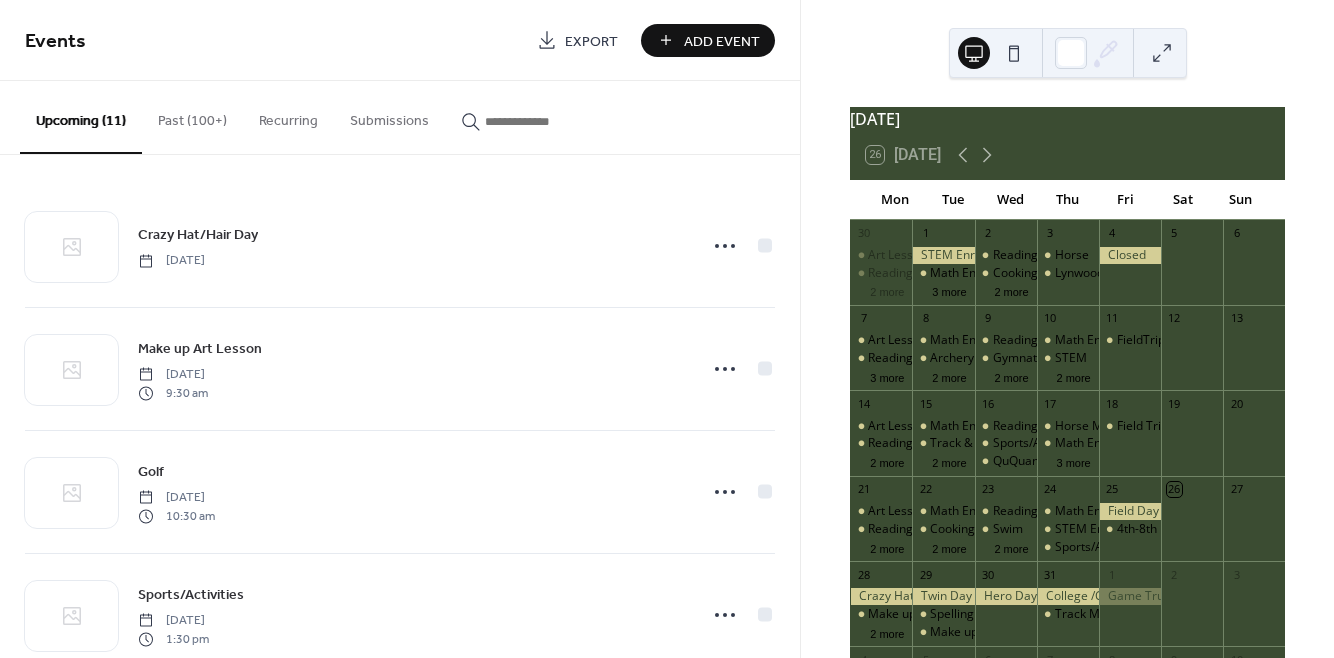 click on "Add Event" at bounding box center (722, 41) 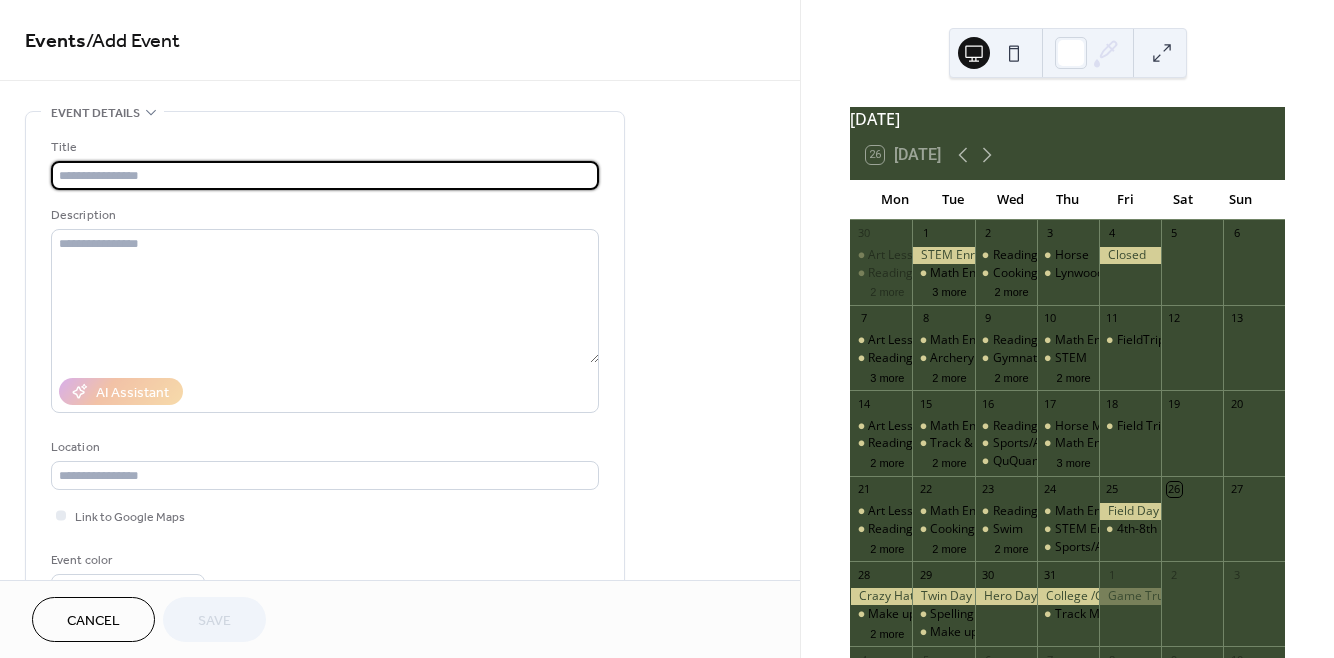 click at bounding box center (325, 175) 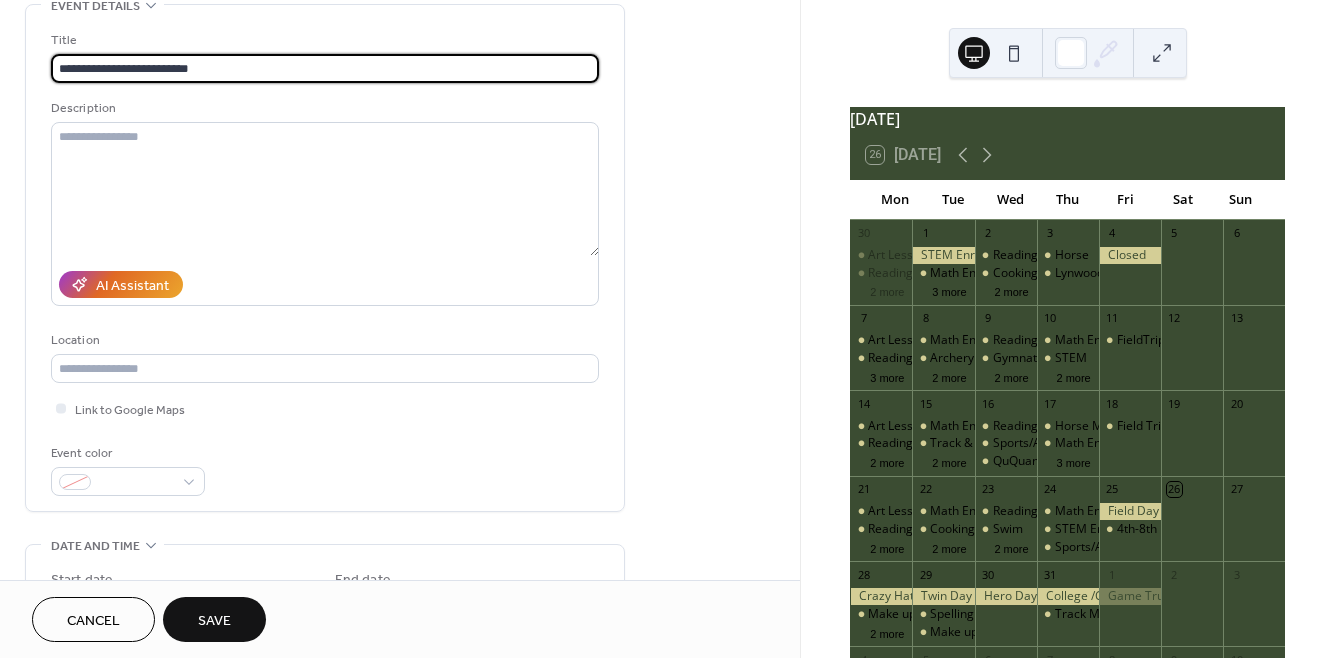 scroll, scrollTop: 40, scrollLeft: 0, axis: vertical 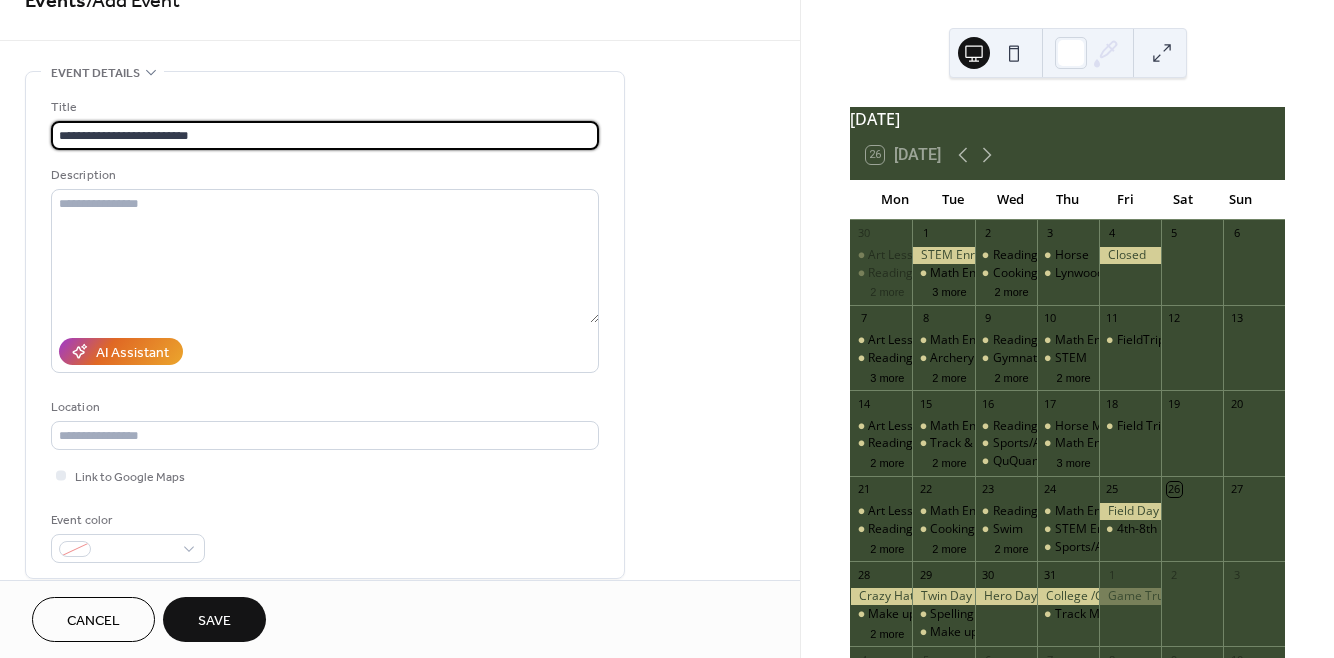 click on "**********" at bounding box center (325, 135) 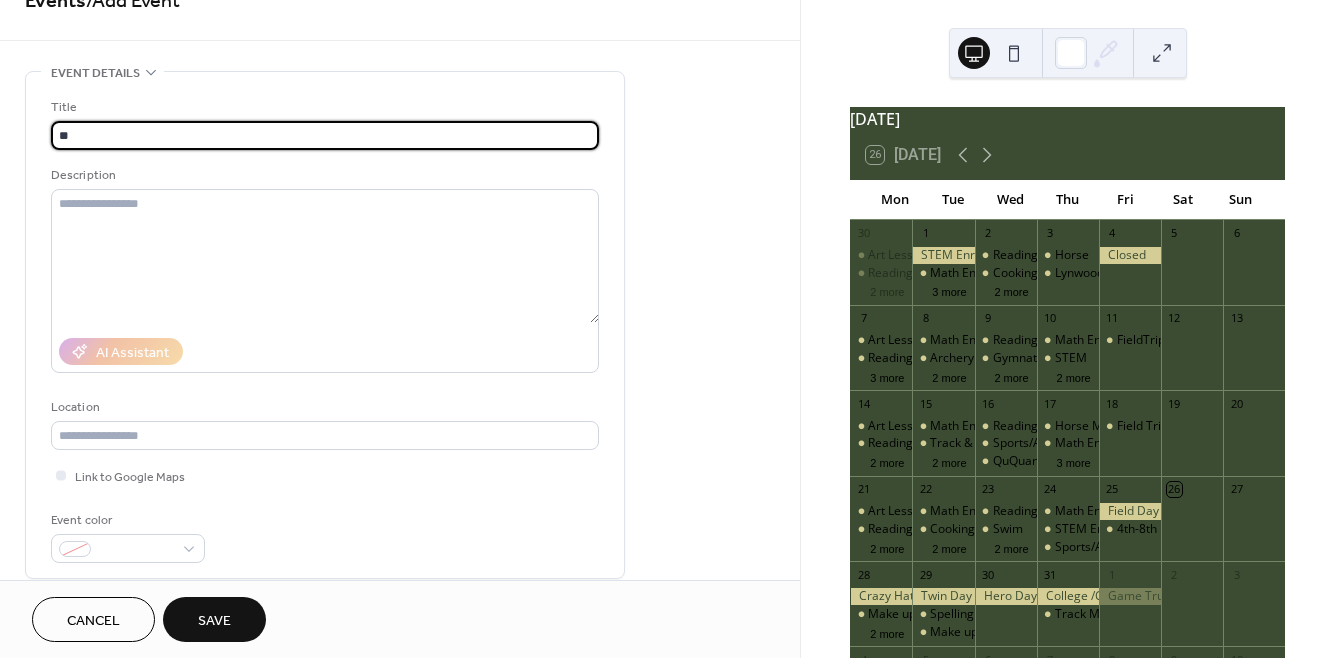 type on "*" 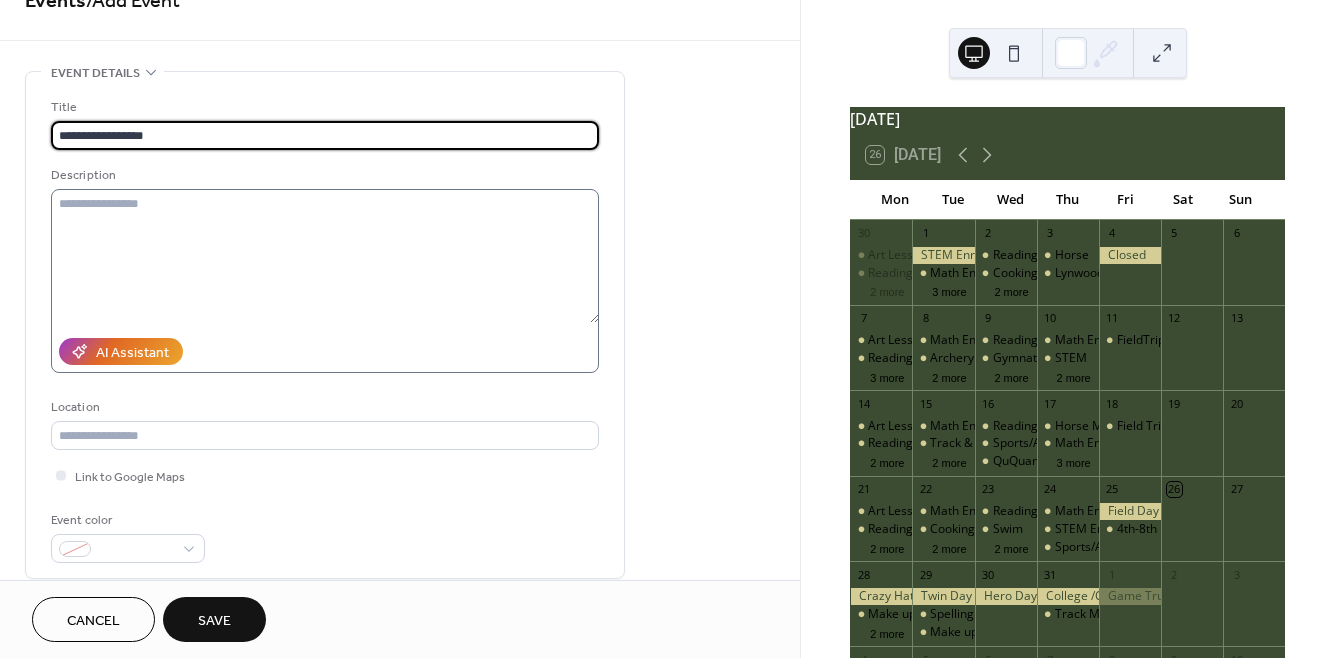 type on "**********" 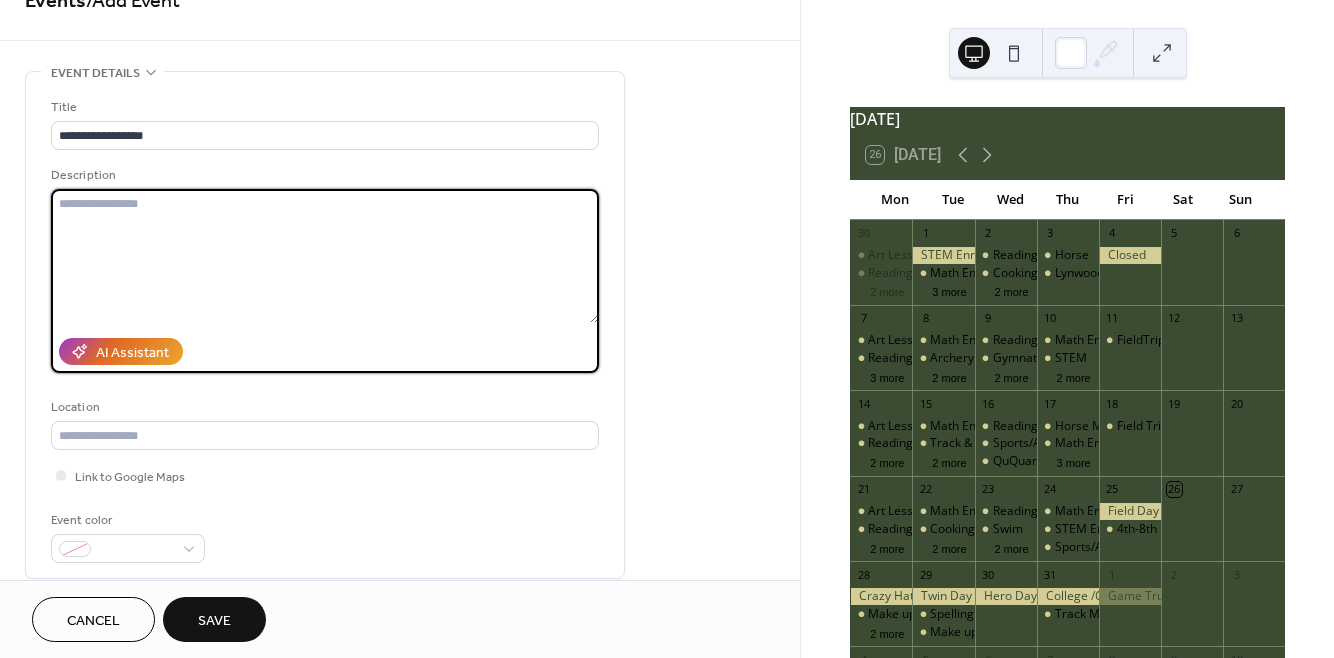 click at bounding box center [325, 256] 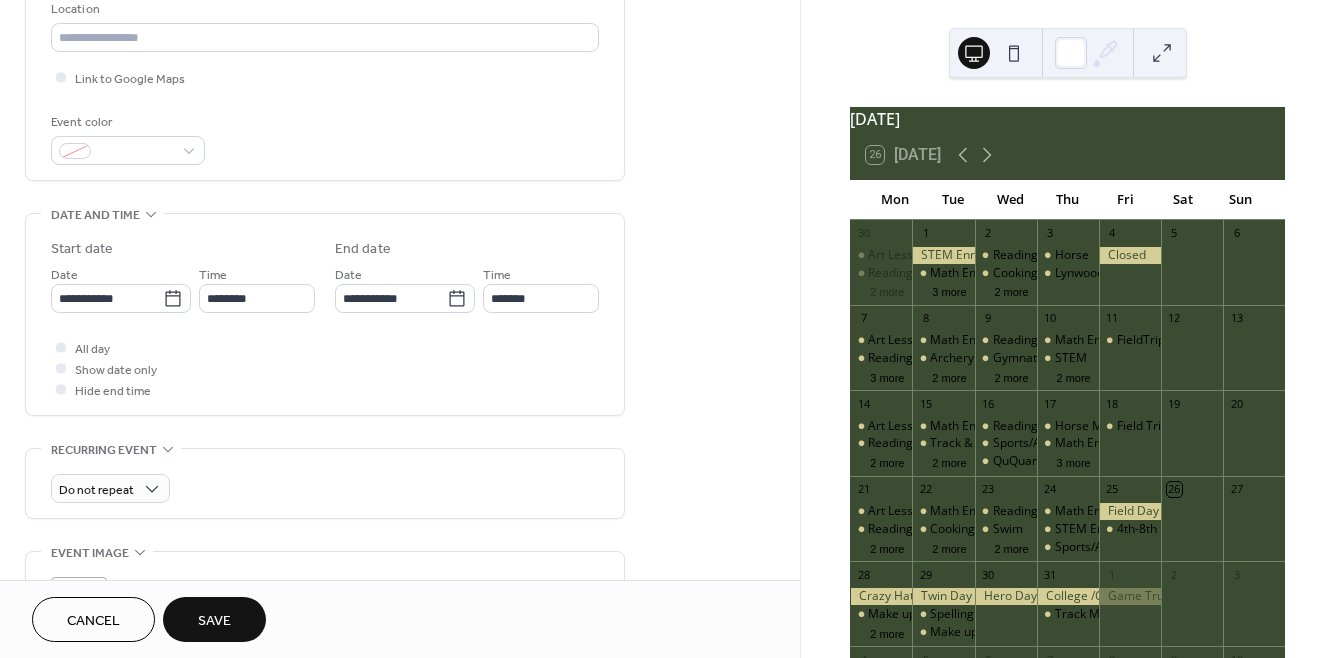 scroll, scrollTop: 441, scrollLeft: 0, axis: vertical 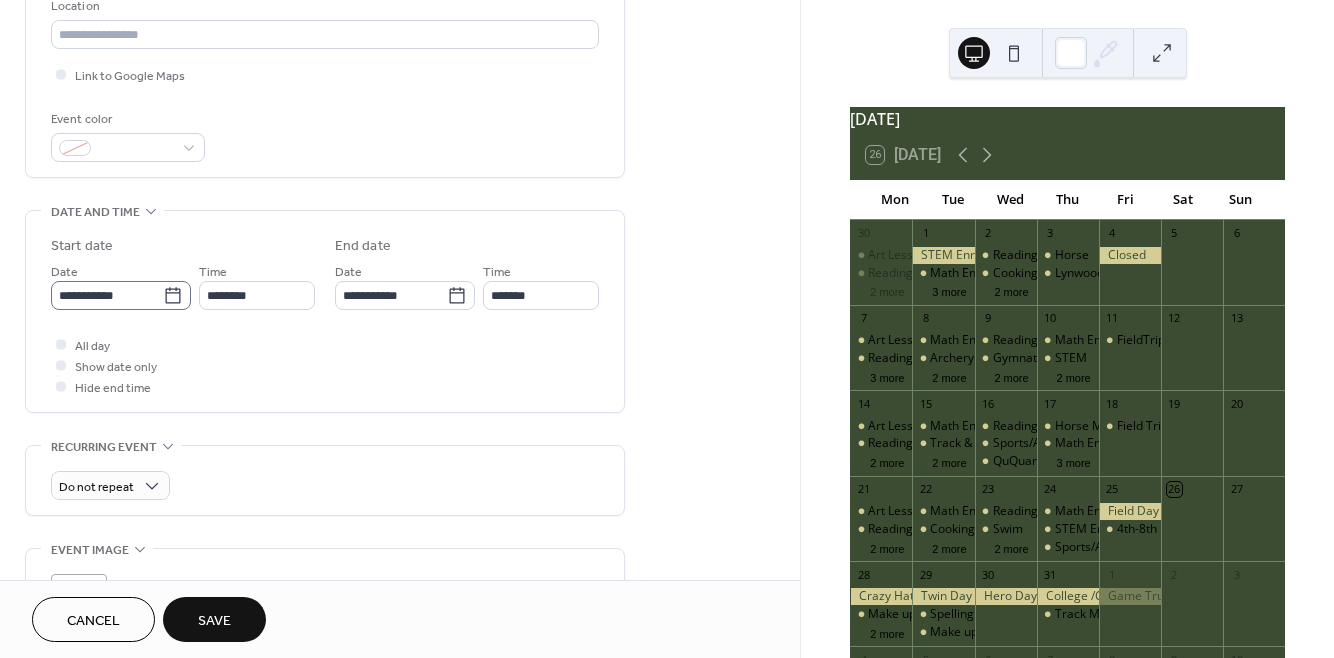 type on "**********" 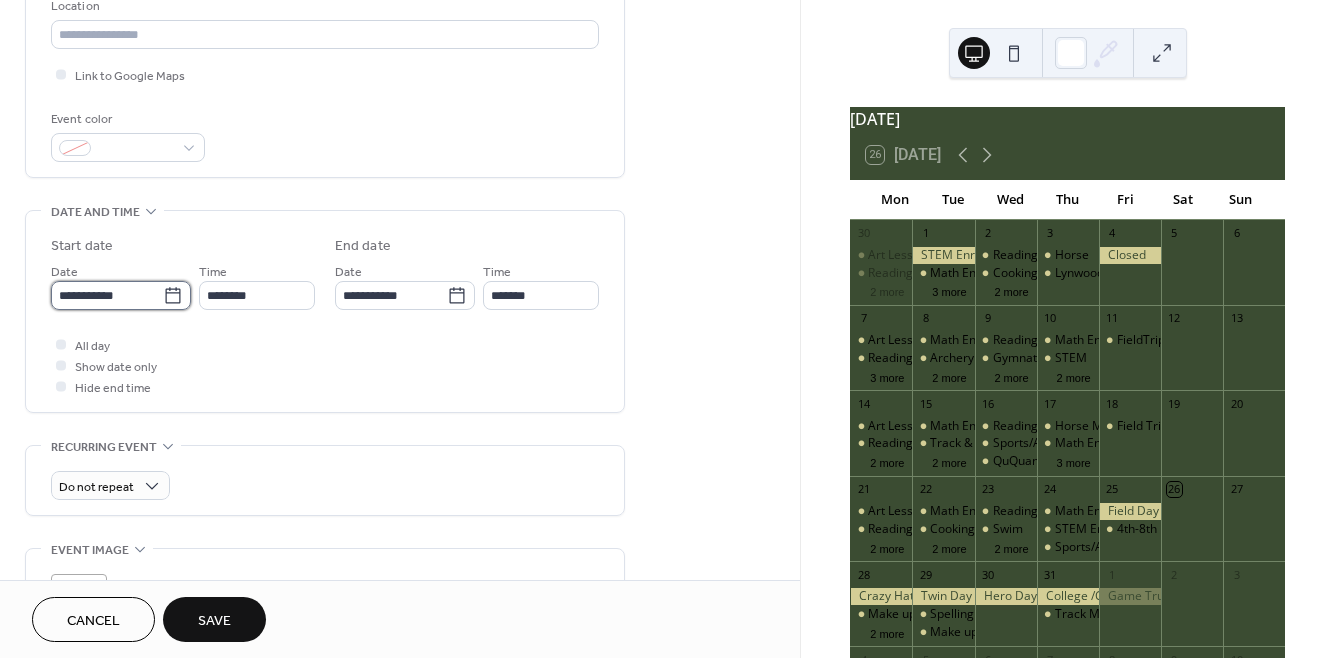 click on "**********" at bounding box center [107, 295] 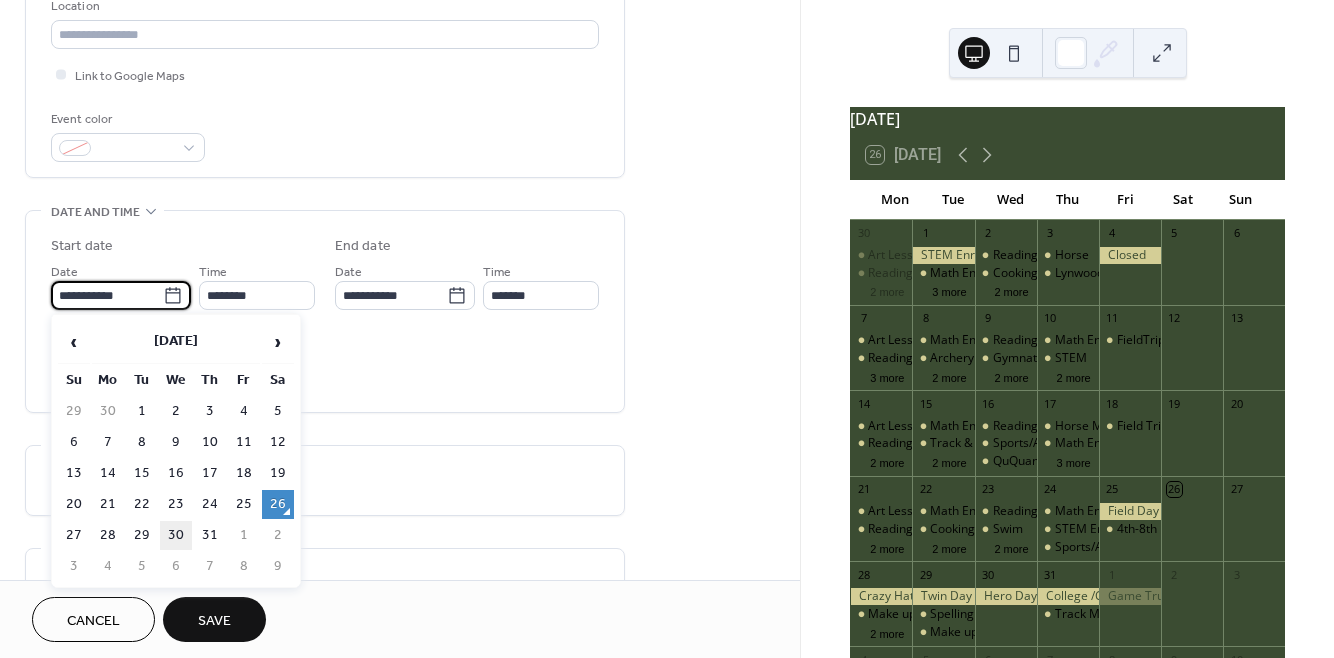 click on "30" at bounding box center [176, 535] 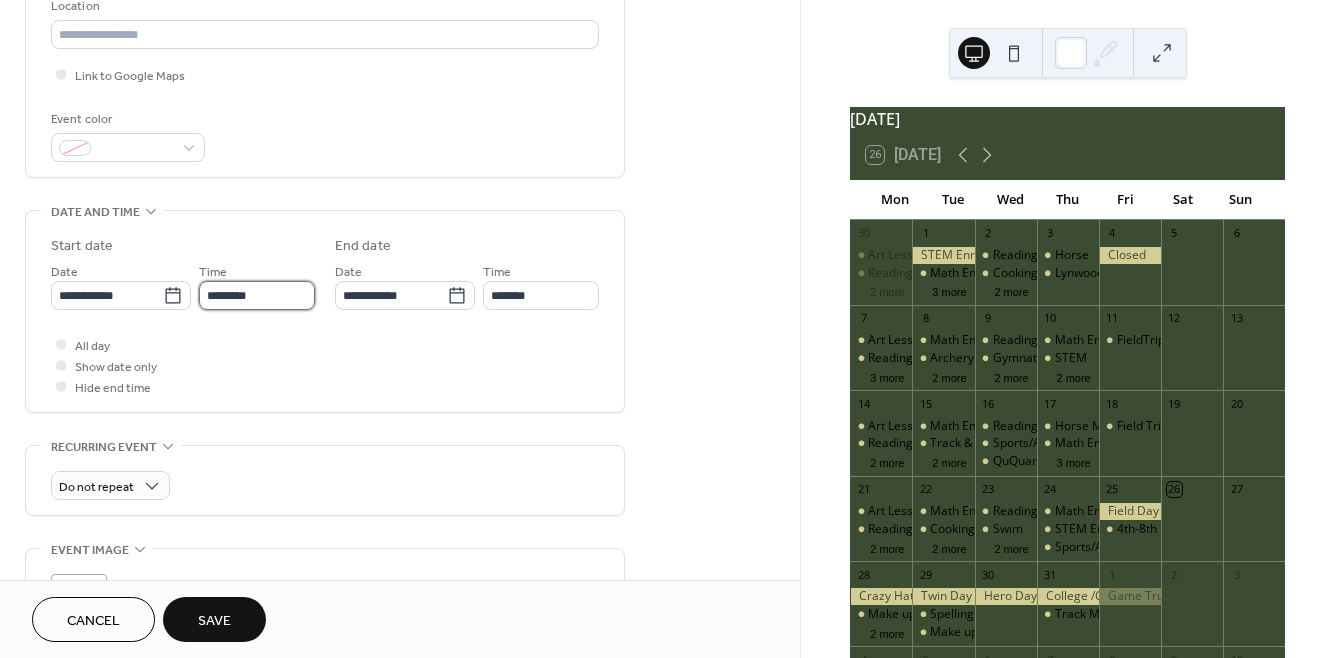 click on "********" at bounding box center (257, 295) 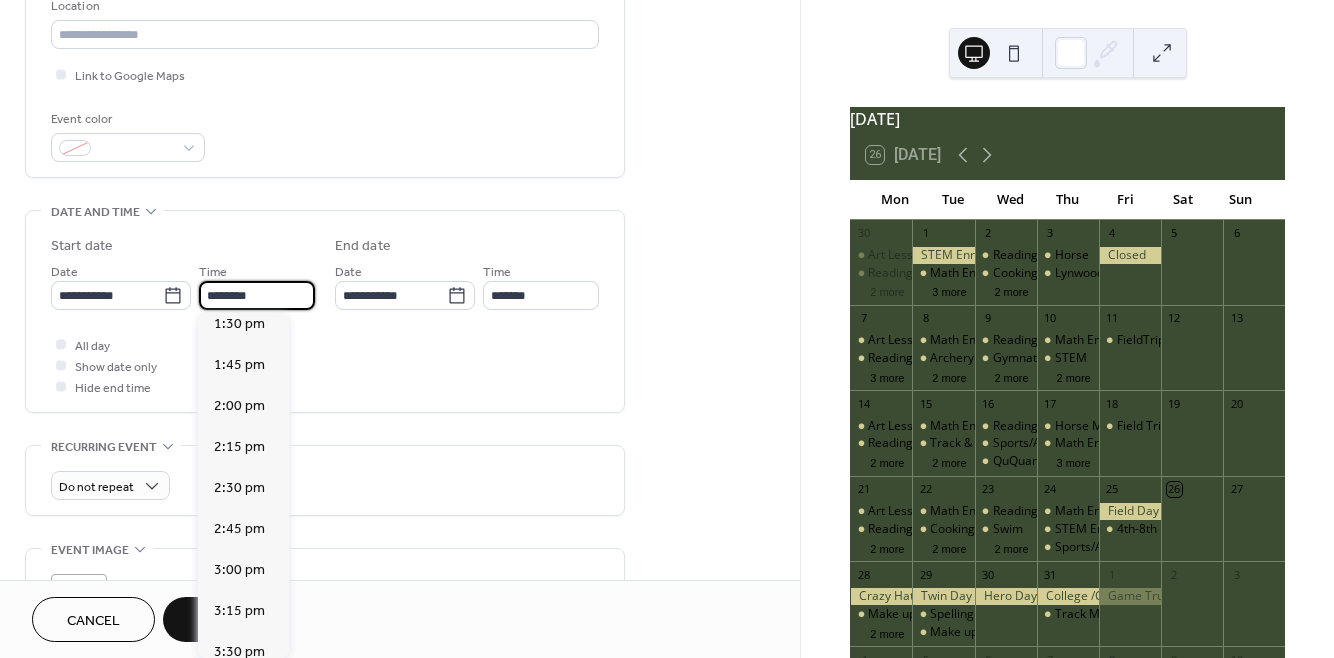 scroll, scrollTop: 2228, scrollLeft: 0, axis: vertical 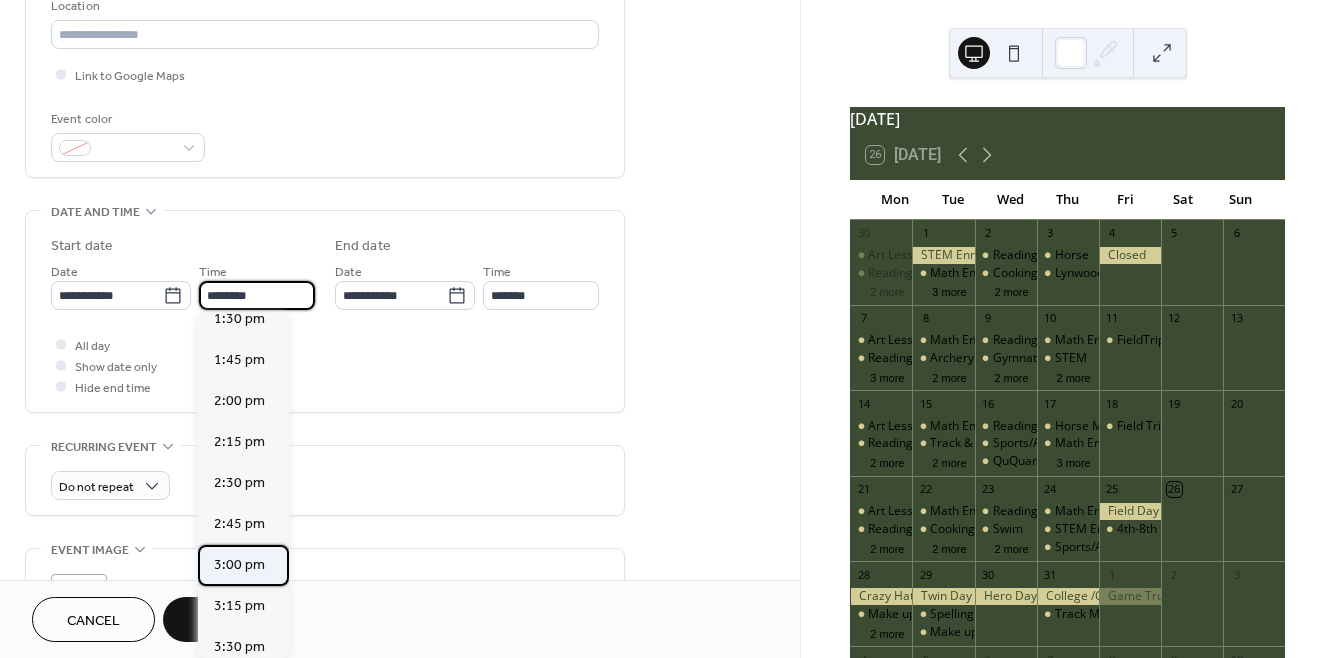 click on "3:00 pm" at bounding box center [243, 565] 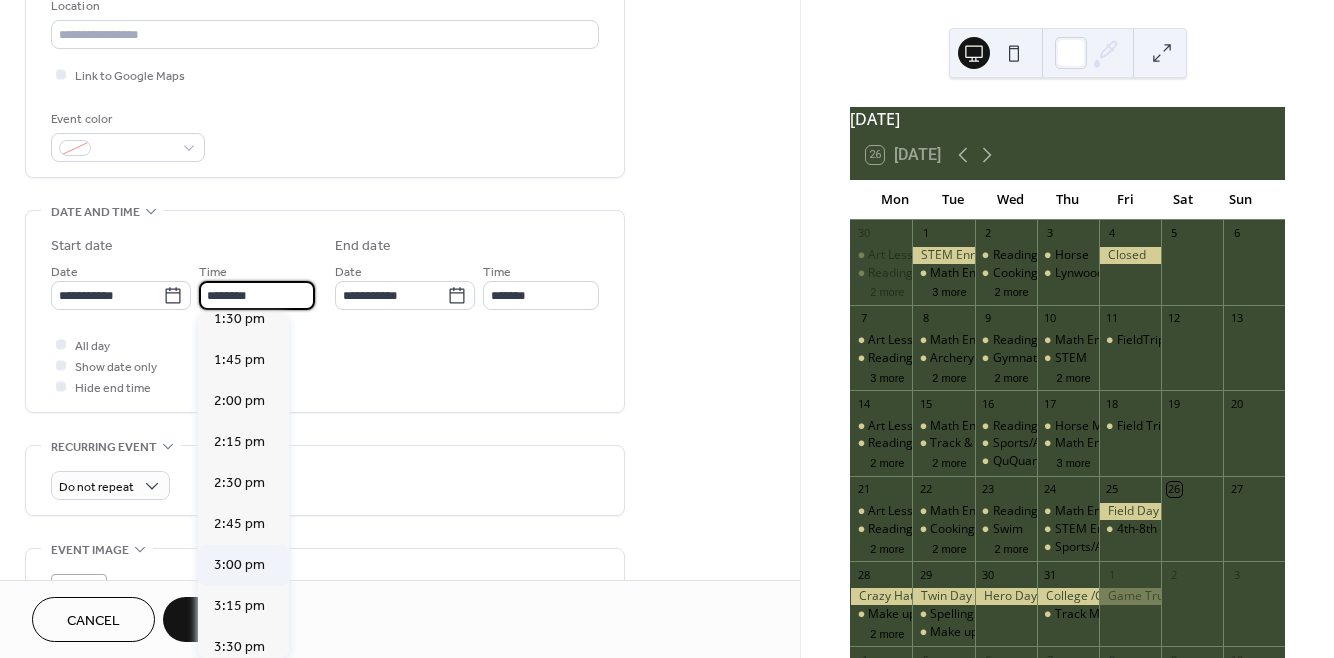 type on "*******" 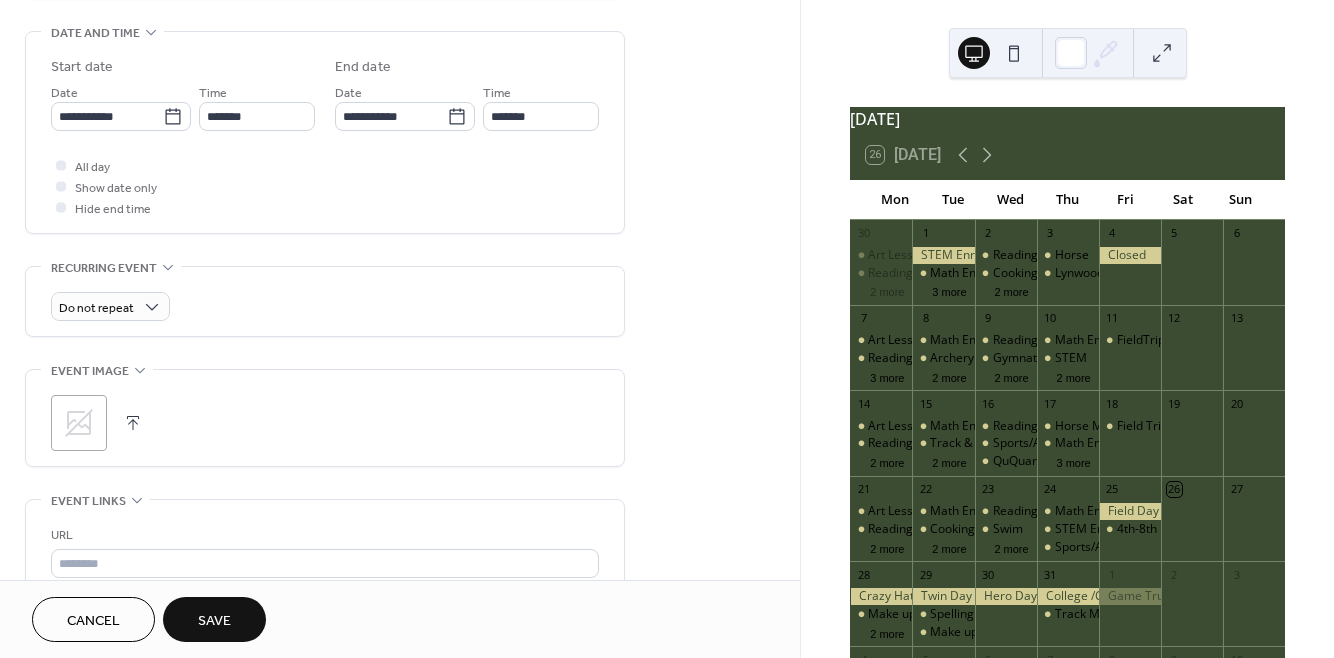 scroll, scrollTop: 635, scrollLeft: 0, axis: vertical 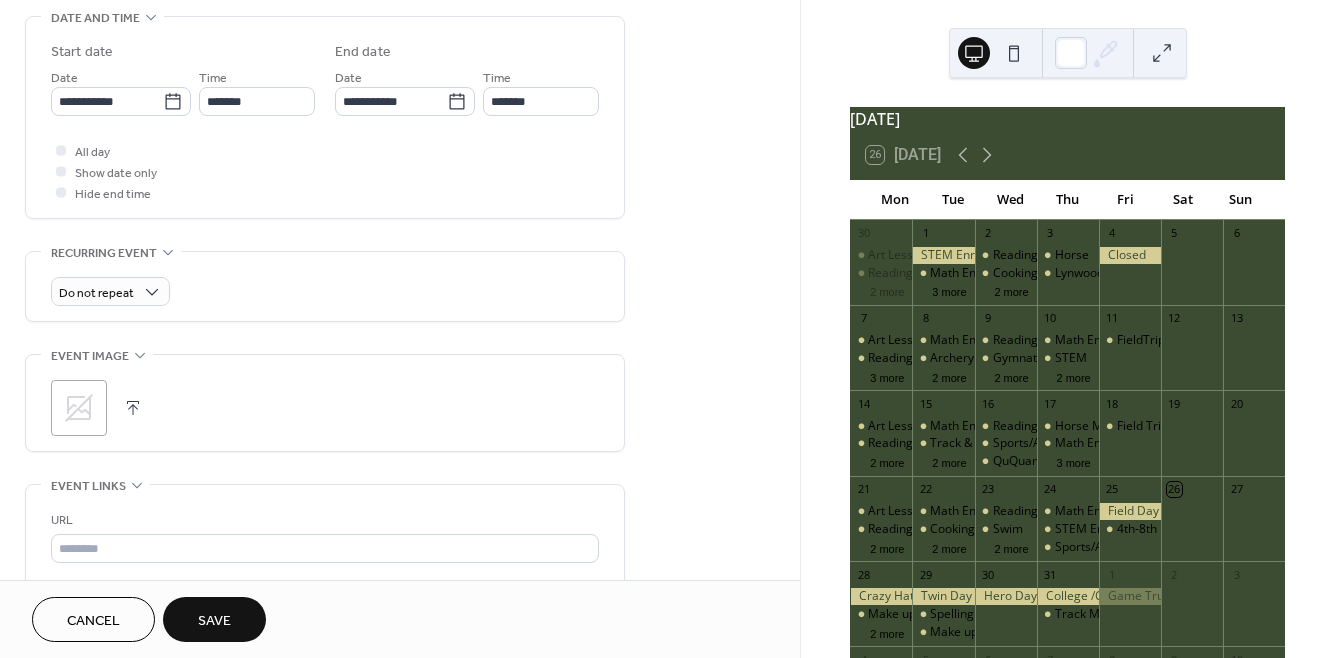 click on "Save" at bounding box center (214, 619) 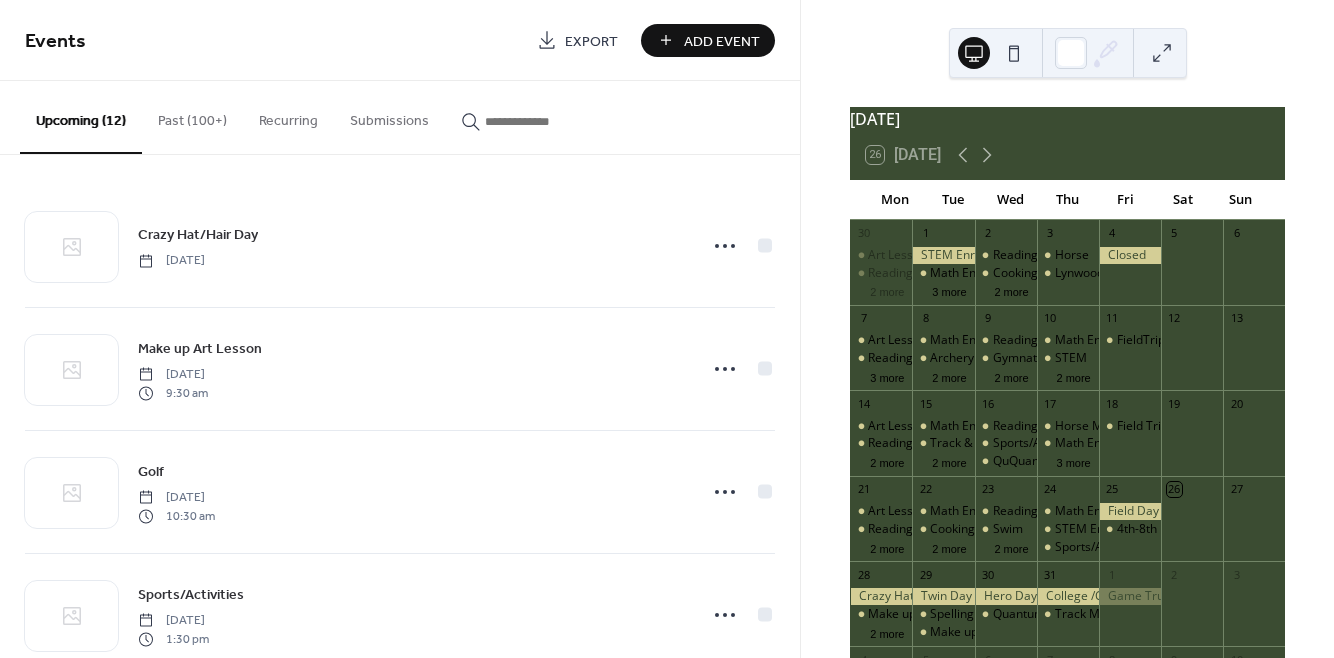 click on "Add Event" at bounding box center [708, 40] 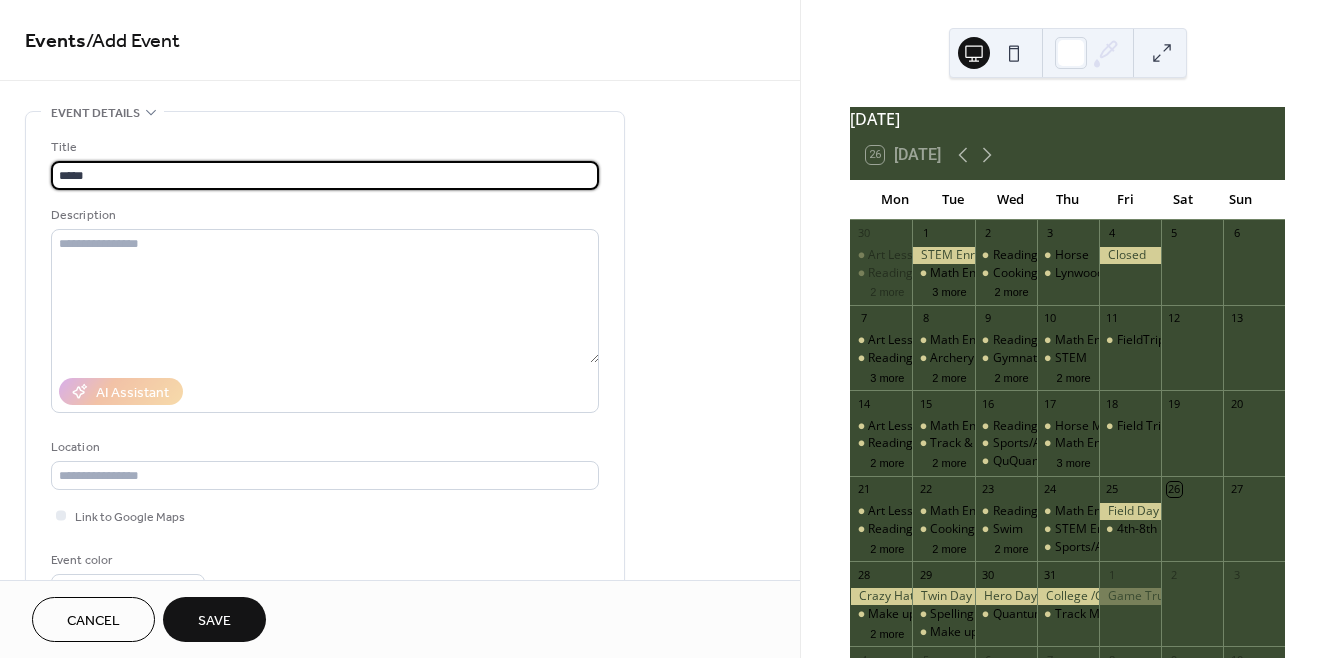 type on "**********" 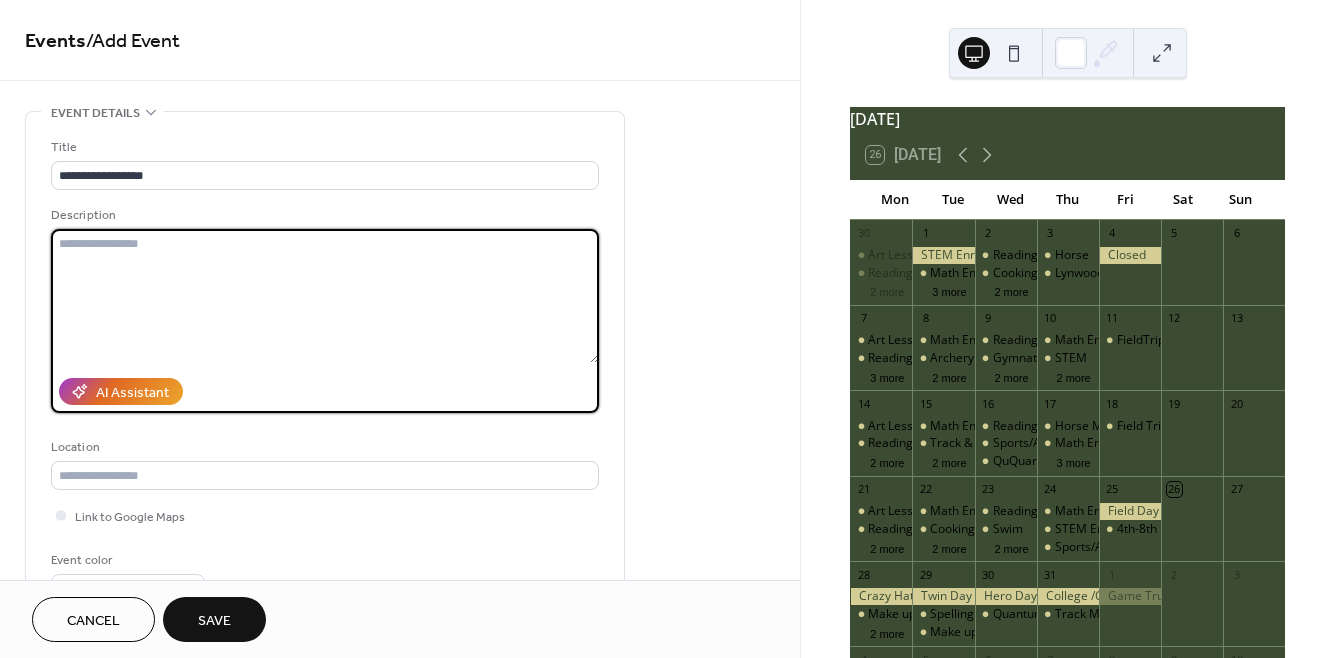 click at bounding box center [325, 296] 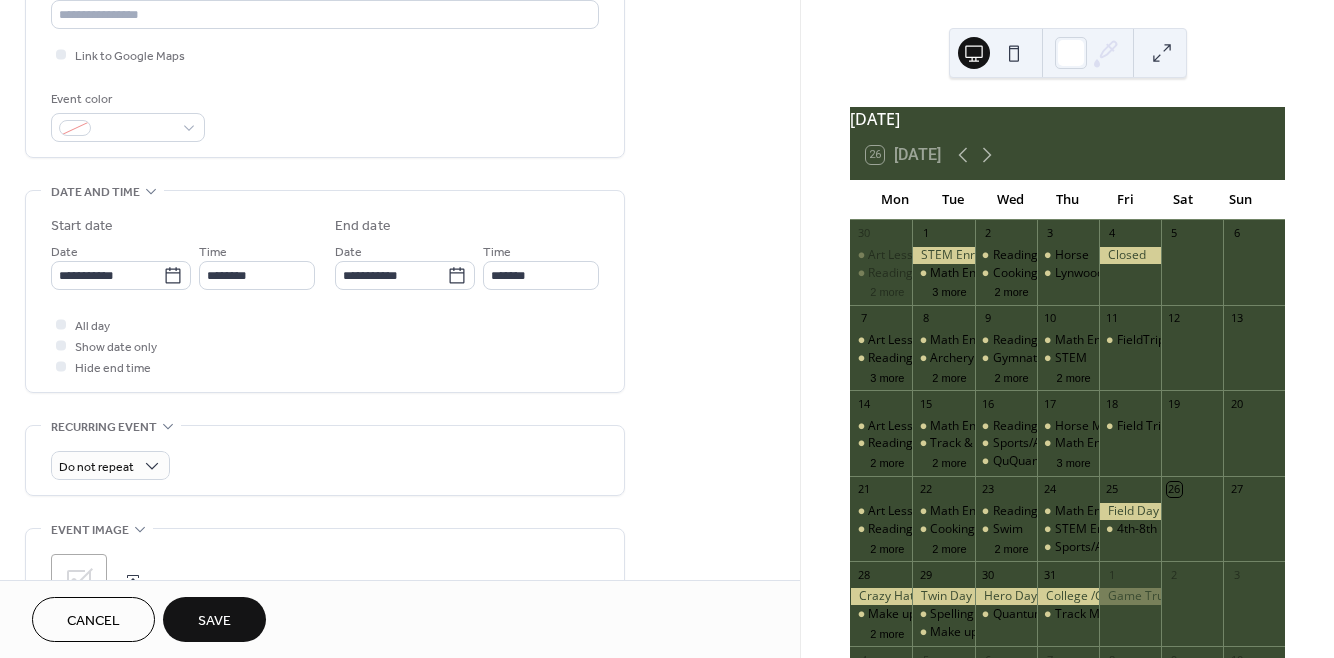 scroll, scrollTop: 468, scrollLeft: 0, axis: vertical 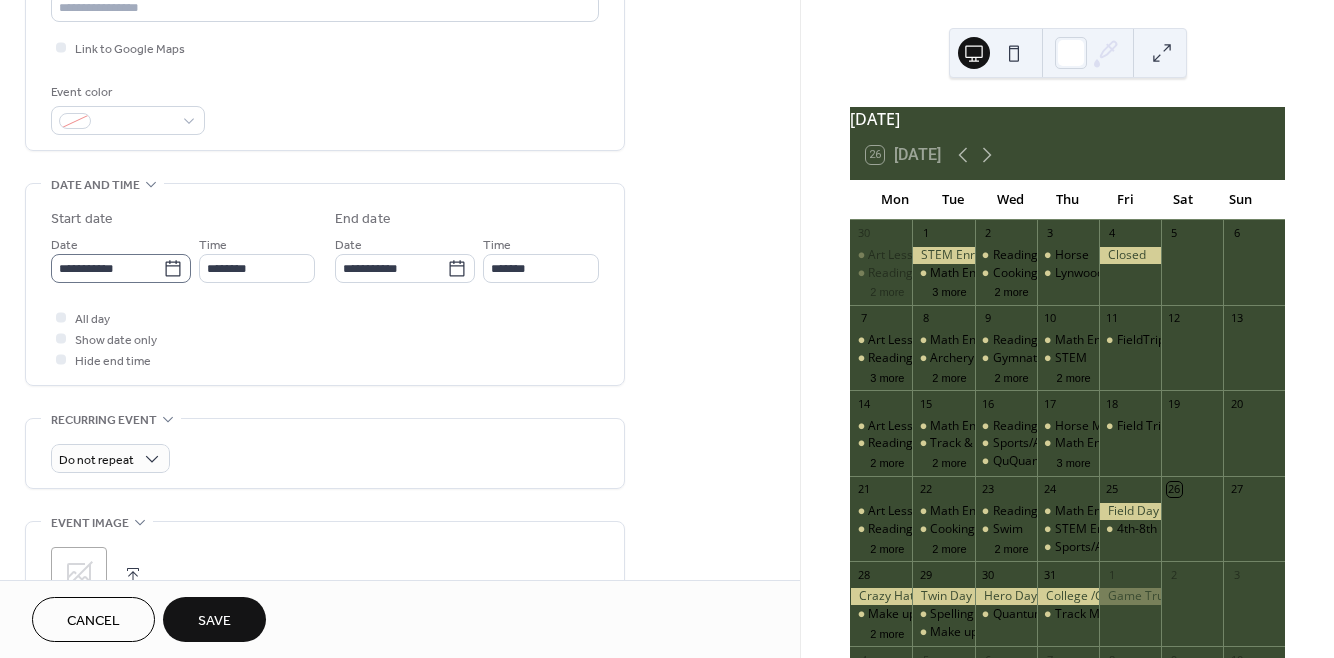 type on "**********" 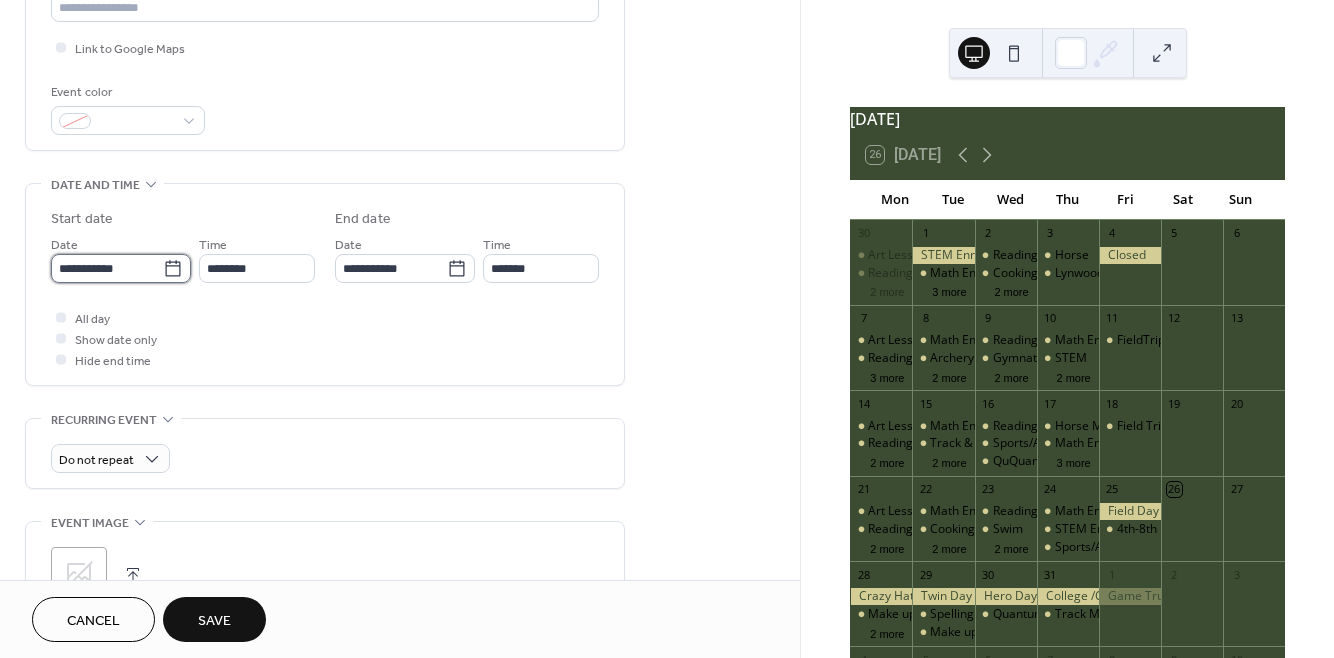 click on "**********" at bounding box center [107, 268] 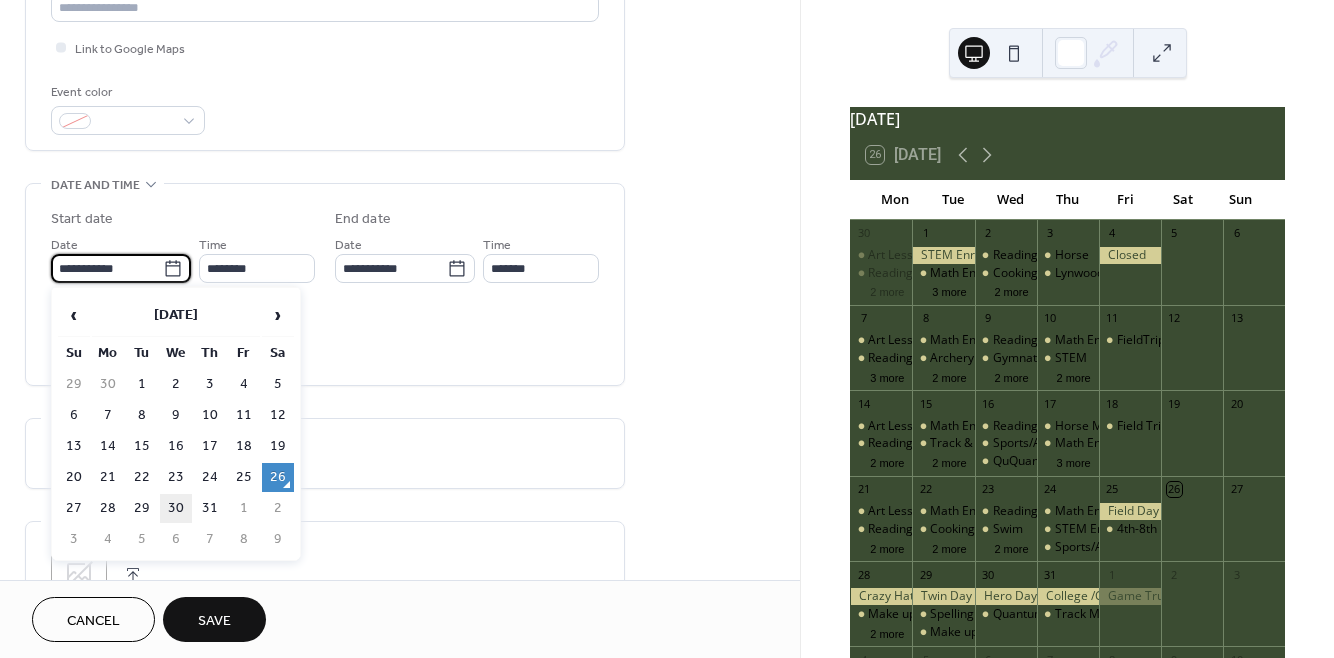 click on "30" at bounding box center (176, 508) 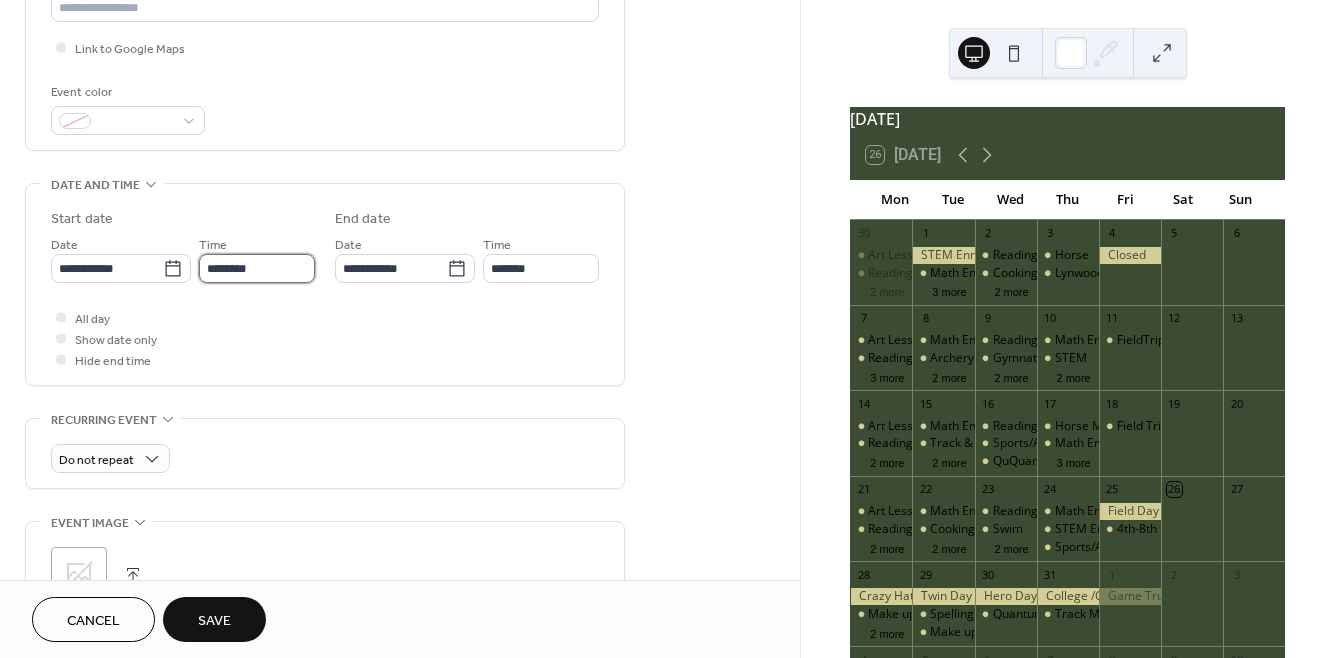 click on "********" at bounding box center [257, 268] 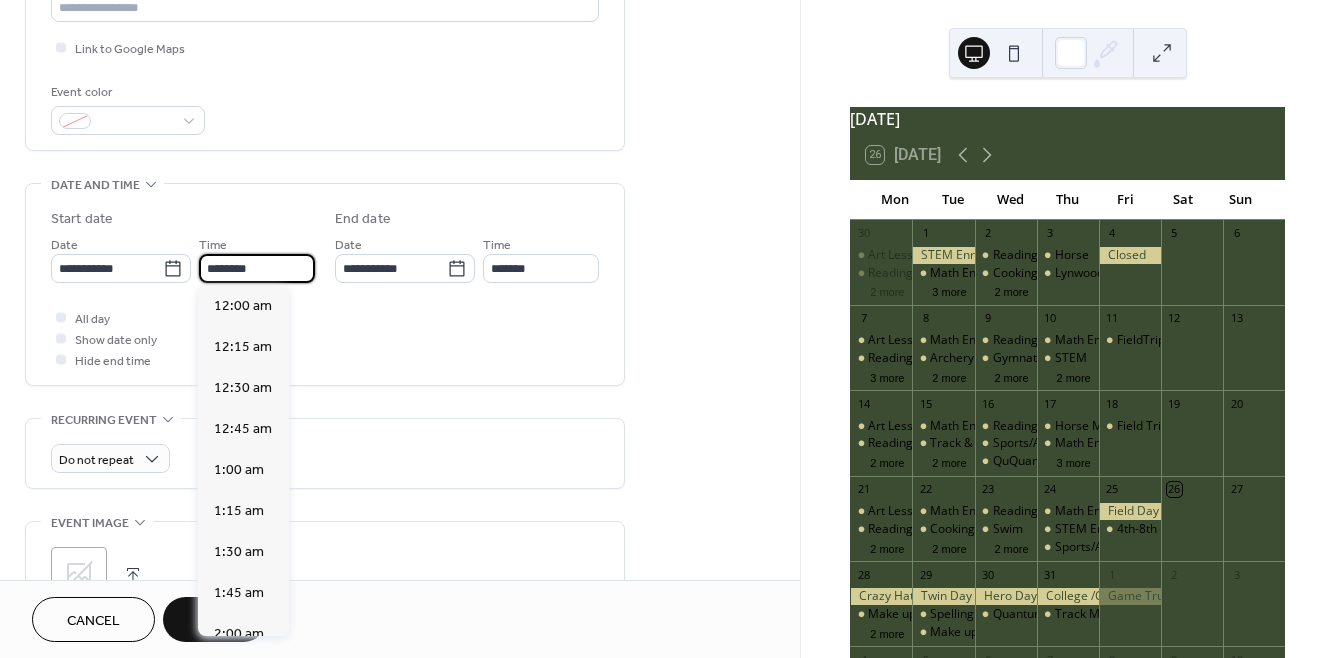 scroll, scrollTop: 1968, scrollLeft: 0, axis: vertical 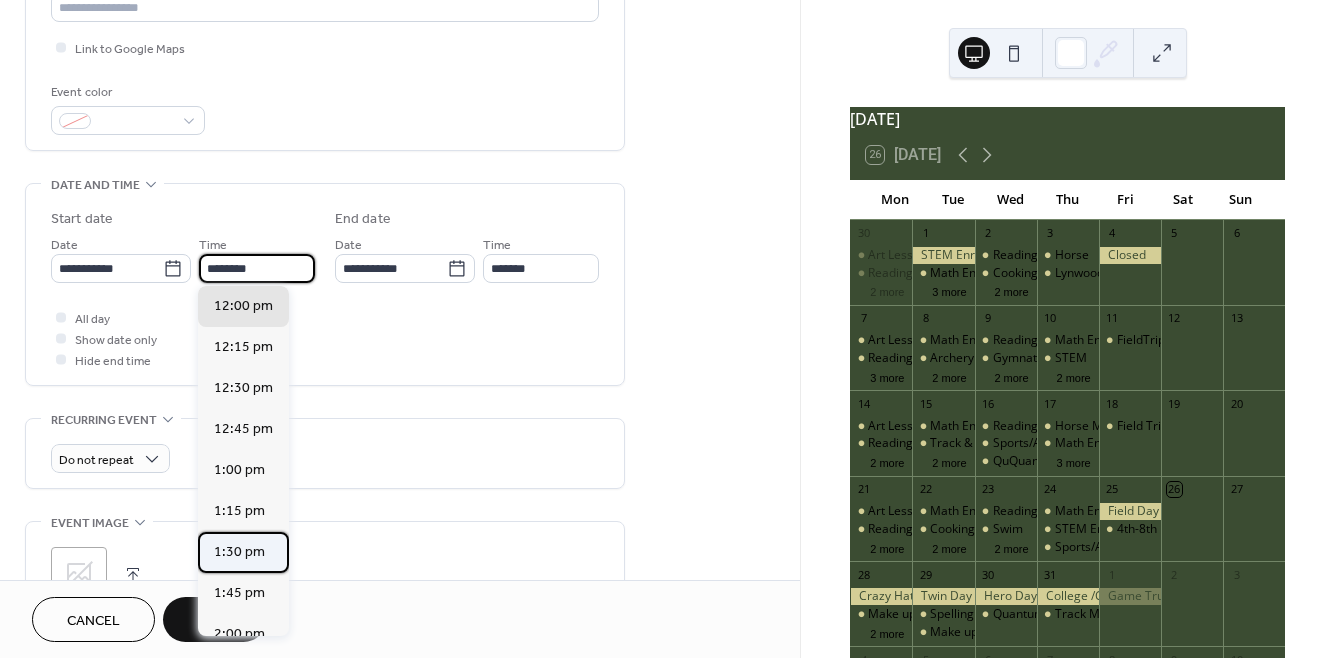 click on "1:30 pm" at bounding box center [243, 552] 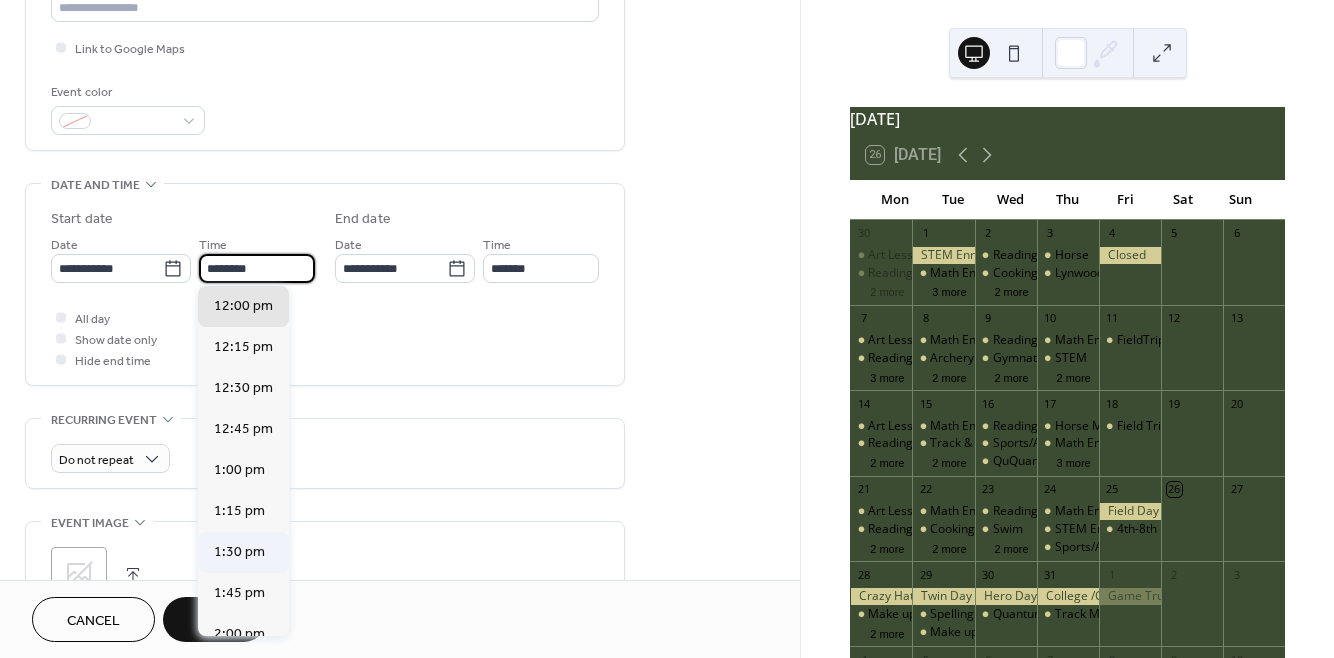 type on "*******" 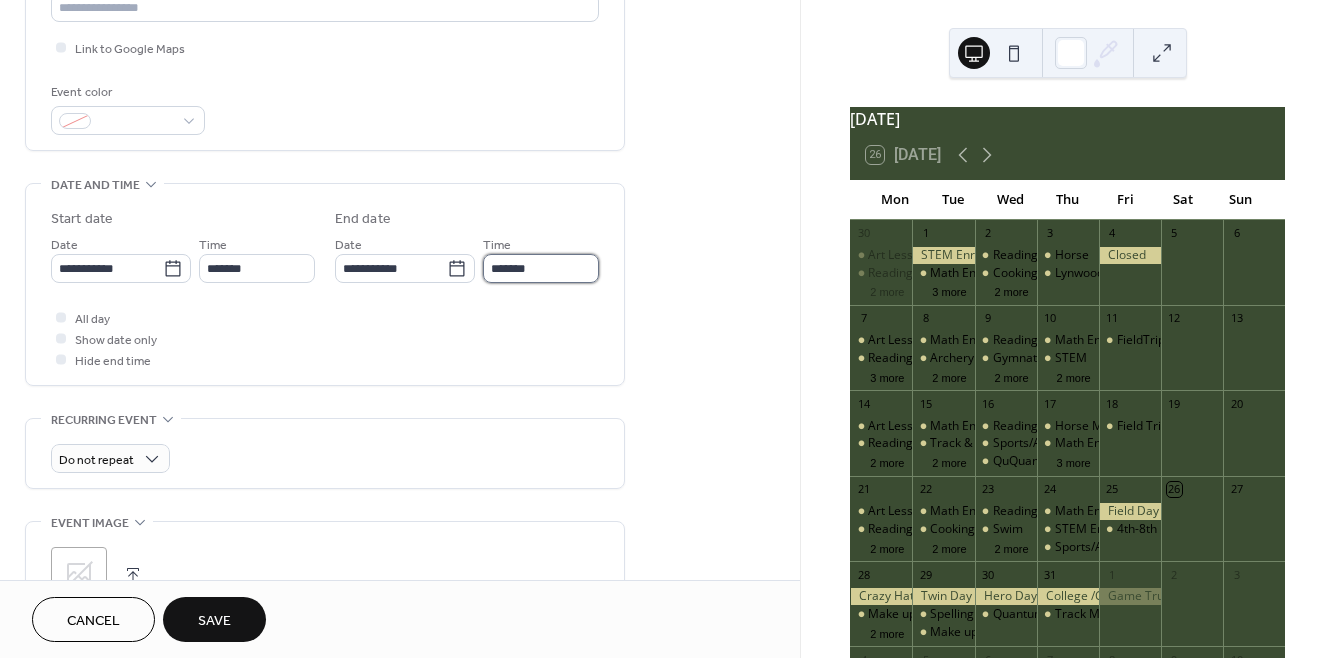click on "*******" at bounding box center [541, 268] 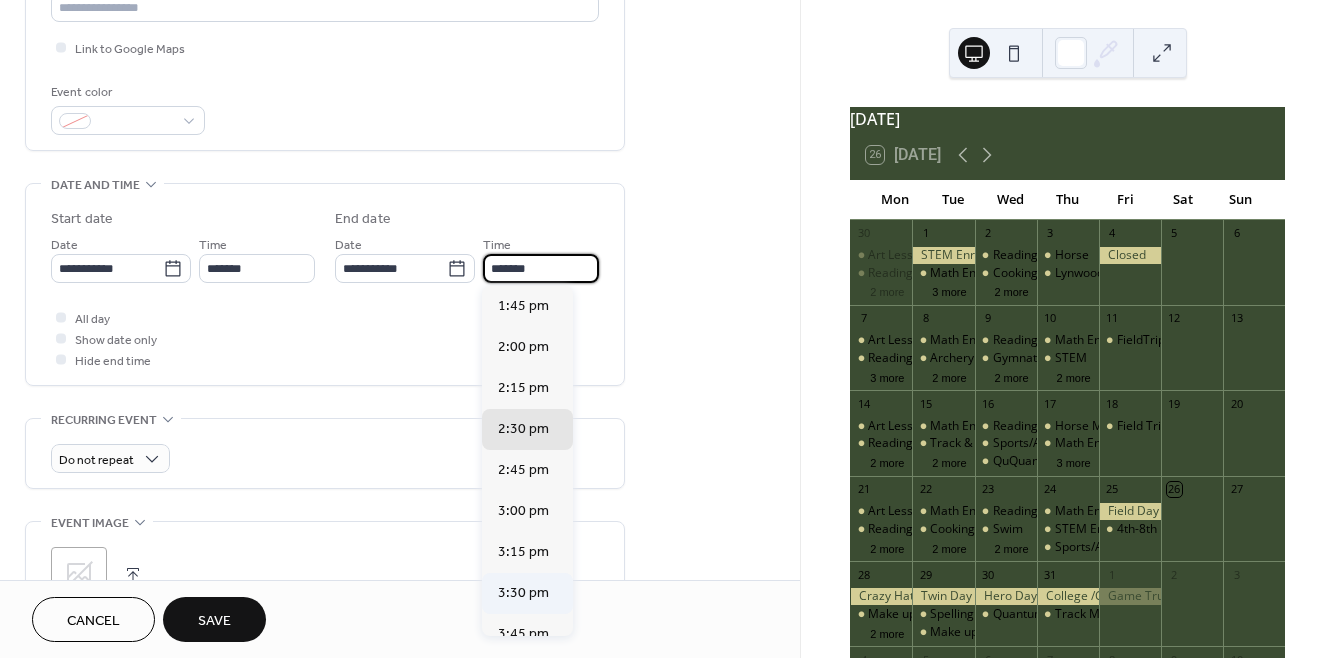 click on "3:30 pm" at bounding box center [527, 593] 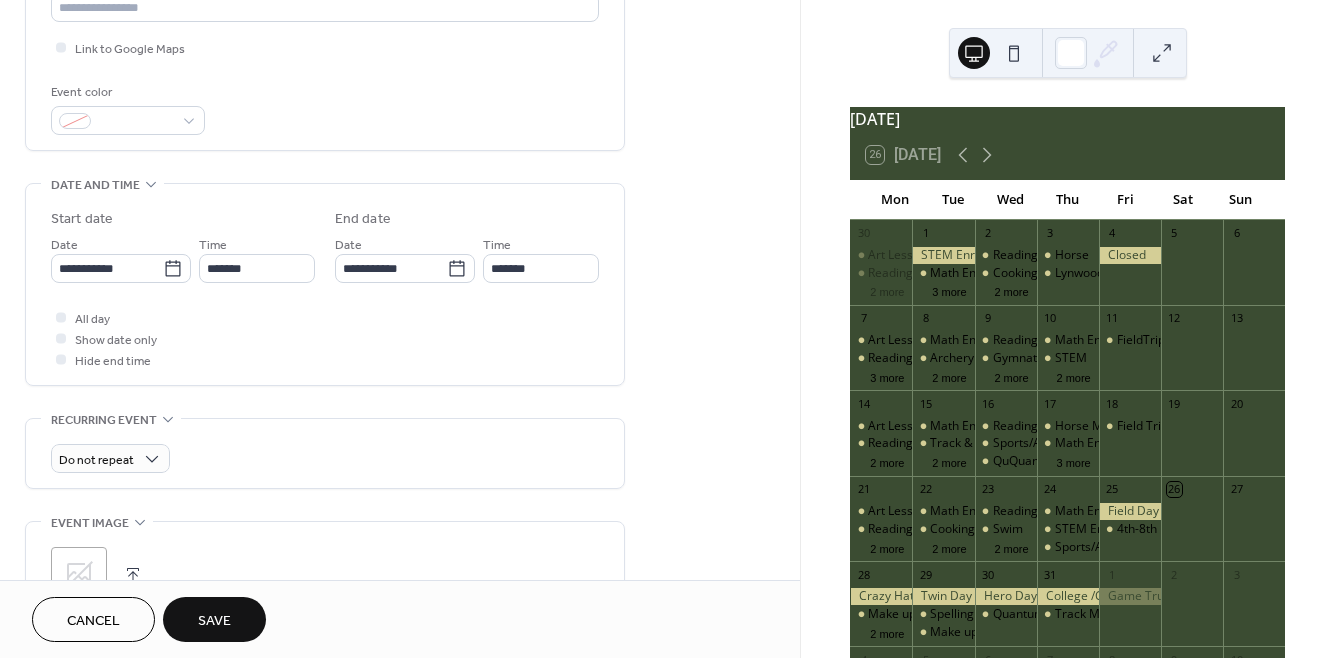 click on "Save" at bounding box center [214, 619] 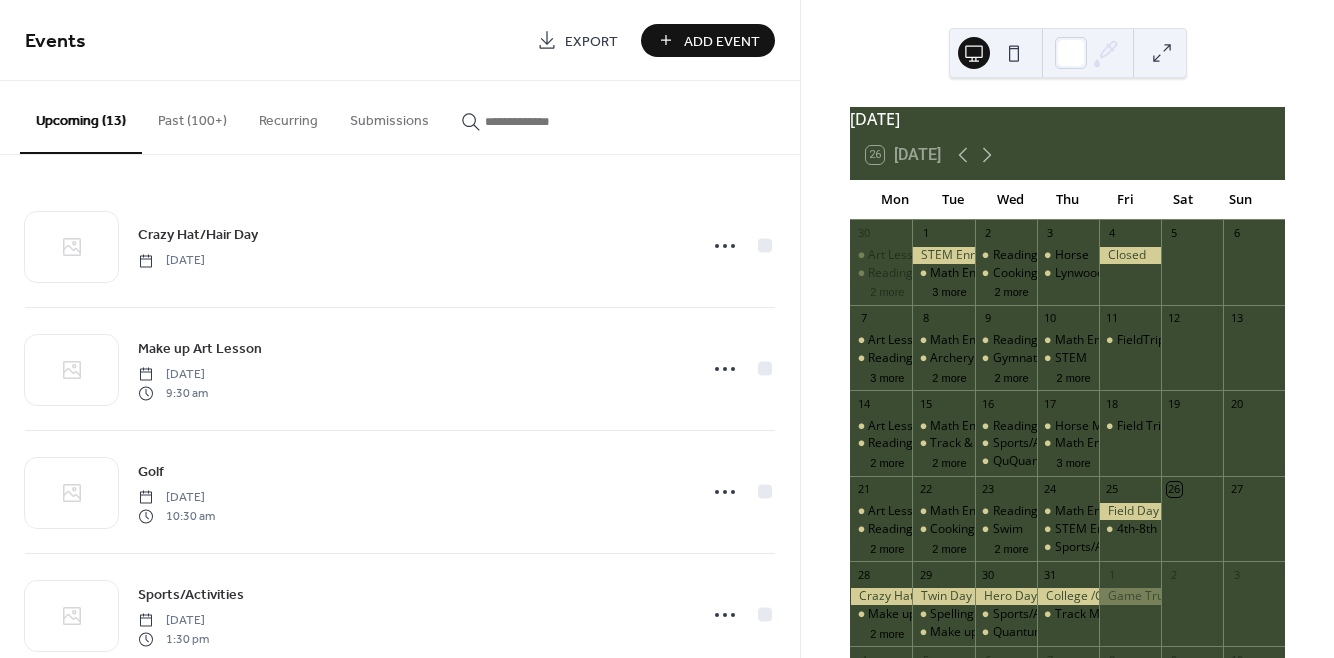 click on "Add Event" at bounding box center [708, 40] 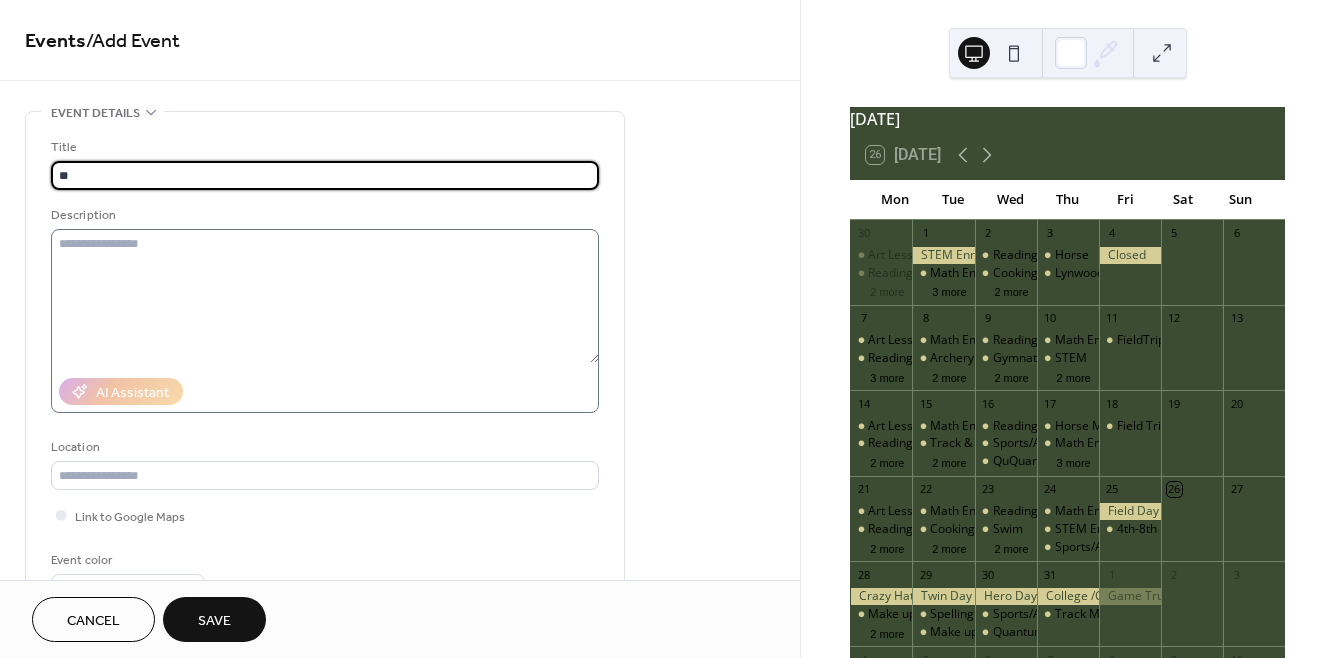 type on "**********" 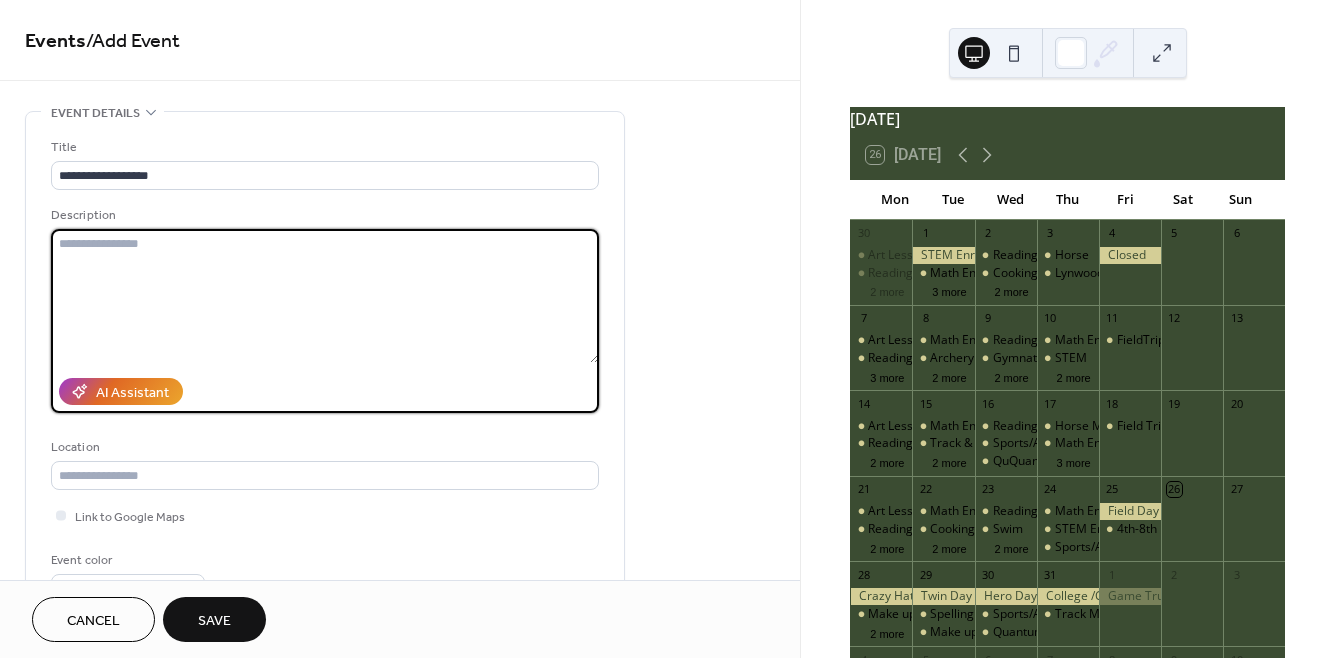 click at bounding box center (325, 296) 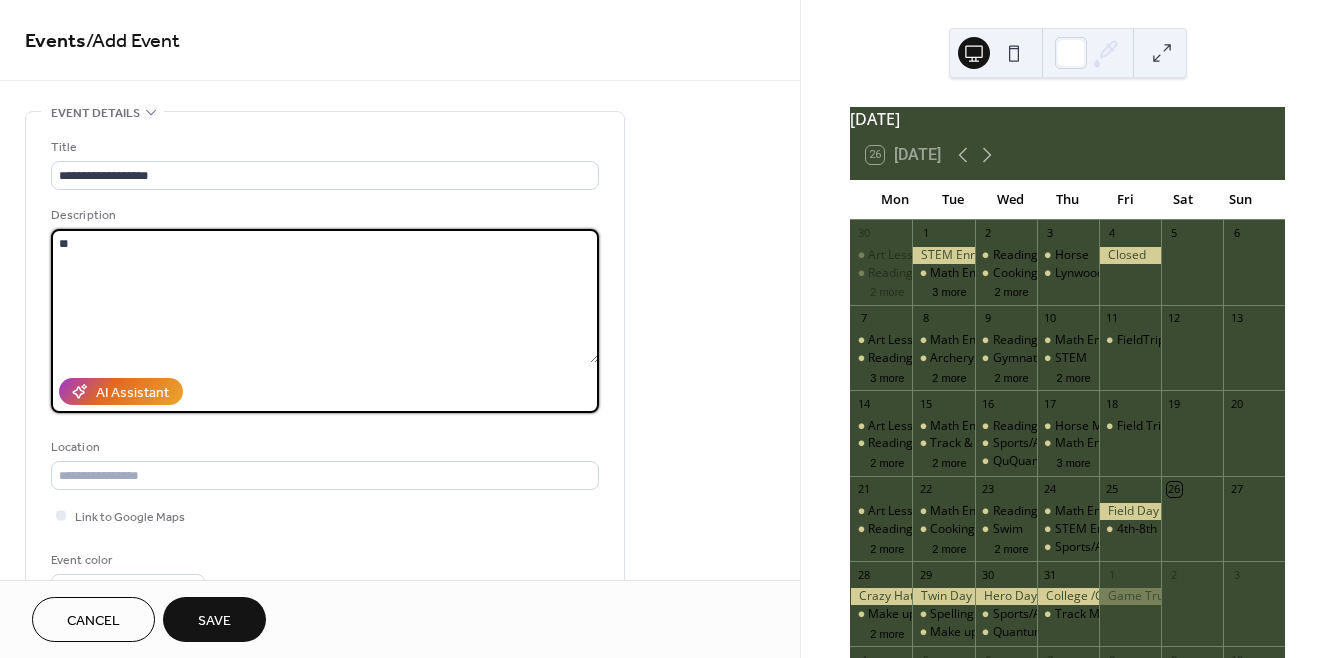 type on "*" 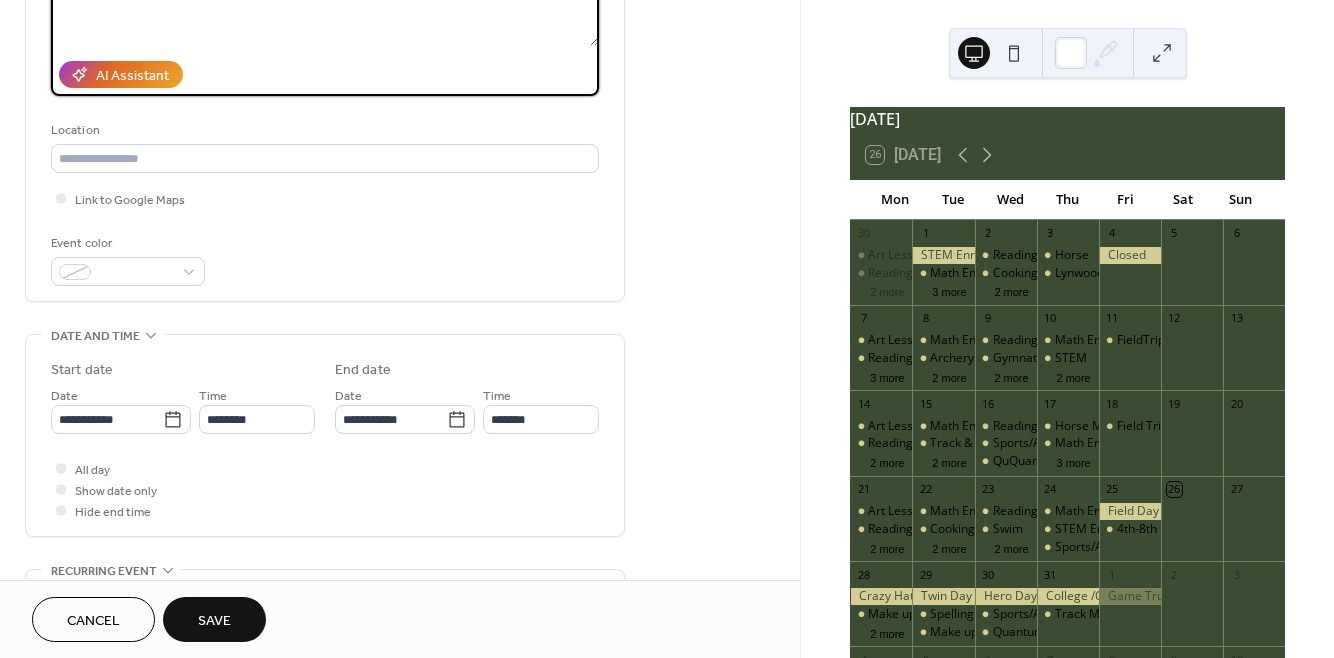 scroll, scrollTop: 328, scrollLeft: 0, axis: vertical 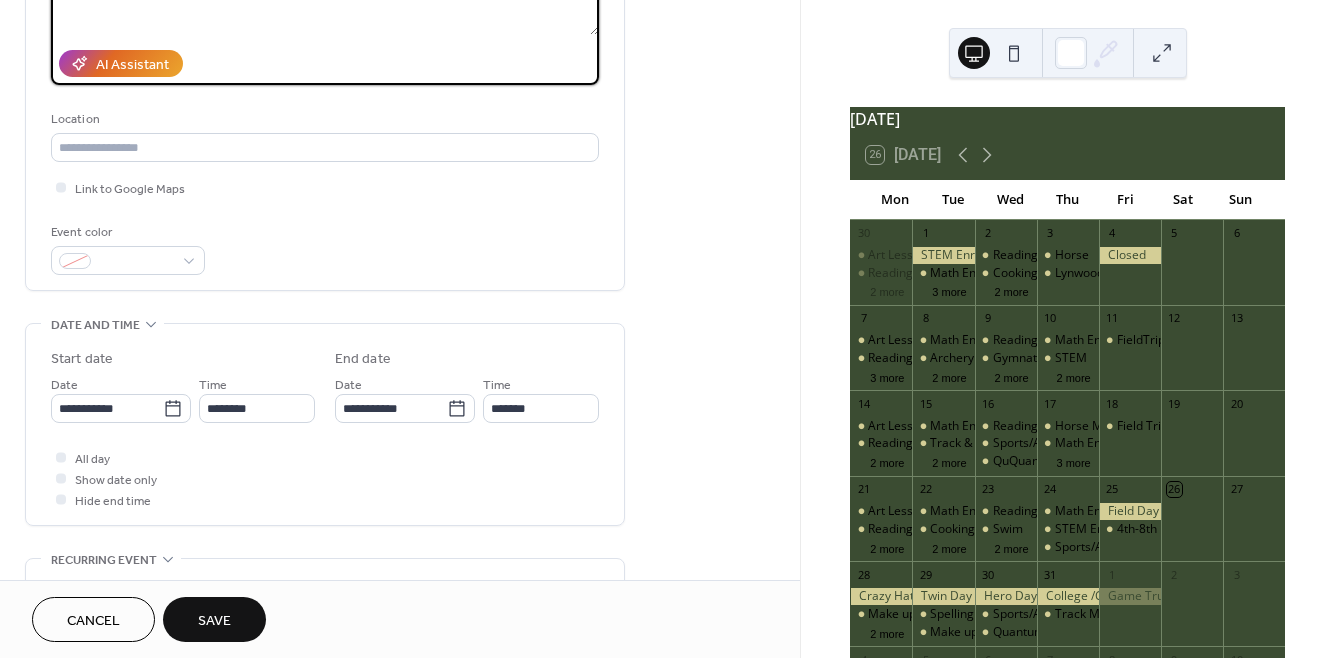 type on "**********" 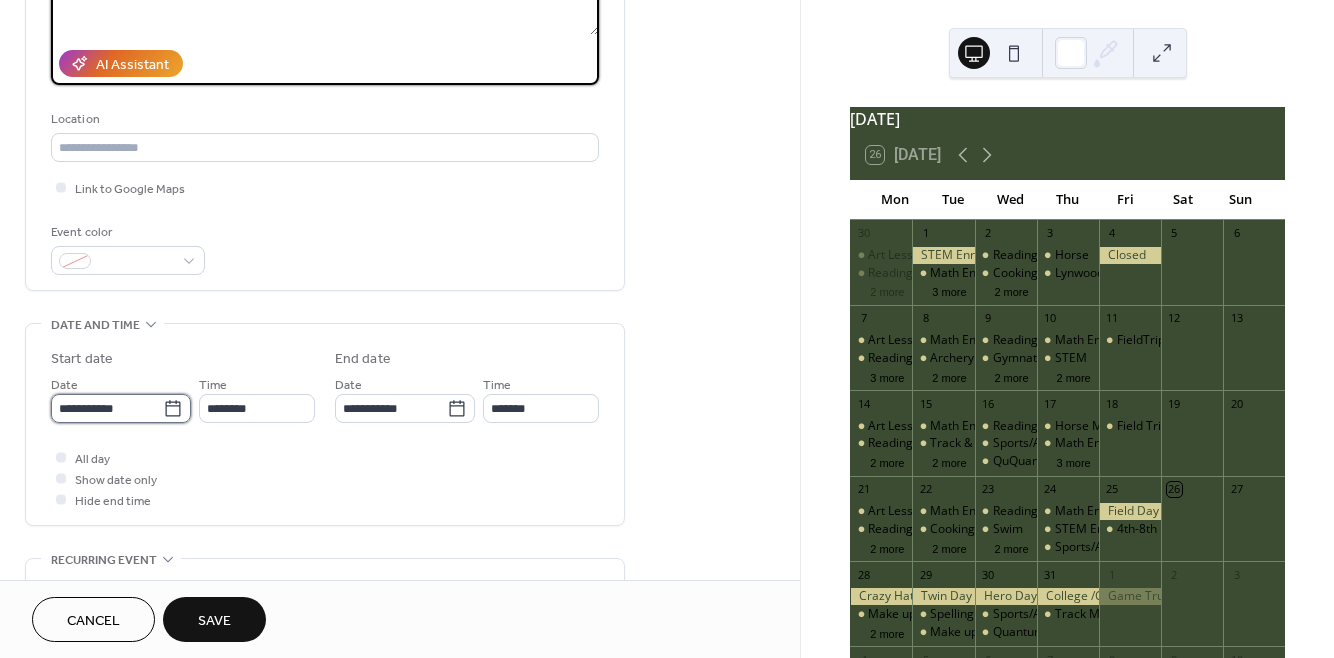 click on "**********" at bounding box center [107, 408] 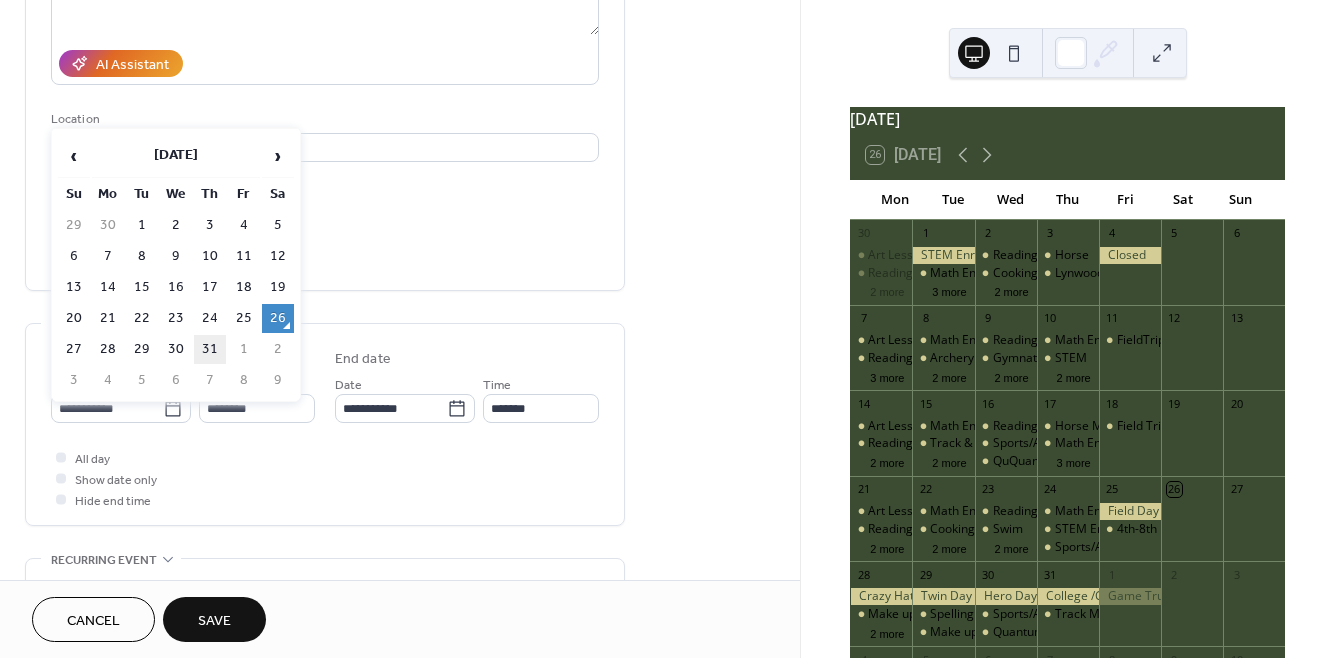 click on "31" at bounding box center [210, 349] 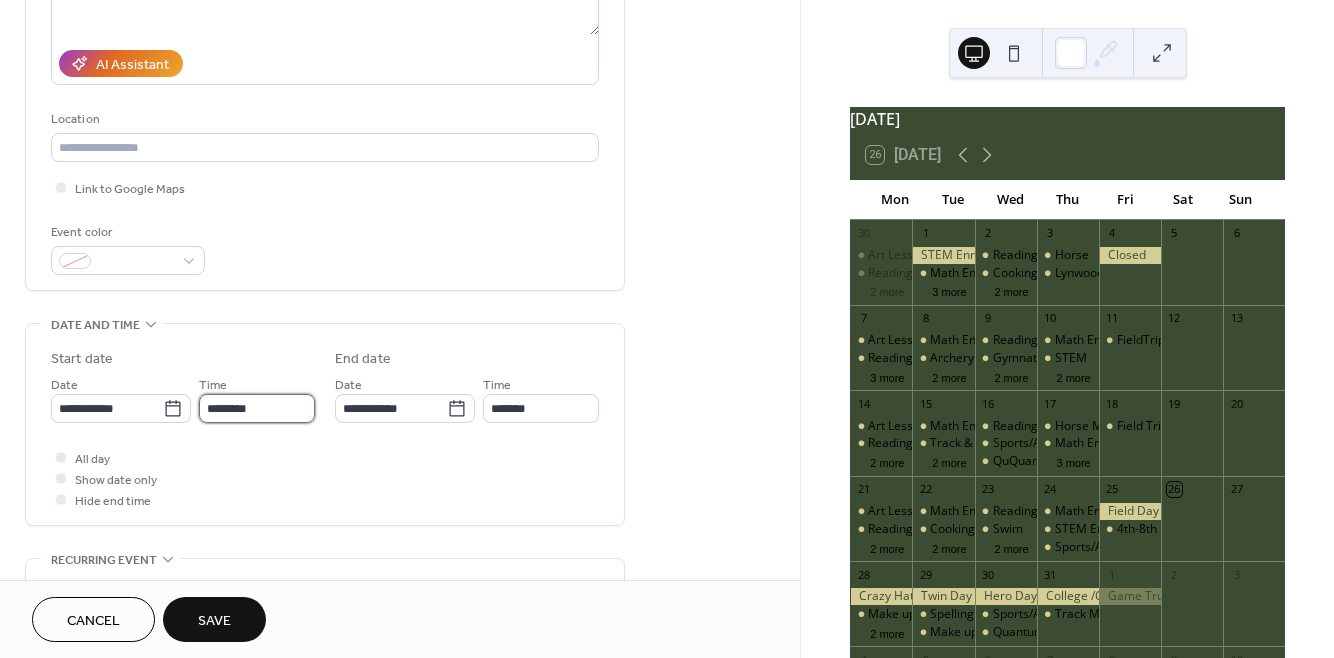 click on "********" at bounding box center (257, 408) 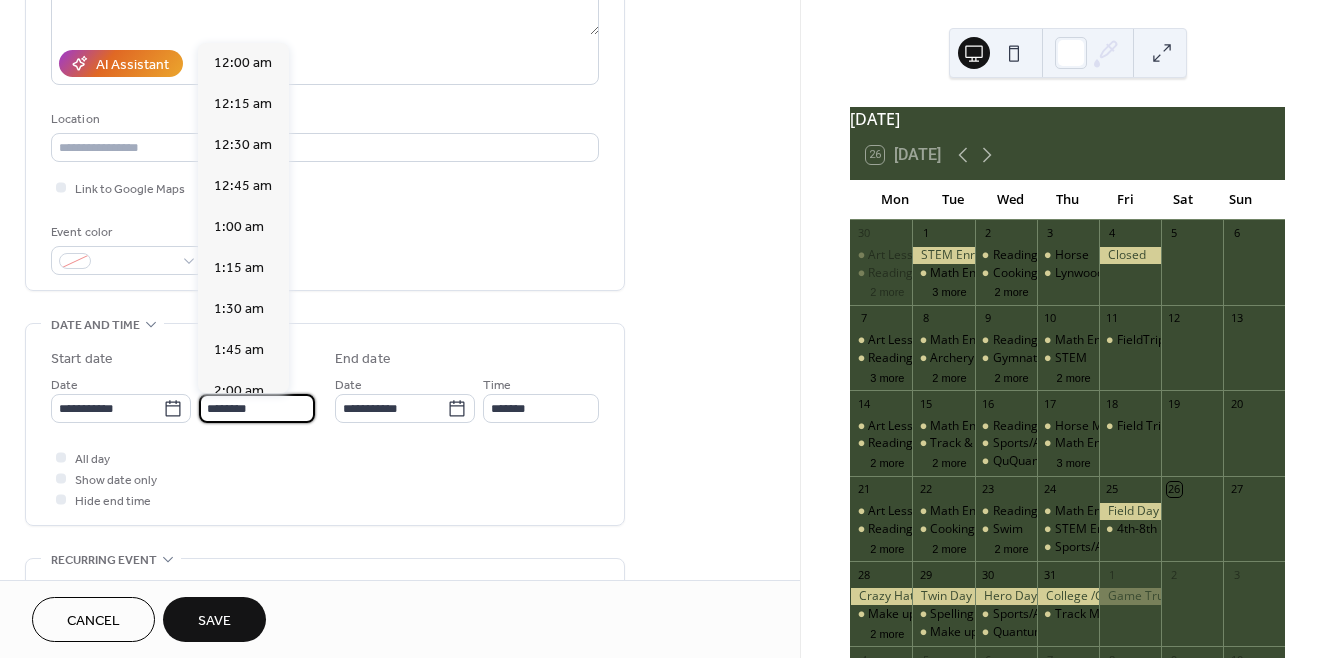 scroll, scrollTop: 1968, scrollLeft: 0, axis: vertical 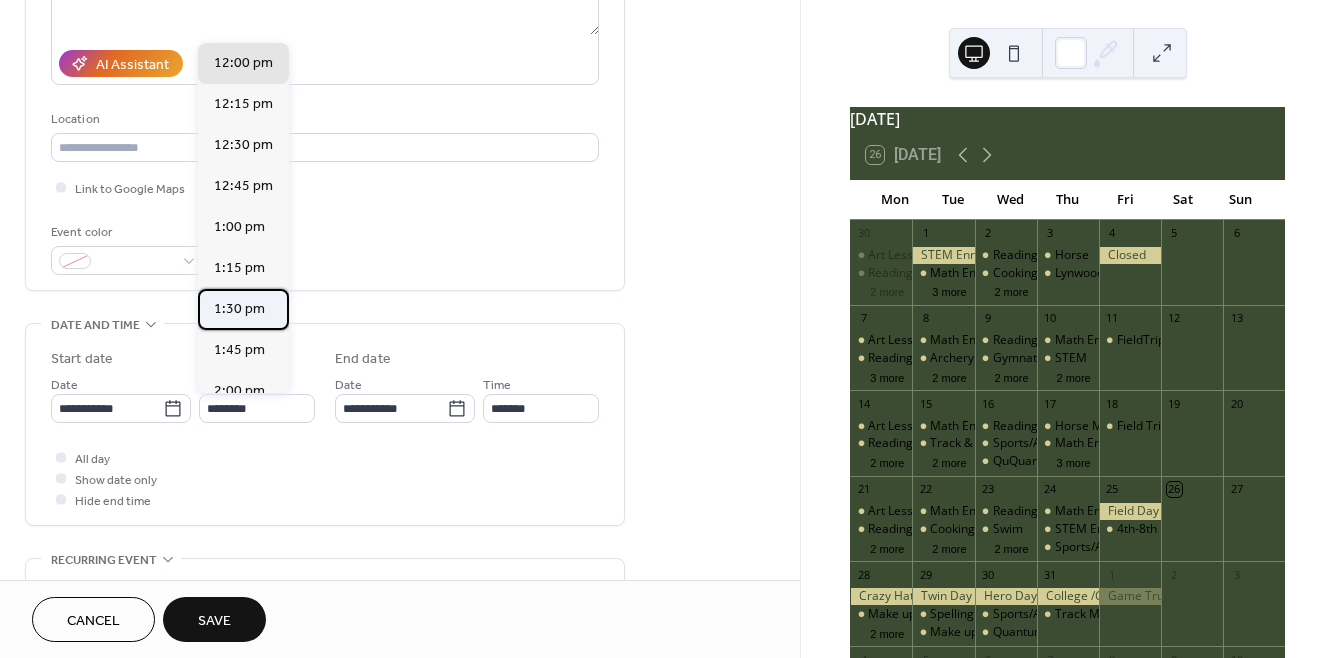 click on "1:30 pm" at bounding box center (239, 309) 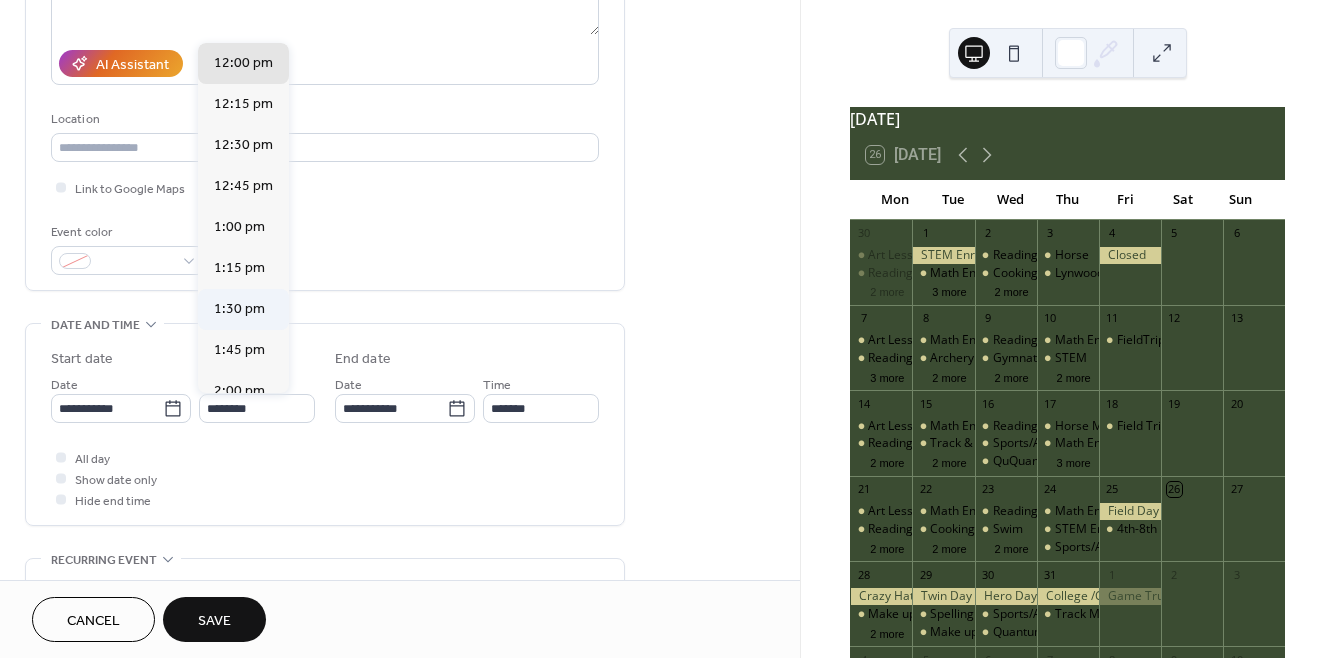 type on "*******" 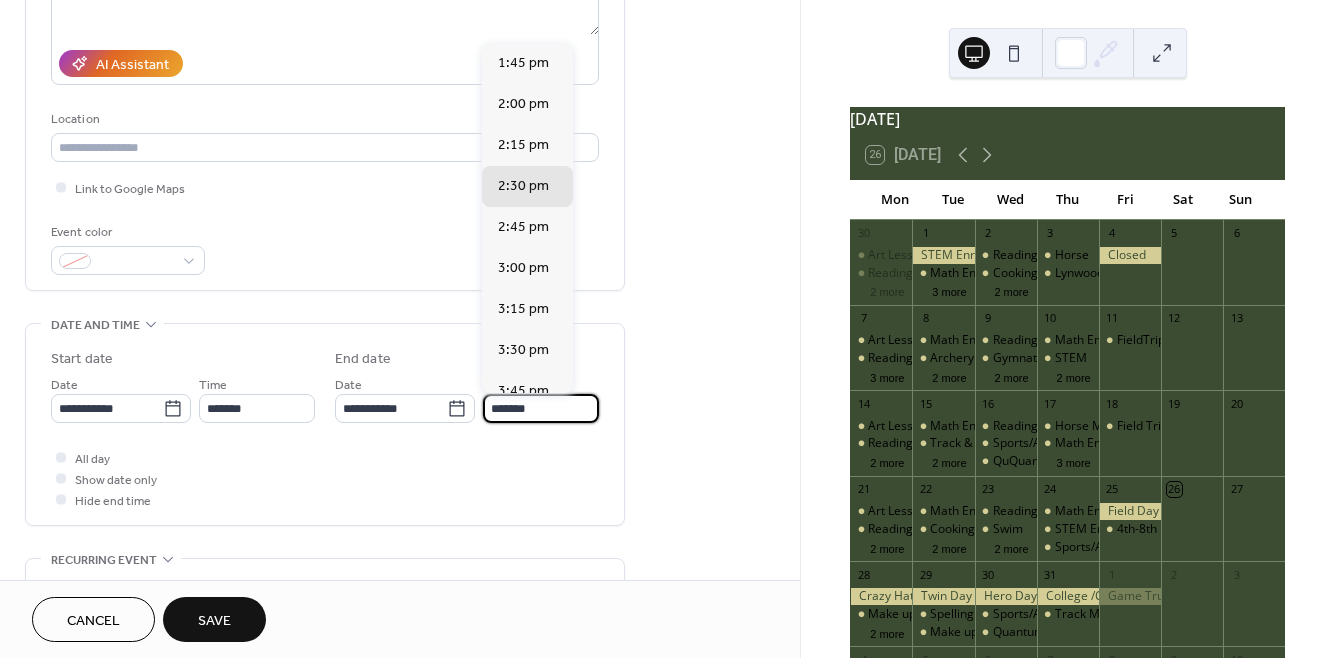 click on "*******" at bounding box center (541, 408) 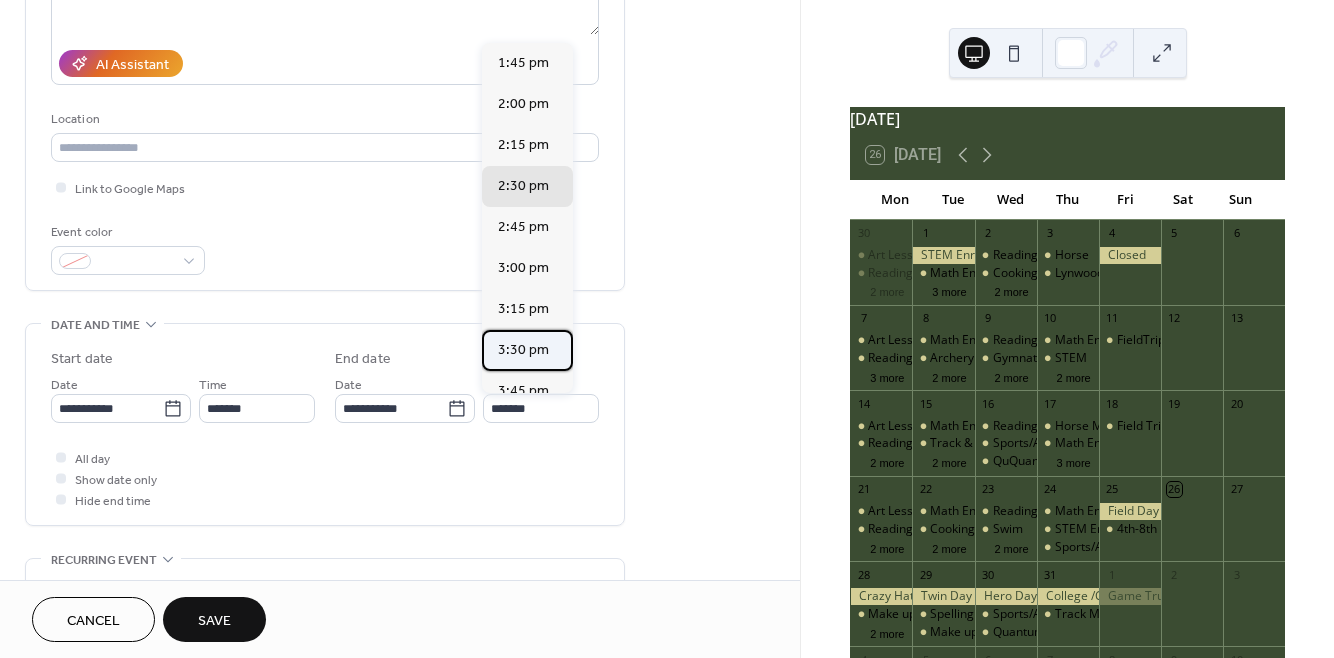 click on "3:30 pm" at bounding box center [523, 350] 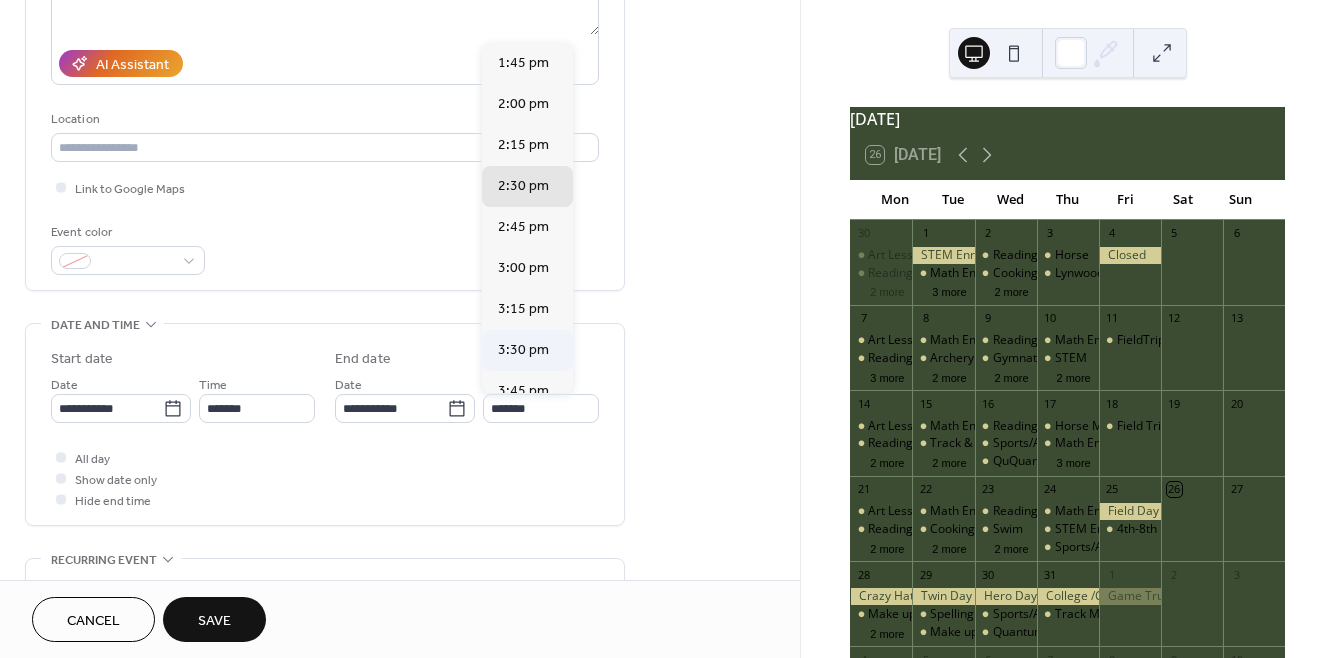 type on "*******" 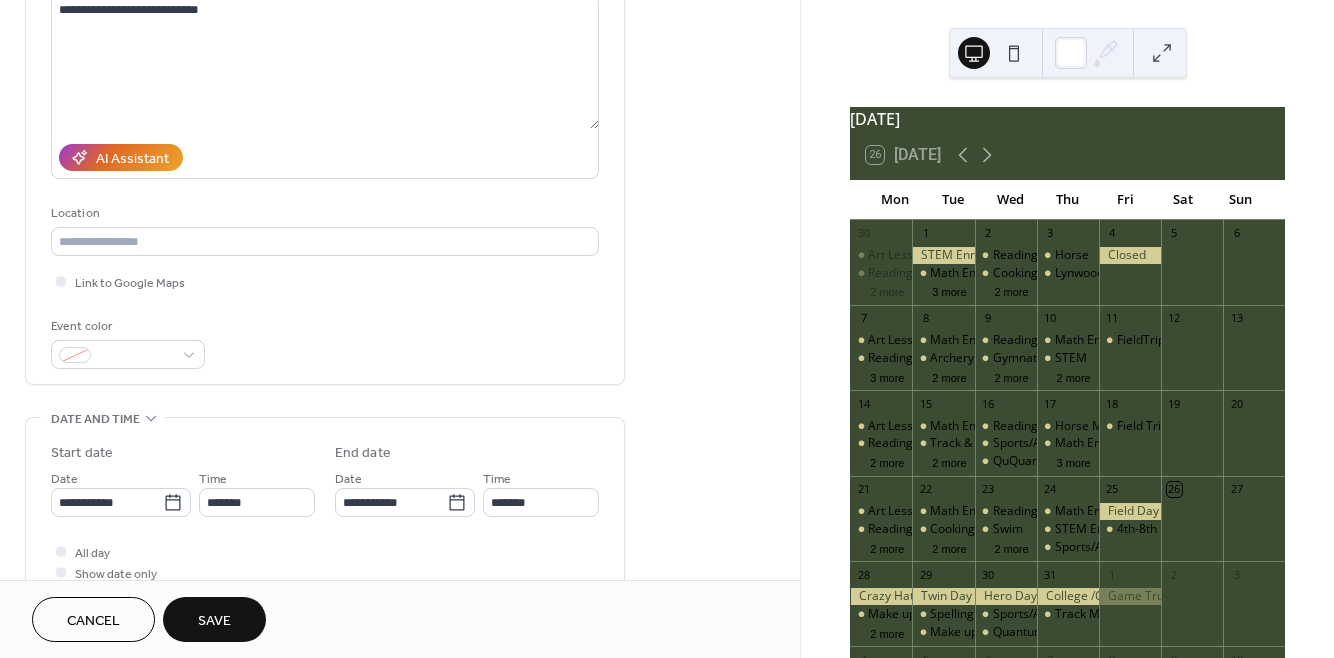 scroll, scrollTop: 233, scrollLeft: 0, axis: vertical 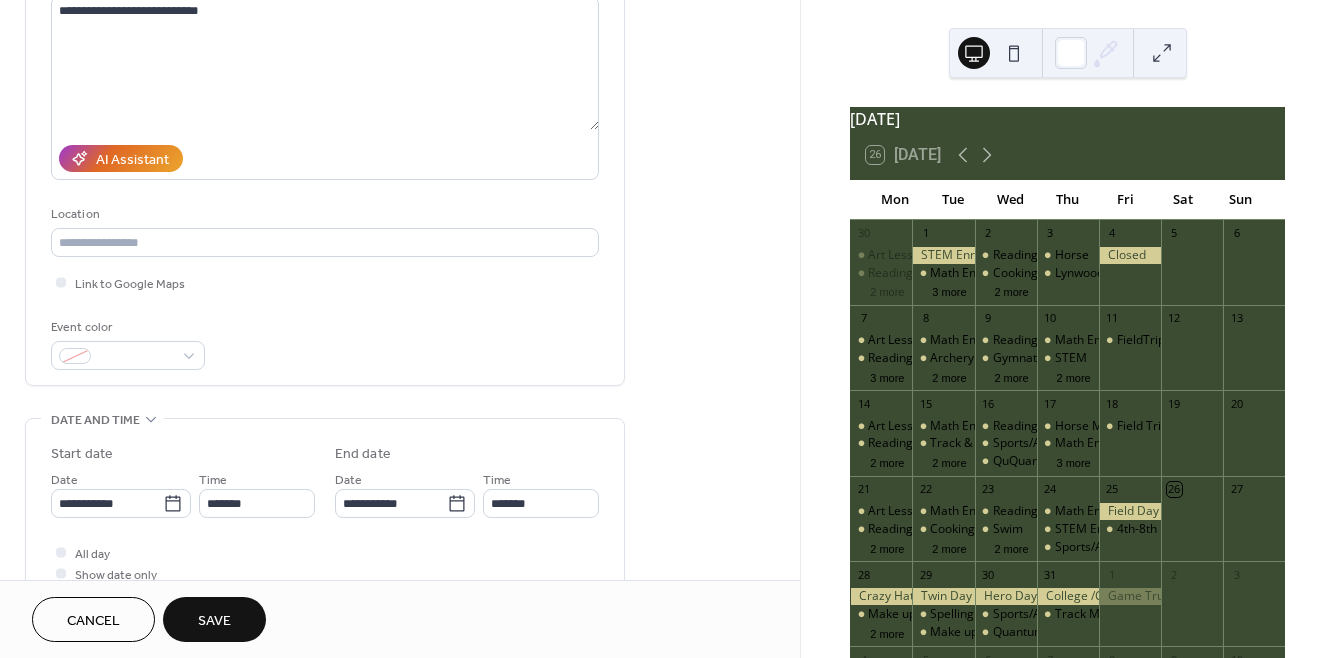 click on "Save" at bounding box center (214, 619) 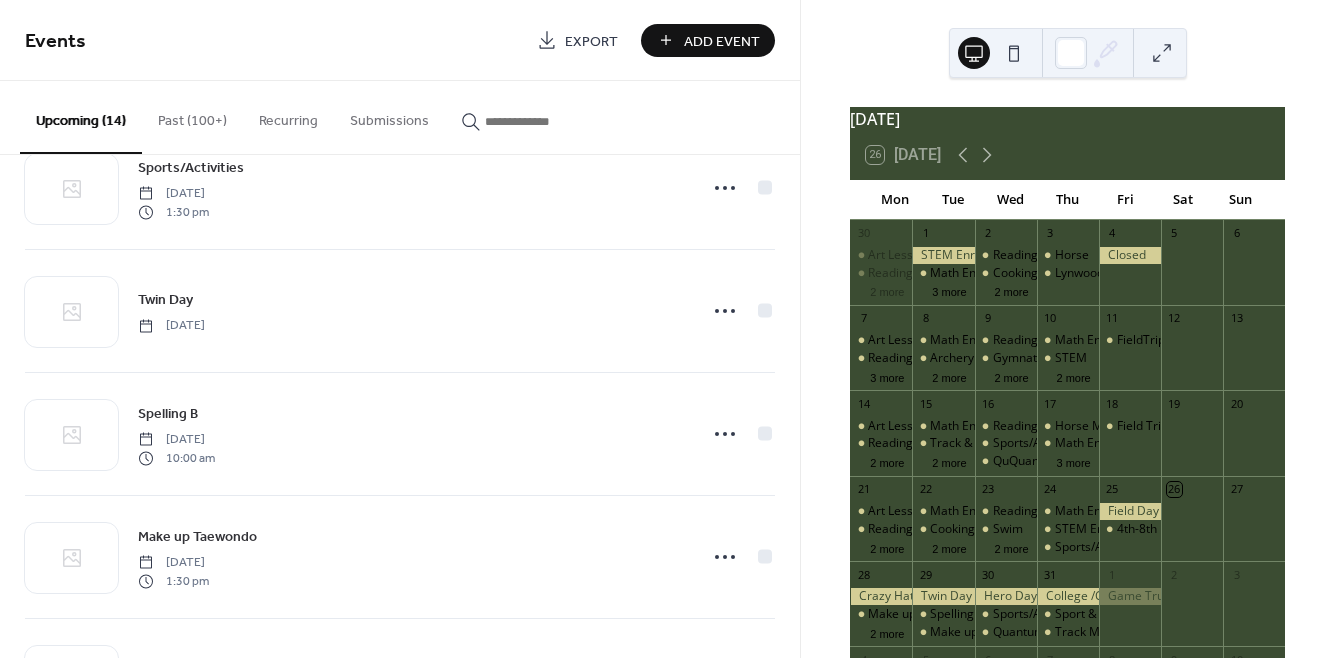 scroll, scrollTop: 0, scrollLeft: 0, axis: both 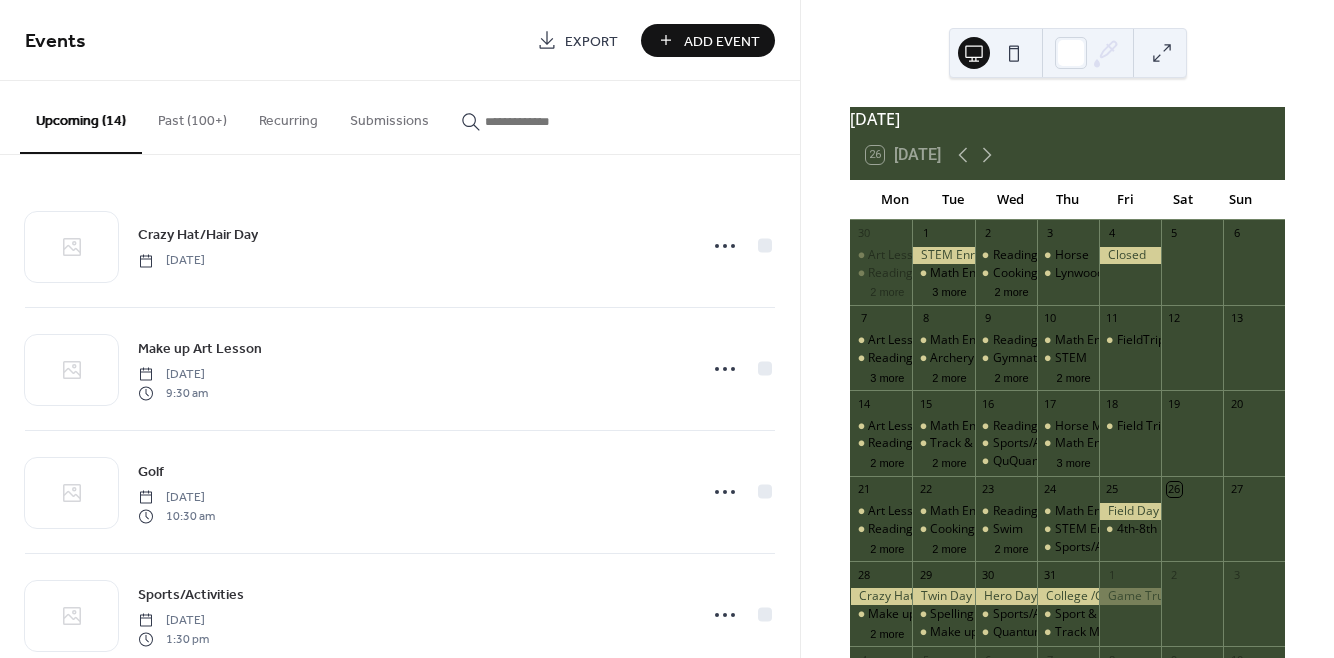 click on "Add Event" at bounding box center (708, 40) 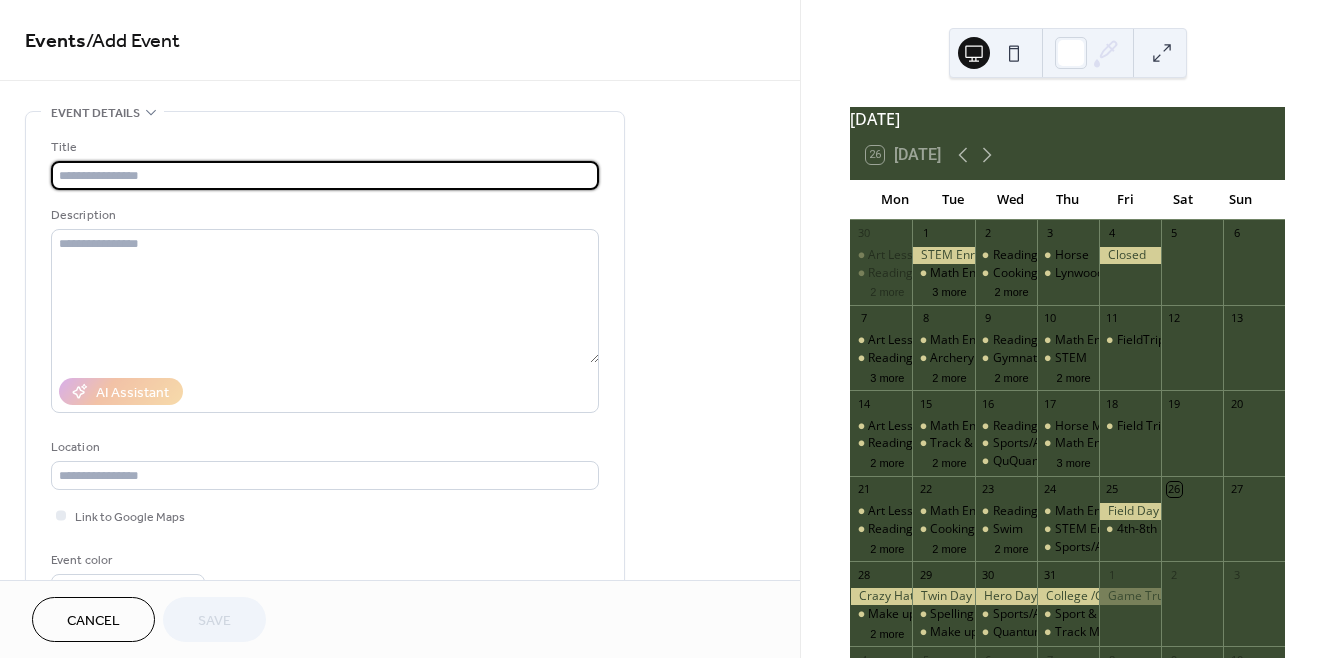 click at bounding box center (325, 175) 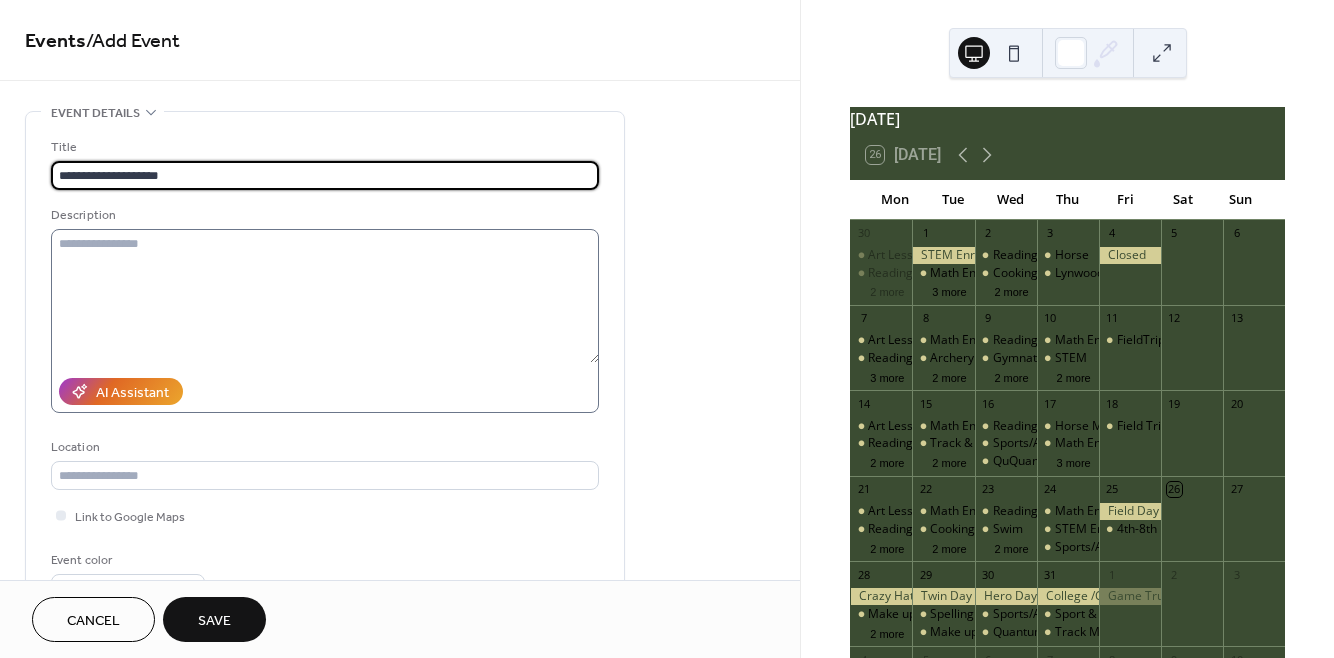 type on "**********" 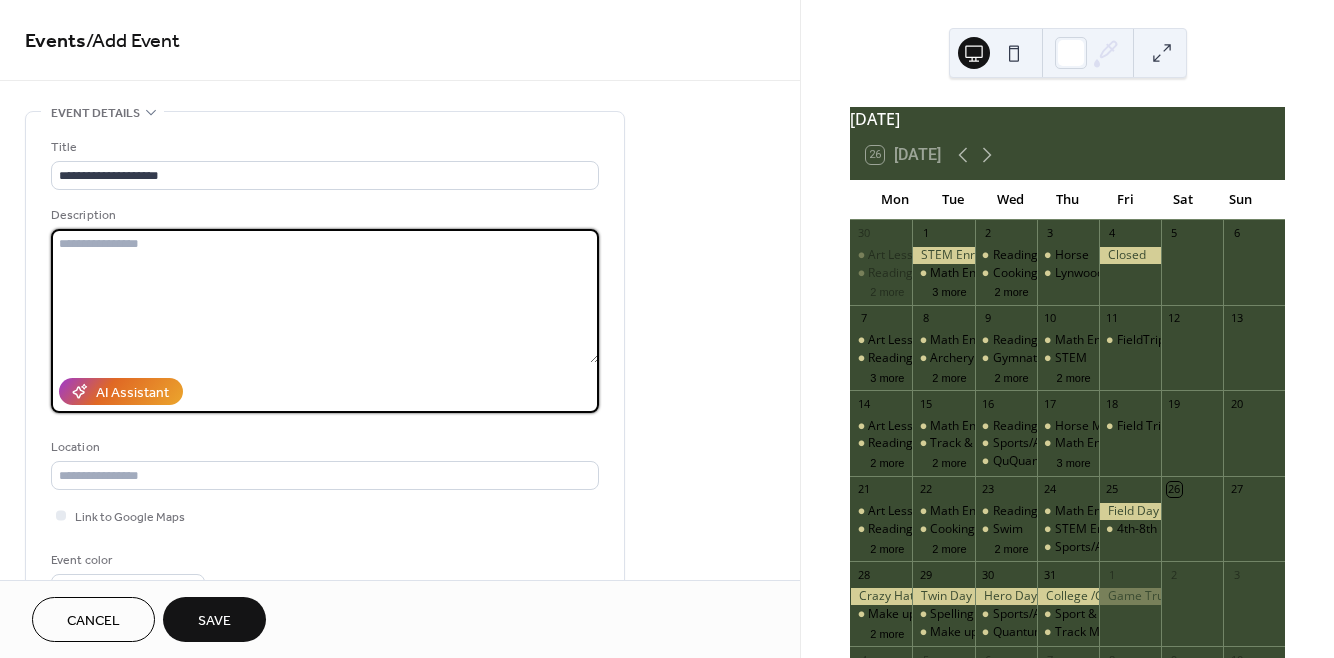 click at bounding box center [325, 296] 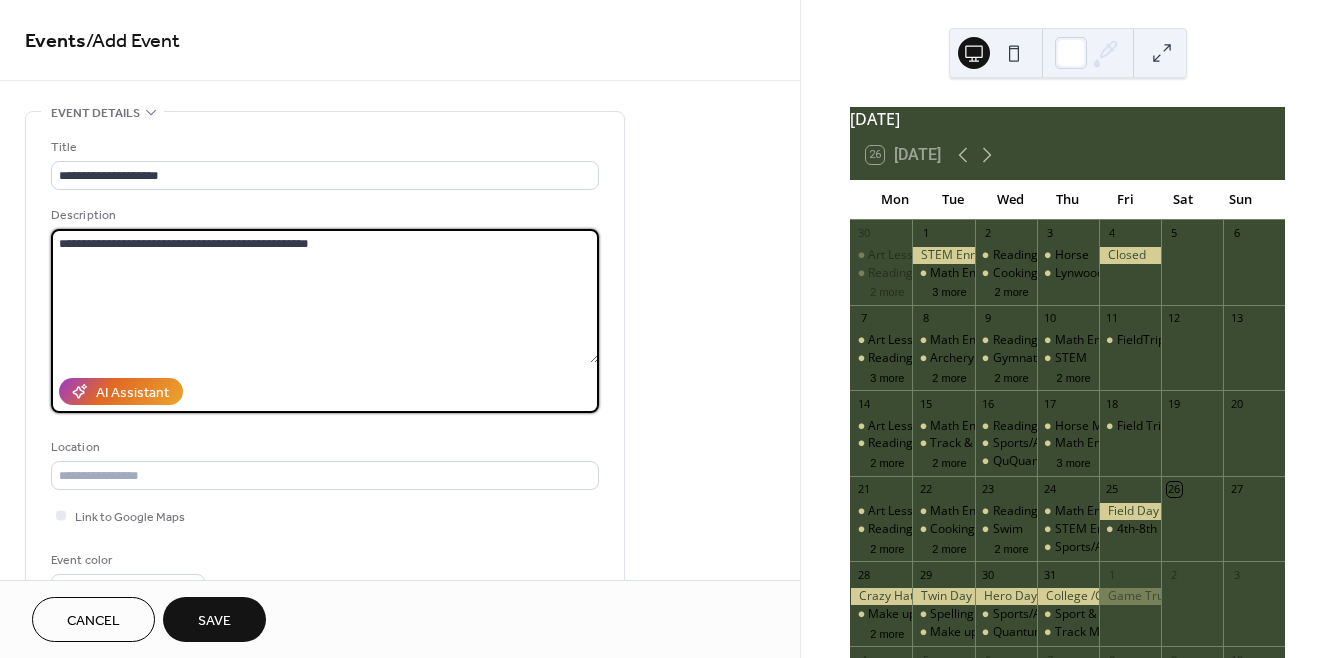 click on "**********" at bounding box center [325, 296] 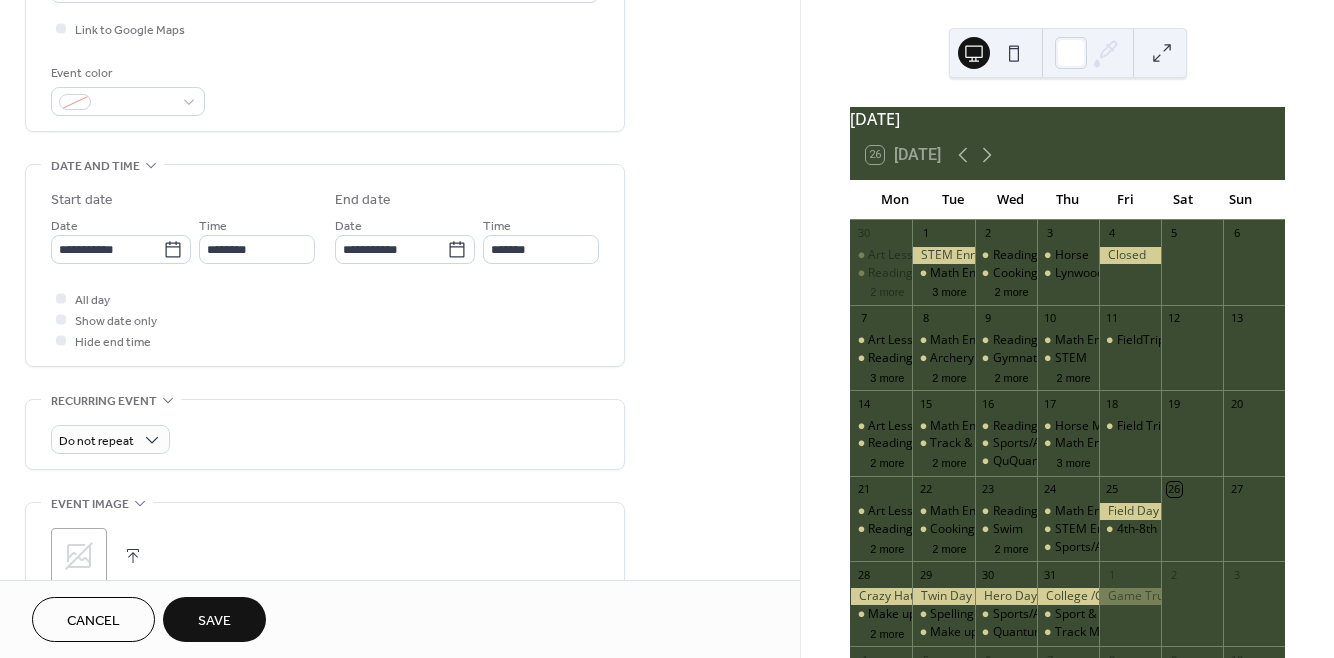 scroll, scrollTop: 499, scrollLeft: 0, axis: vertical 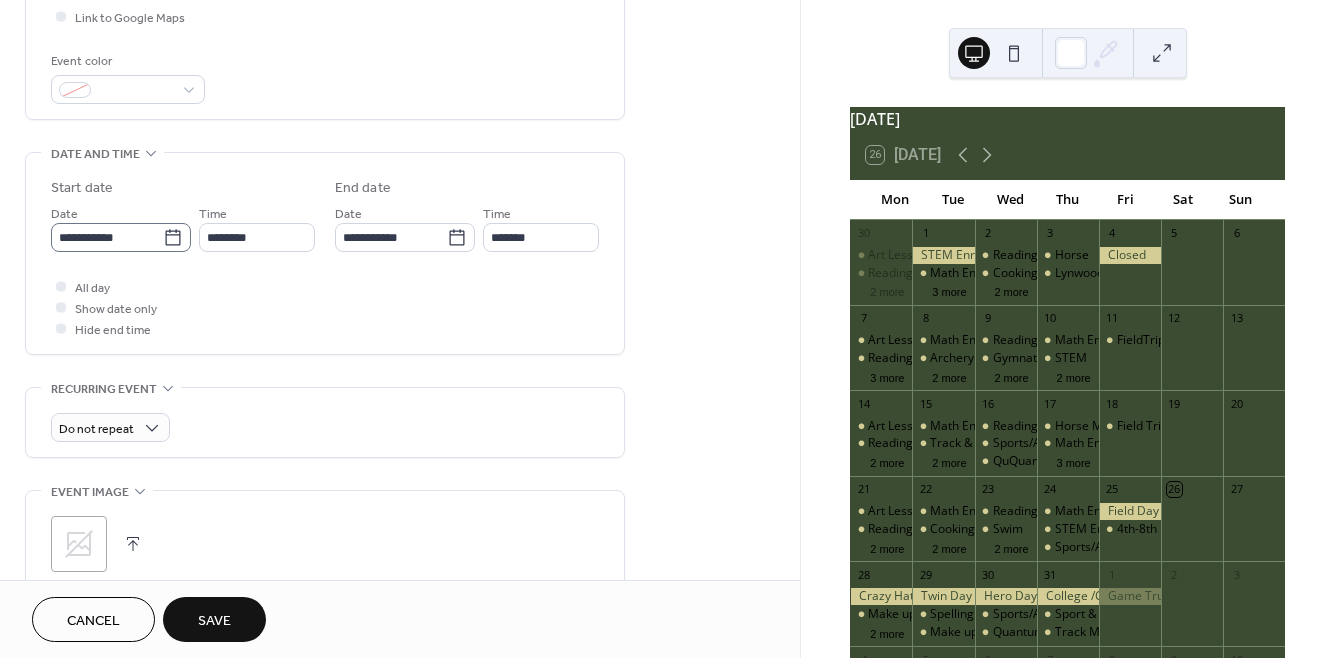 type on "**********" 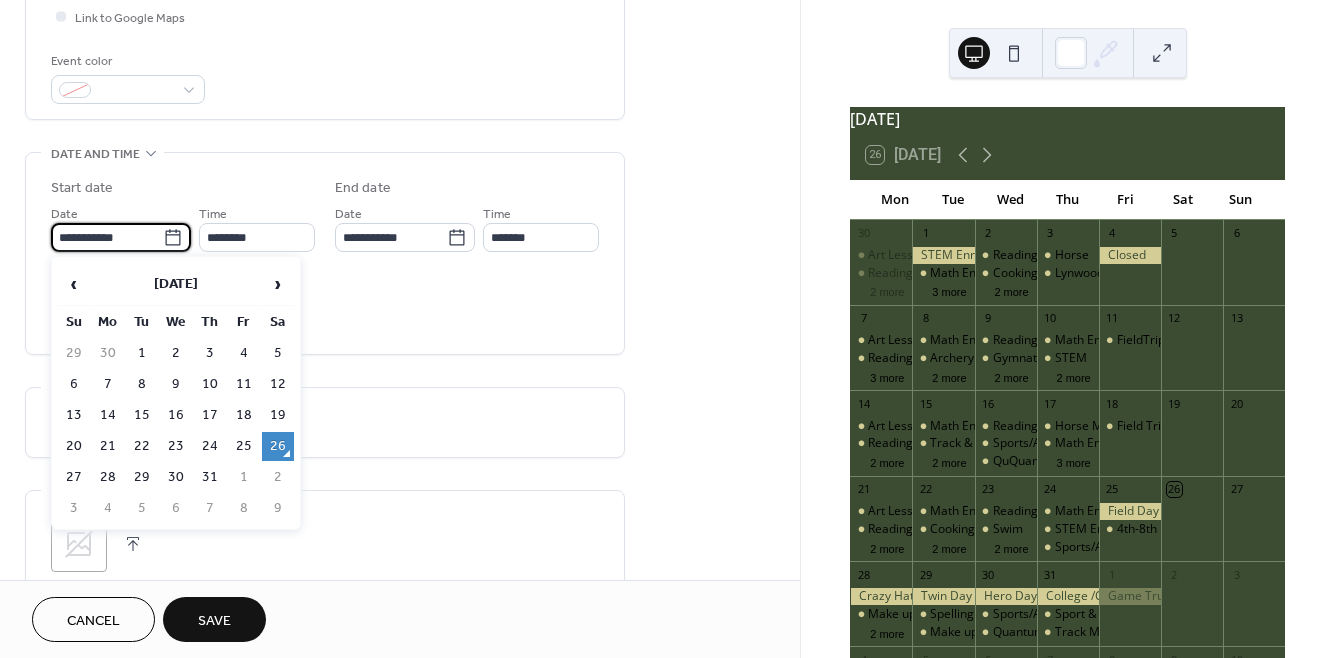 click on "**********" at bounding box center [107, 237] 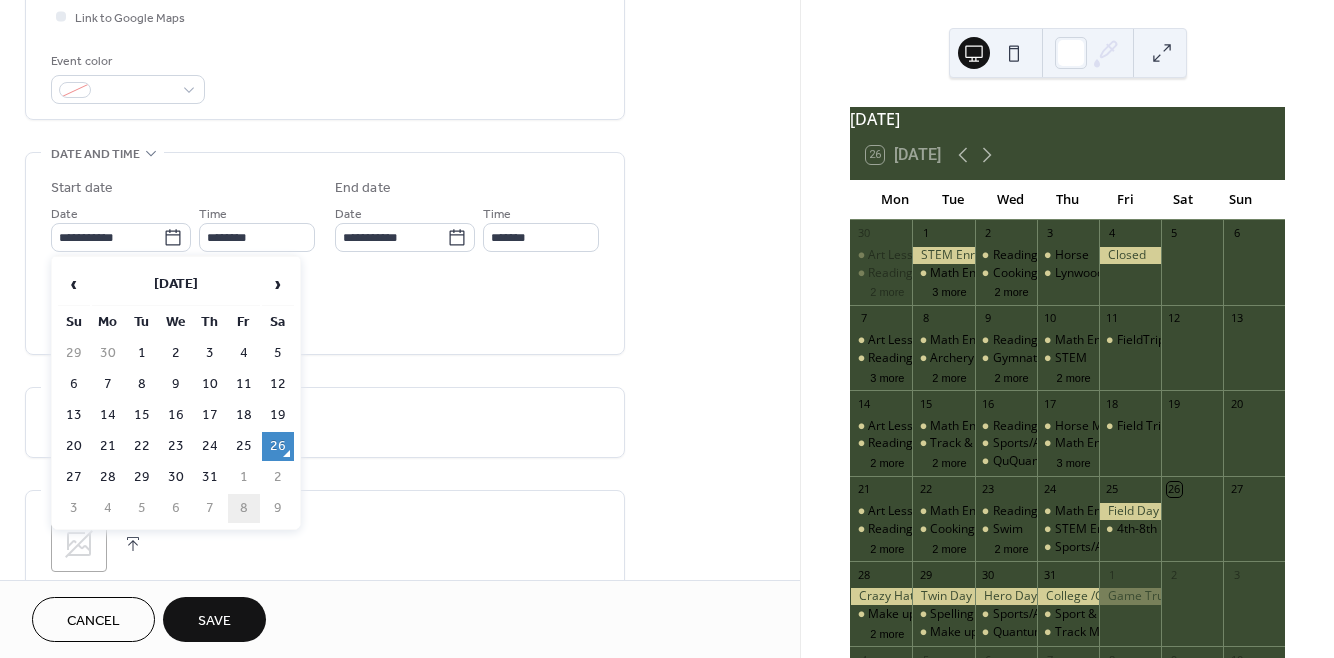 click on "8" at bounding box center (244, 508) 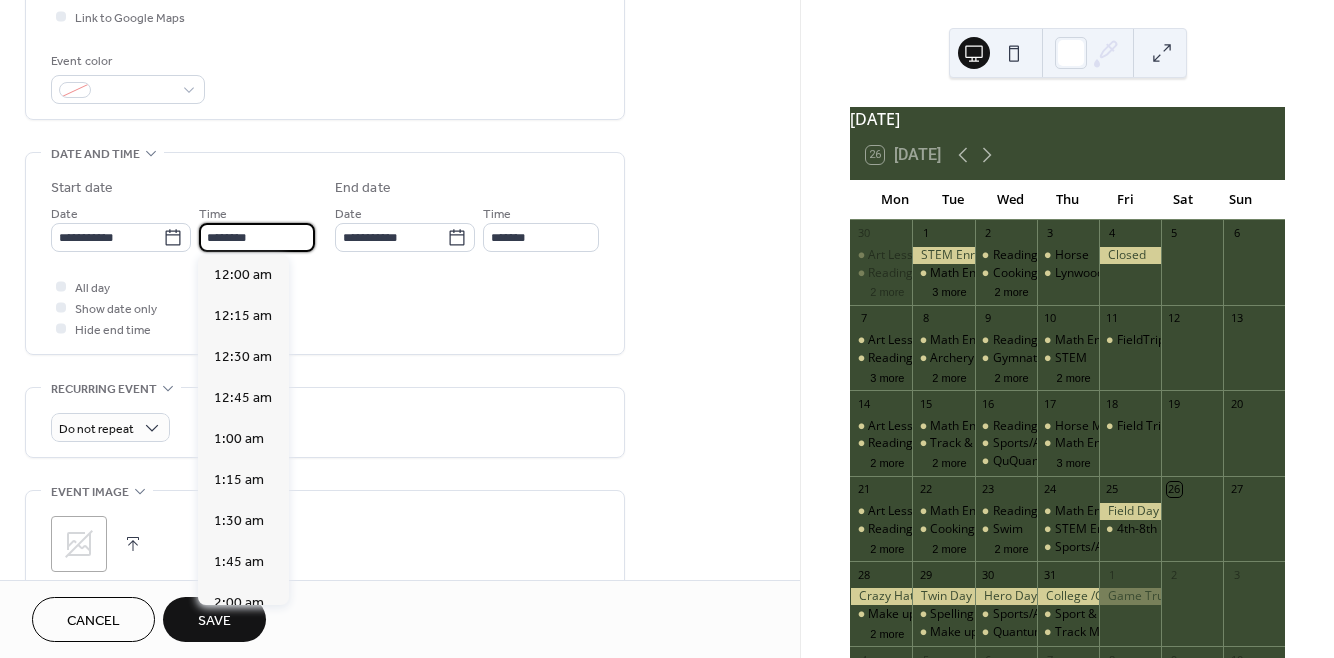 click on "********" at bounding box center [257, 237] 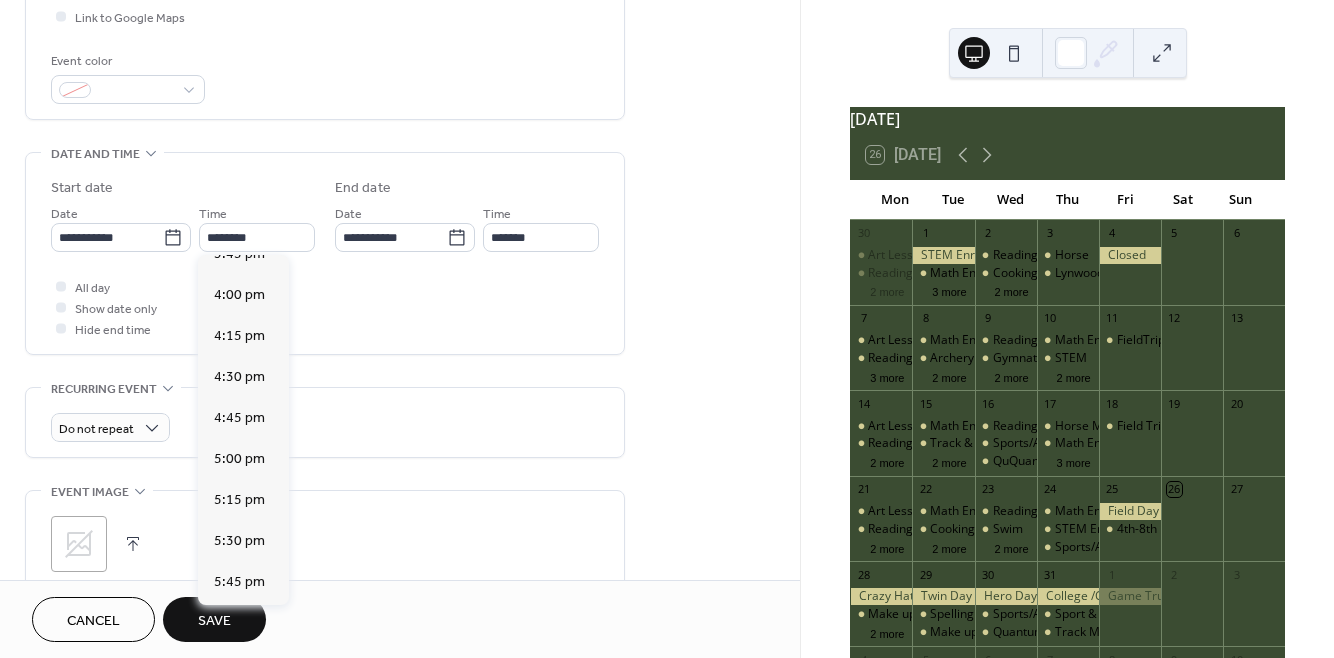 scroll, scrollTop: 2594, scrollLeft: 0, axis: vertical 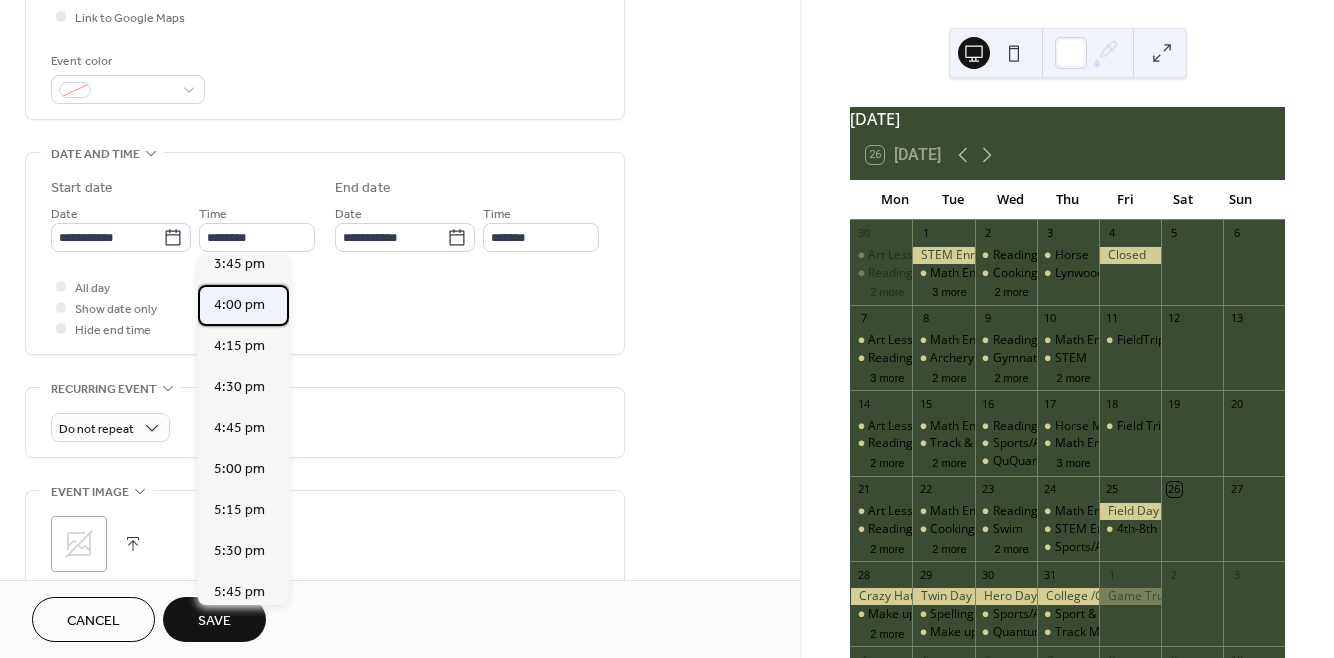click on "4:00 pm" at bounding box center [243, 305] 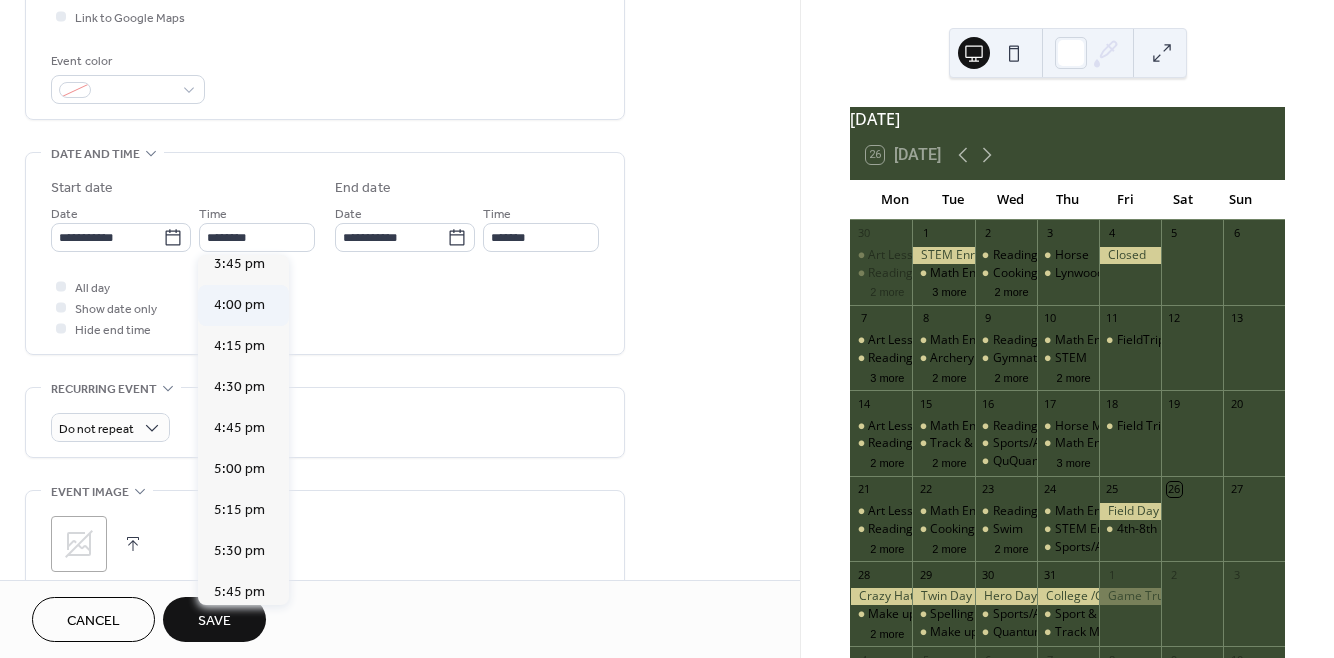type on "*******" 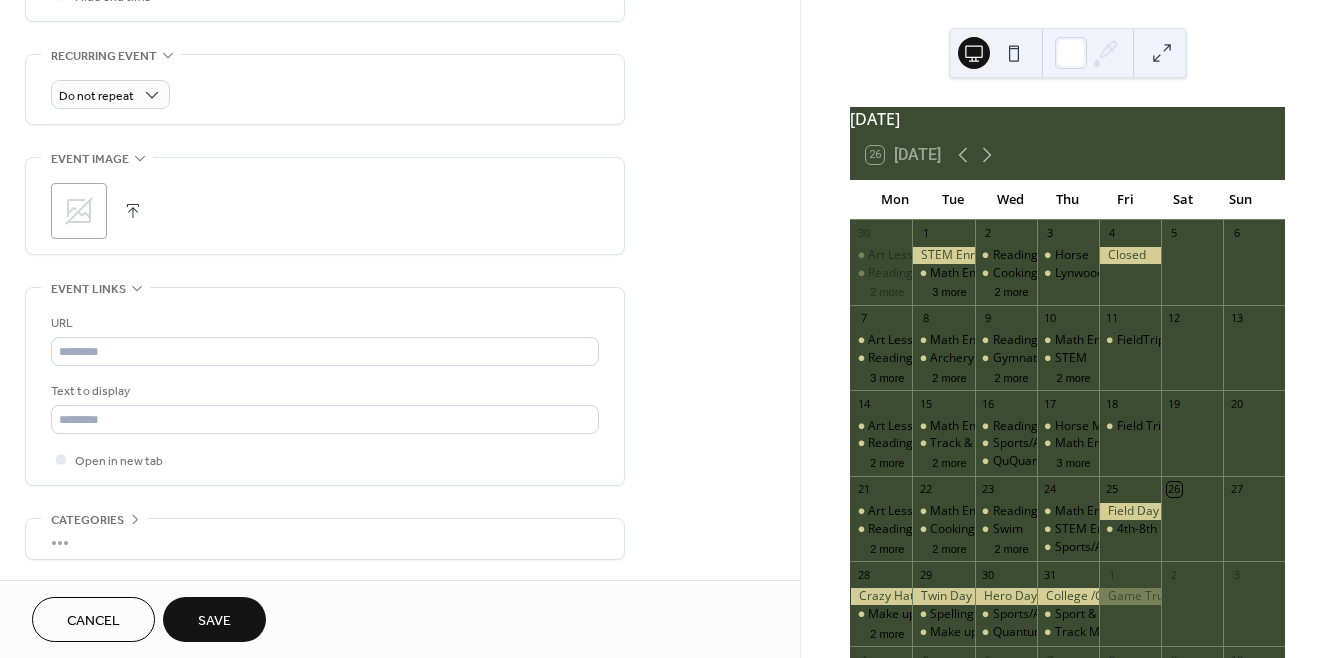 scroll, scrollTop: 904, scrollLeft: 0, axis: vertical 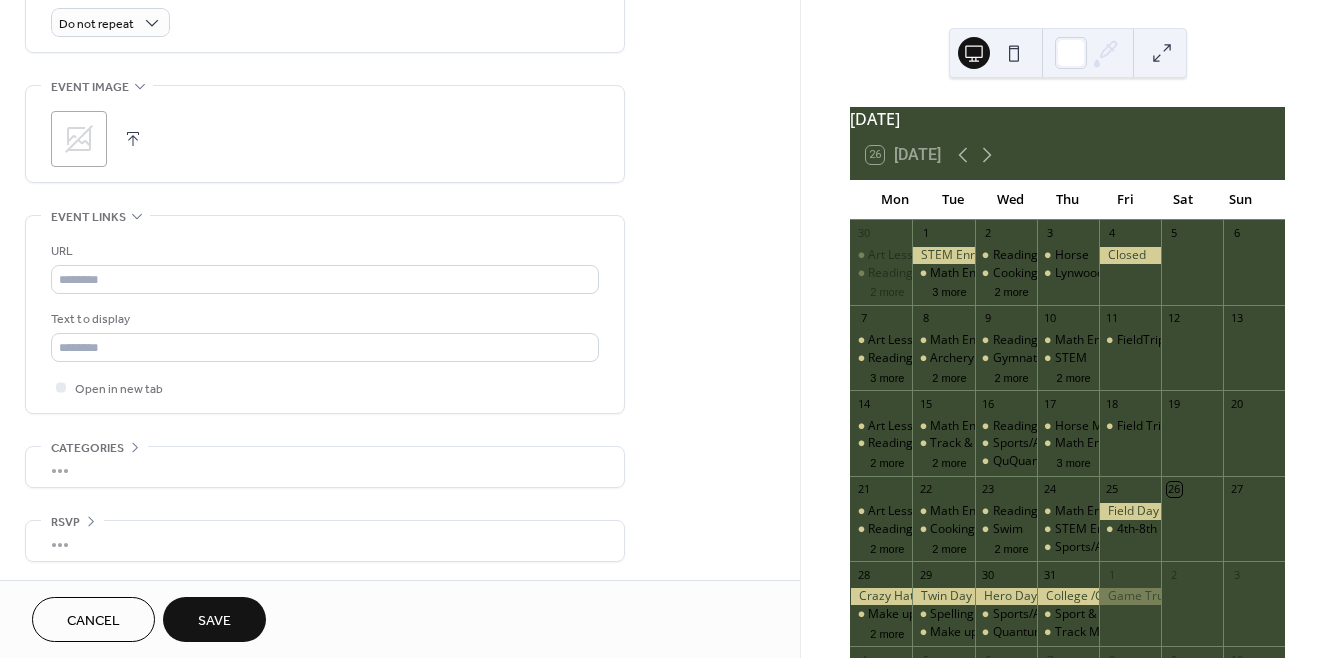 click on "**********" at bounding box center [400, -106] 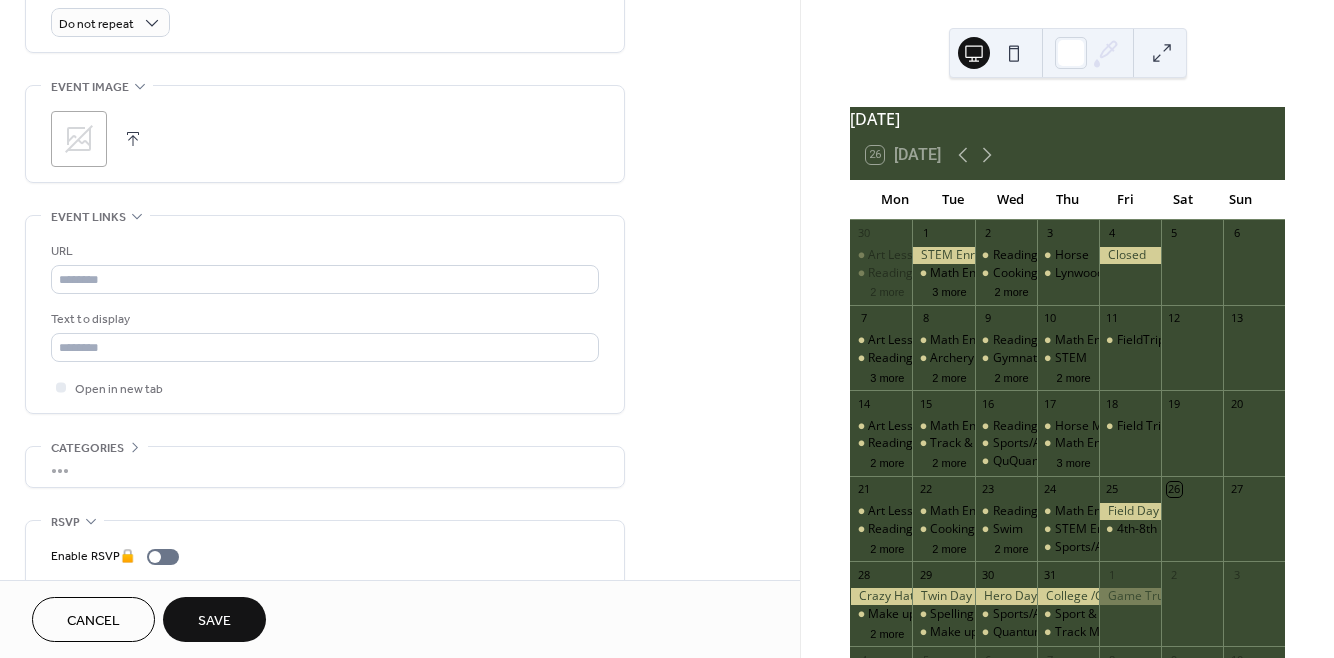 scroll, scrollTop: 904, scrollLeft: 0, axis: vertical 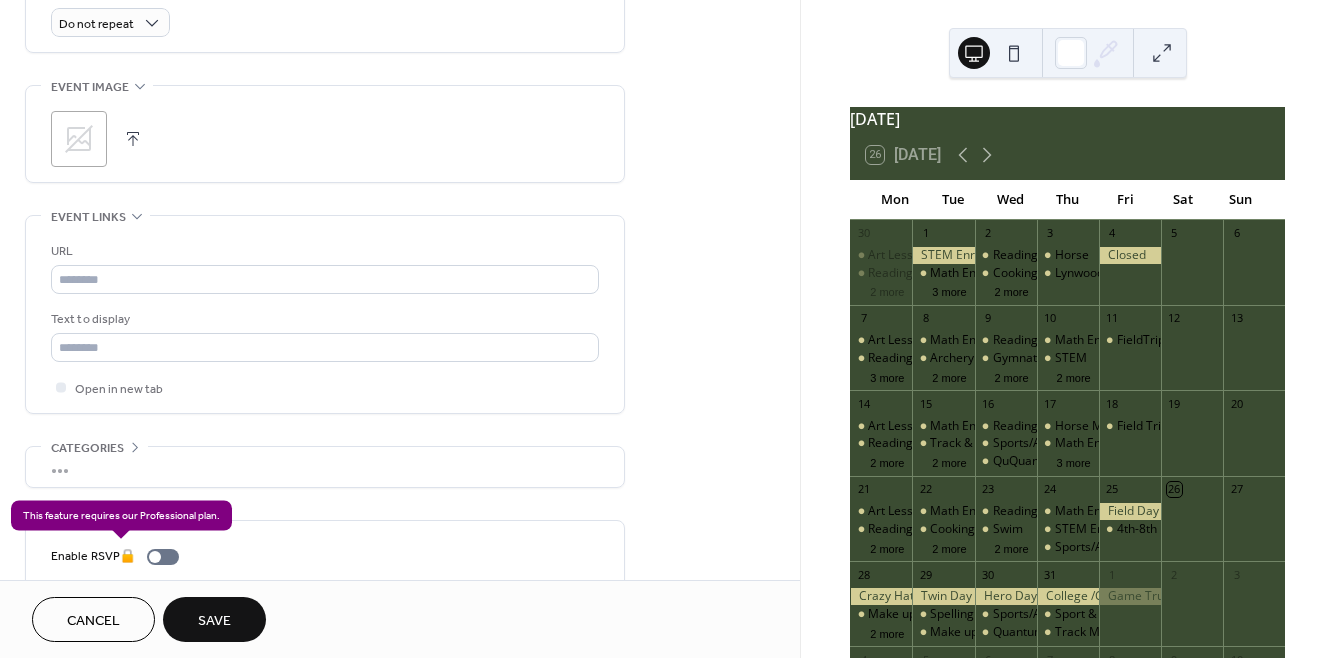 click on "Enable RSVP  🔒" at bounding box center (119, 556) 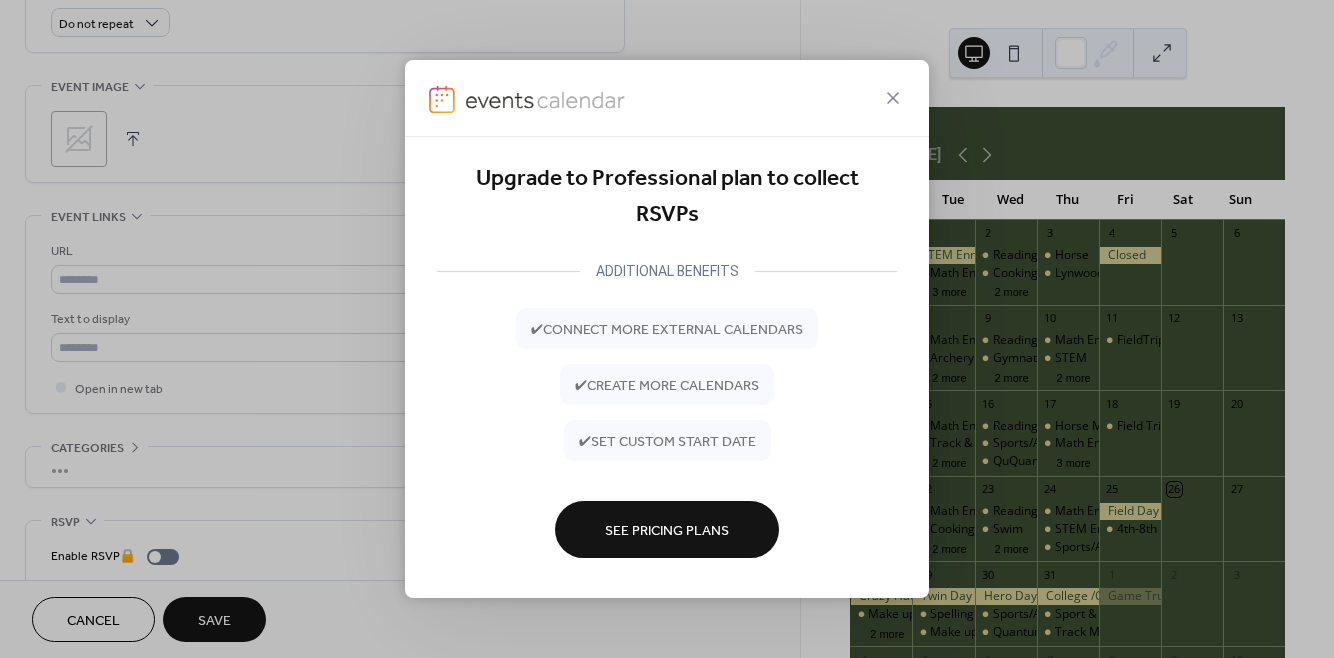 click on "See Pricing Plans" at bounding box center (667, 530) 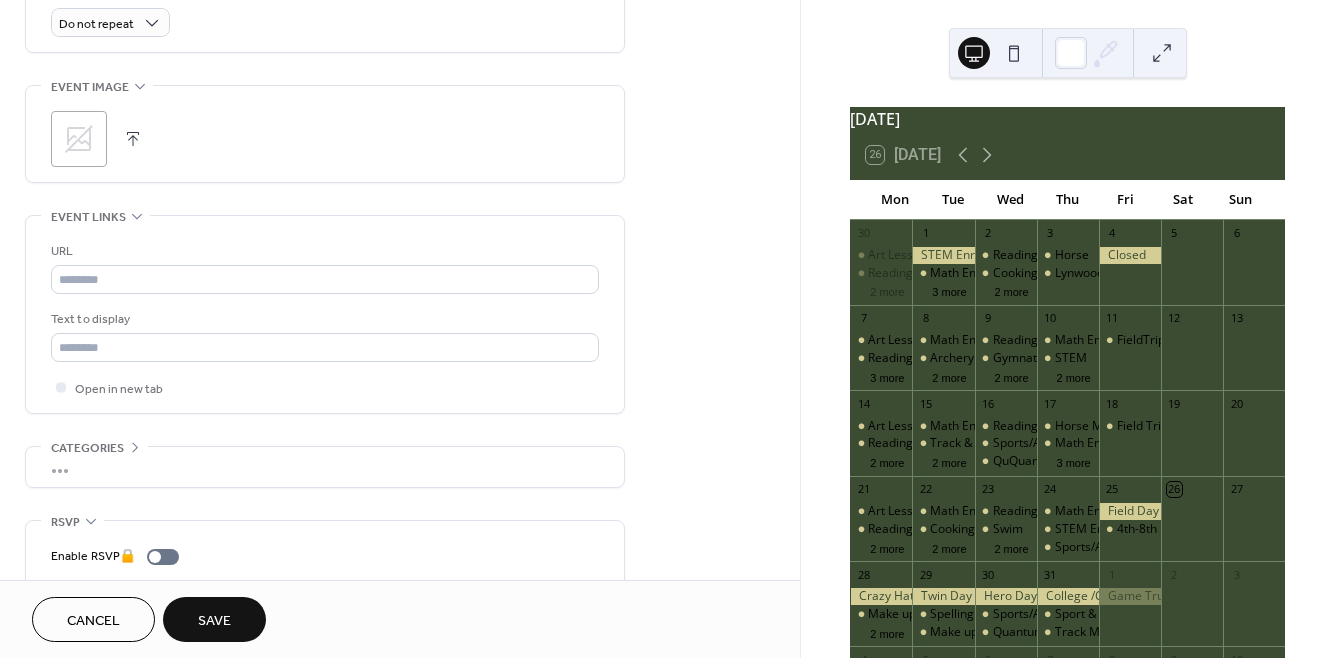 click on "**********" at bounding box center [400, 290] 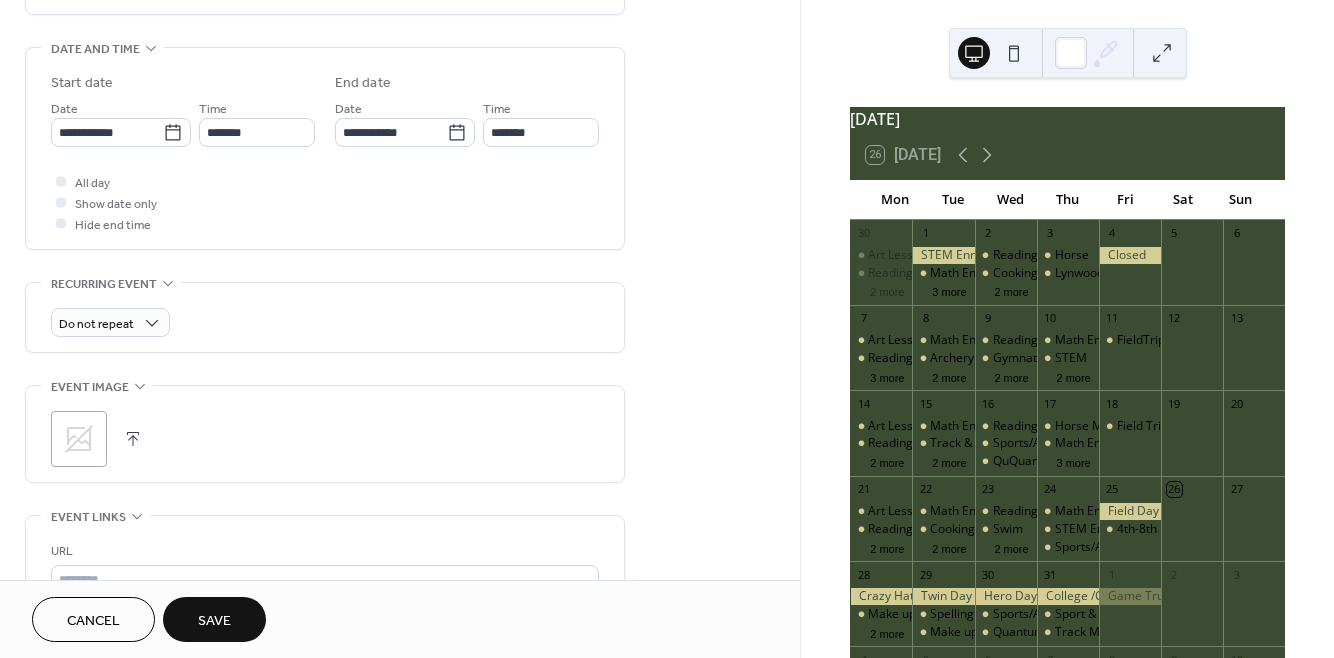 scroll, scrollTop: 617, scrollLeft: 0, axis: vertical 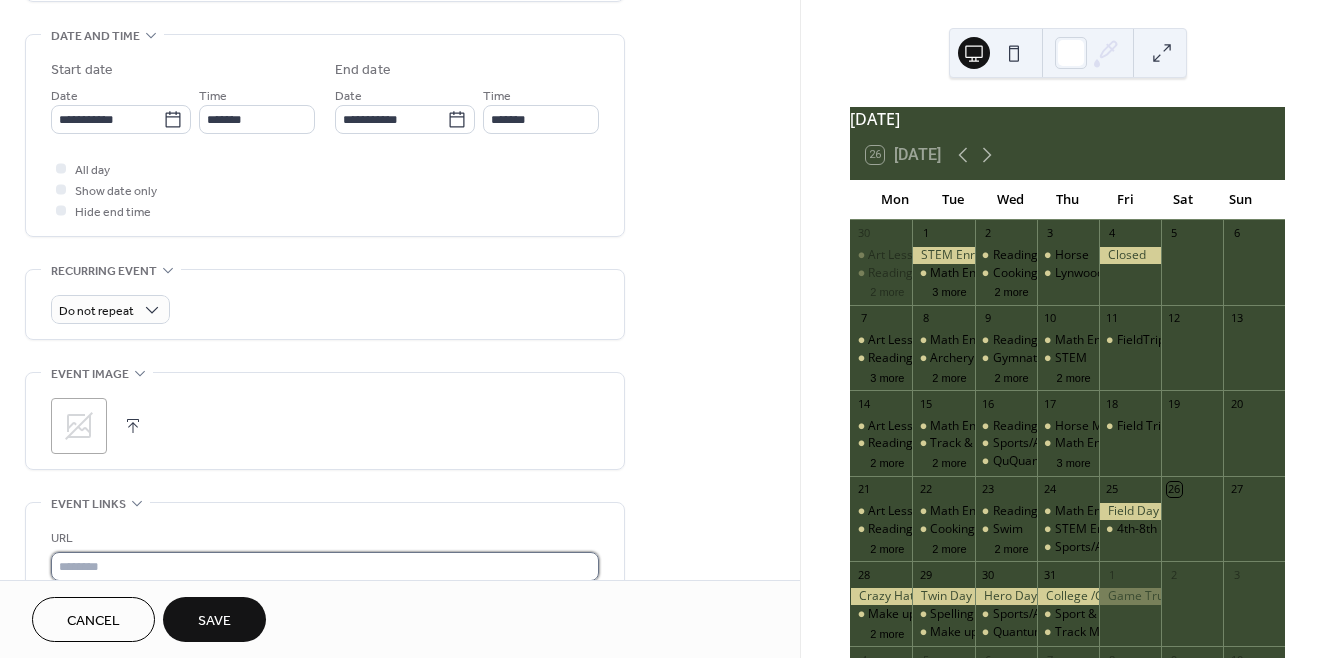click at bounding box center (325, 566) 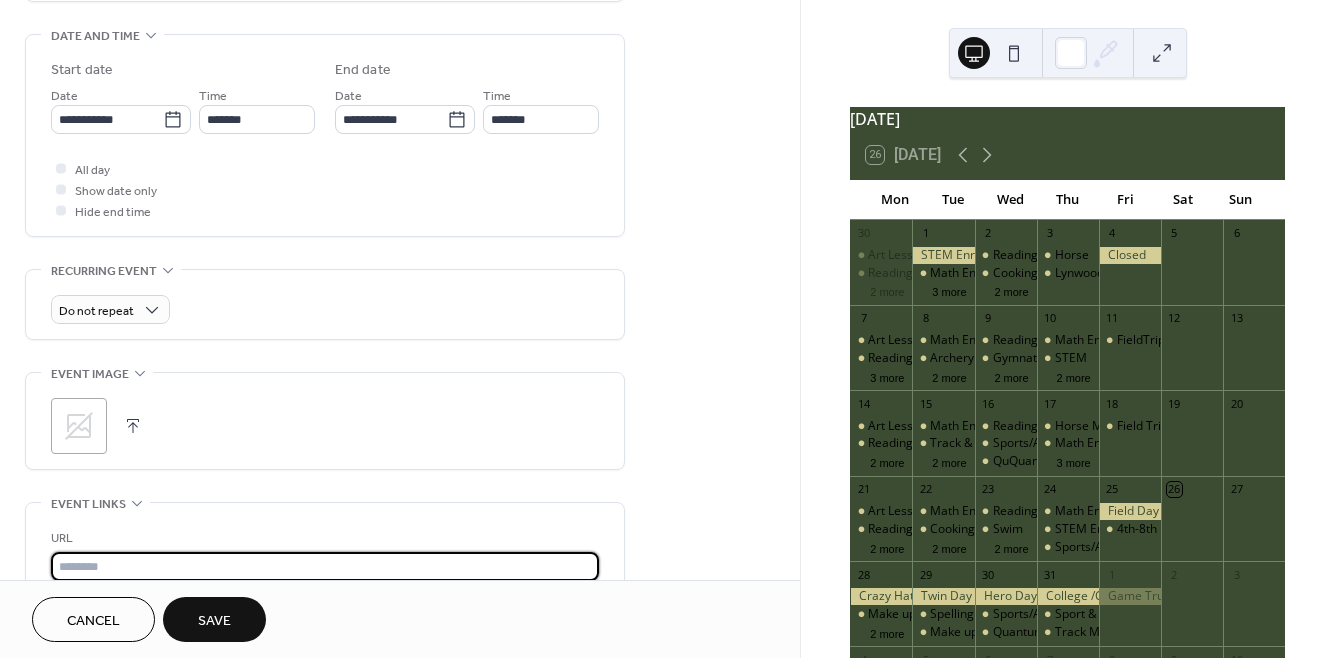 paste on "**********" 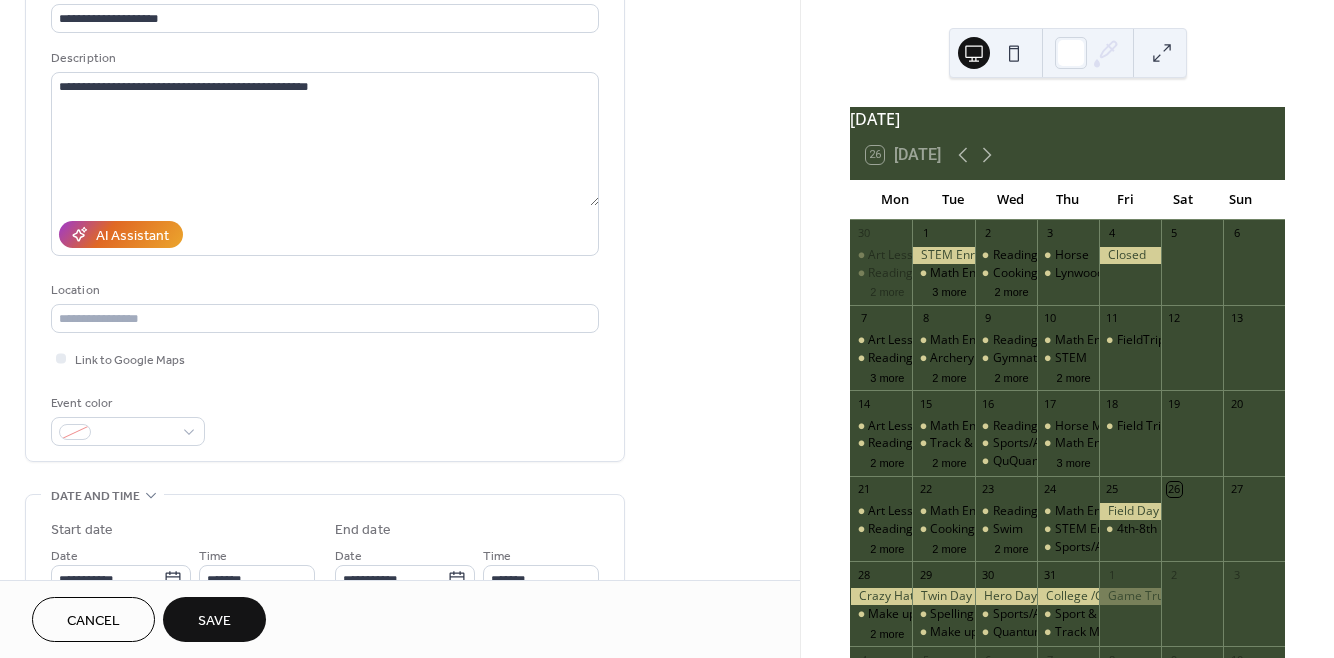 scroll, scrollTop: 153, scrollLeft: 0, axis: vertical 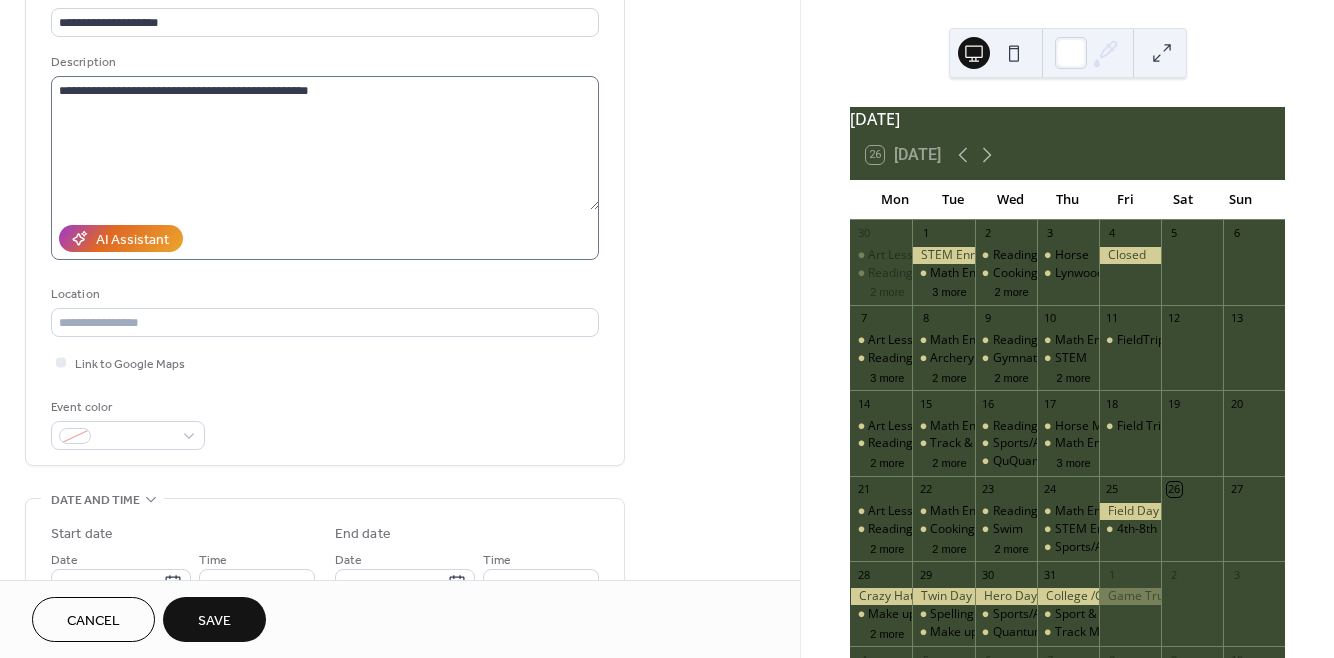 type on "**********" 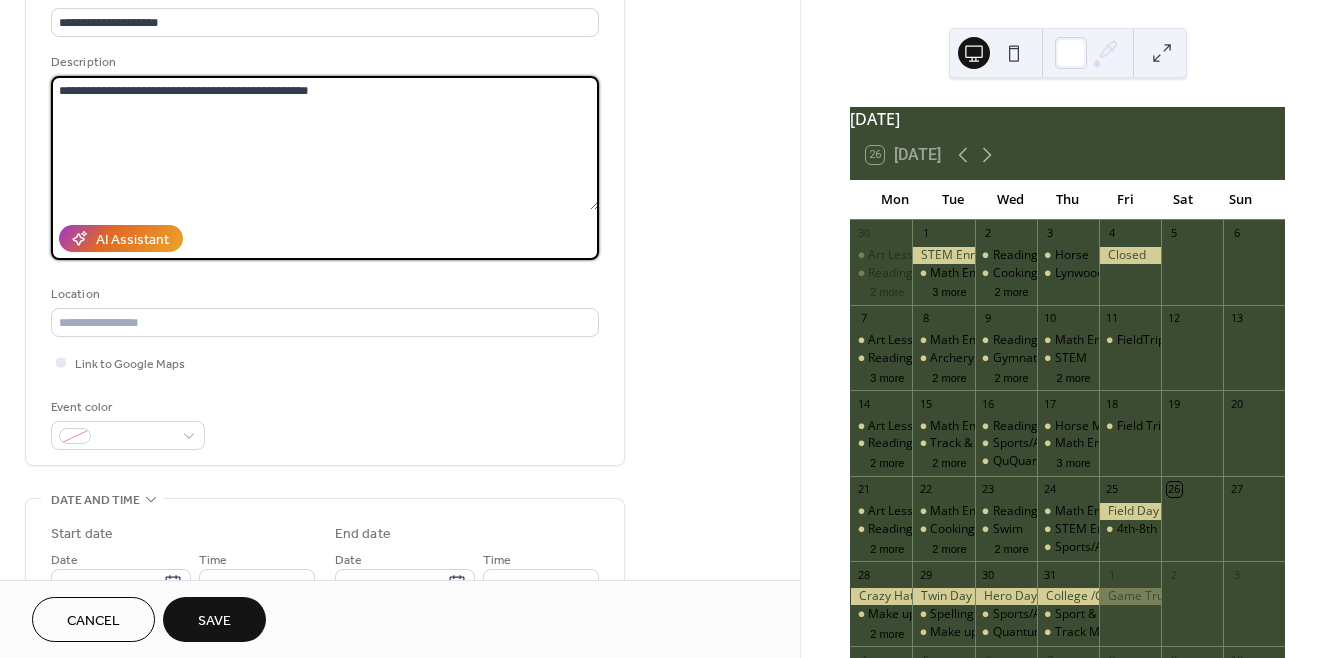 click on "**********" at bounding box center (325, 143) 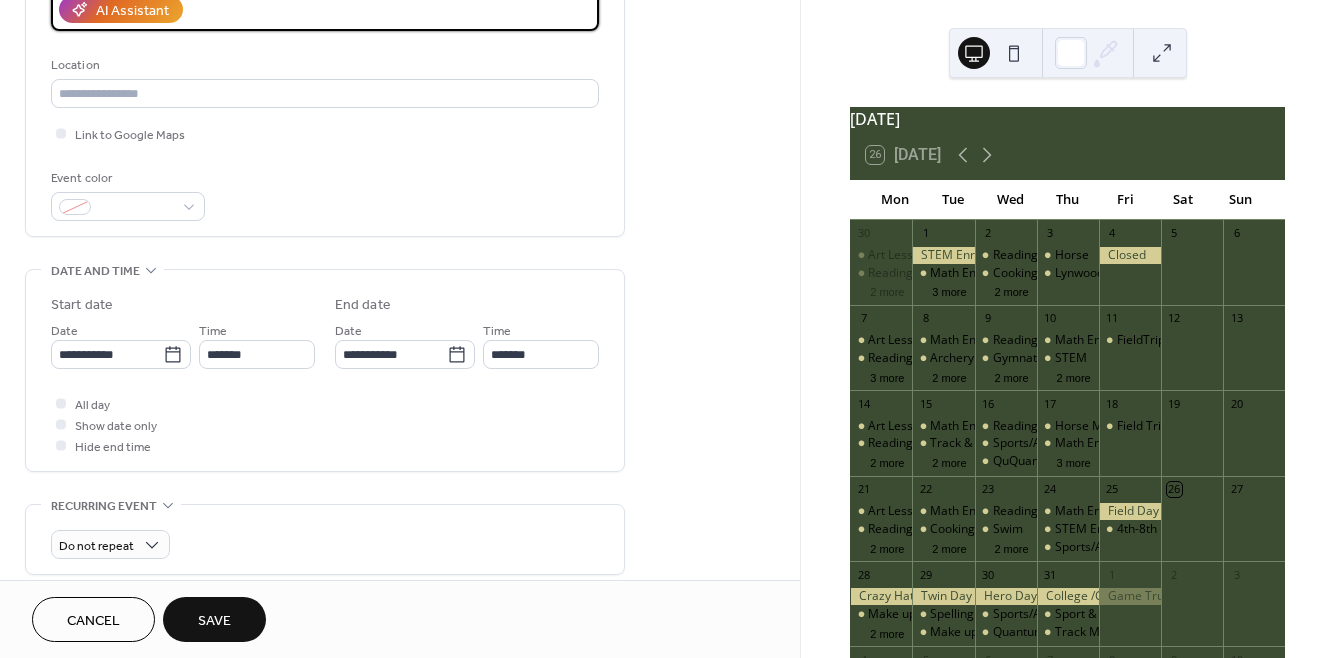 scroll, scrollTop: 392, scrollLeft: 0, axis: vertical 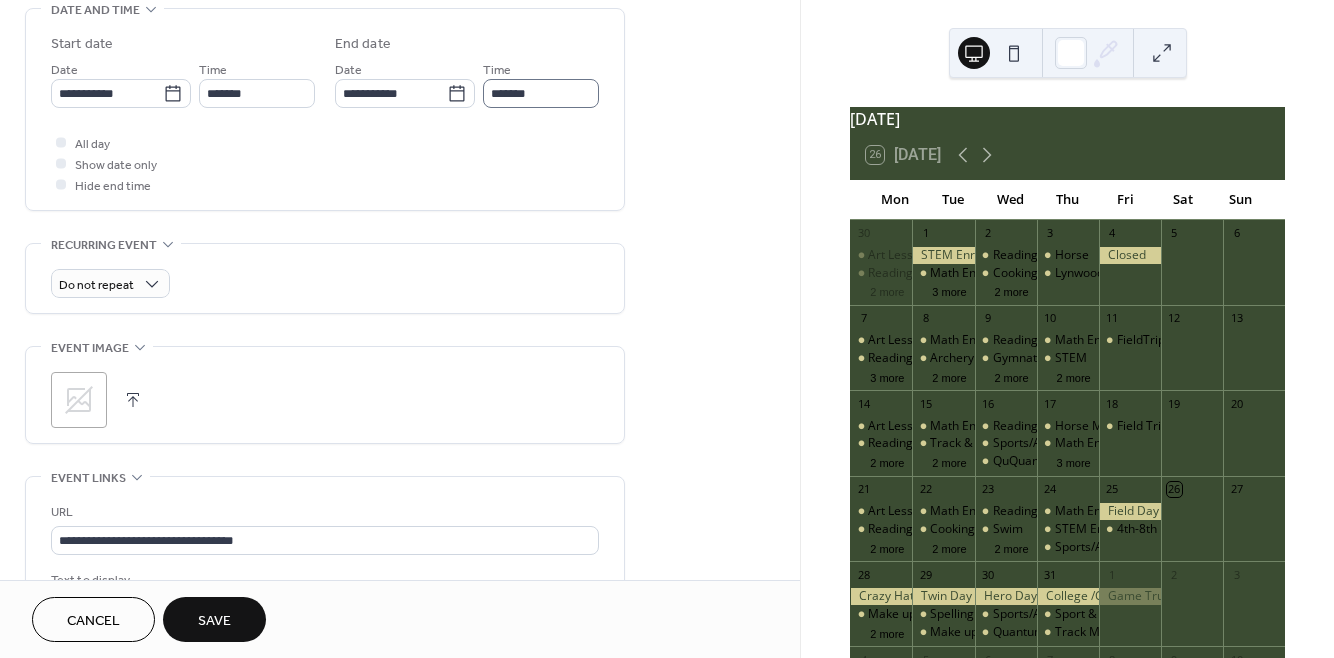 type on "**********" 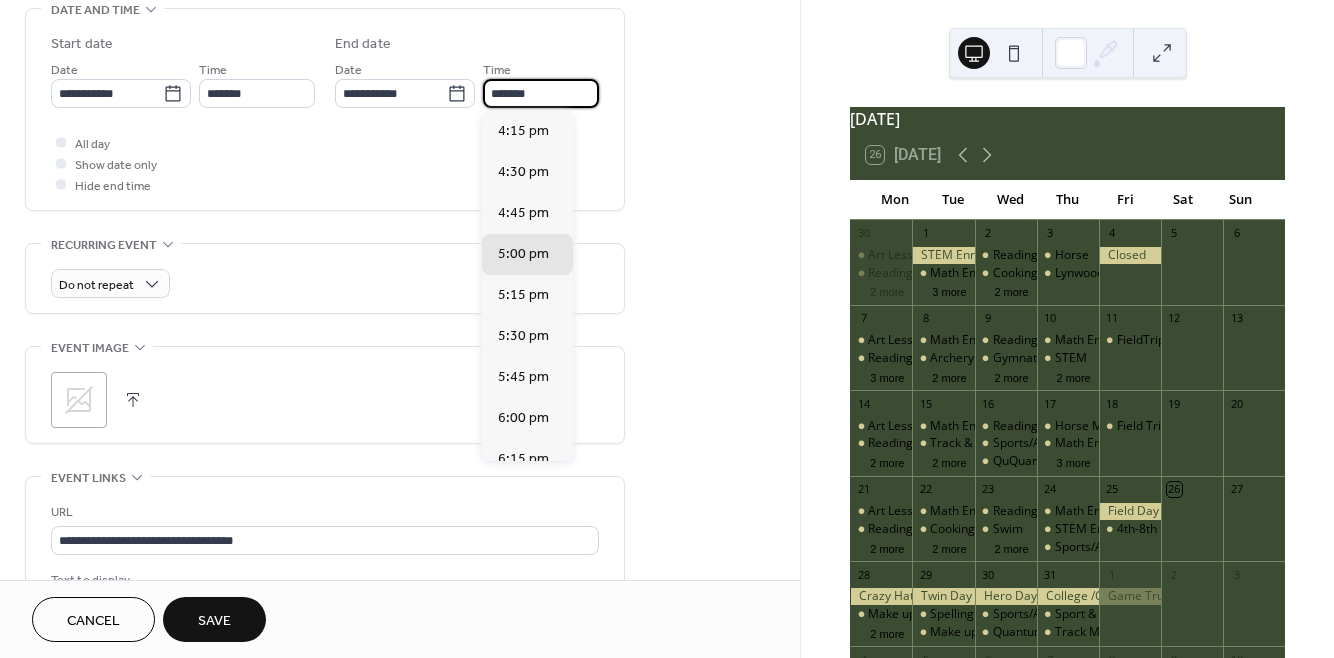 click on "*******" at bounding box center (541, 93) 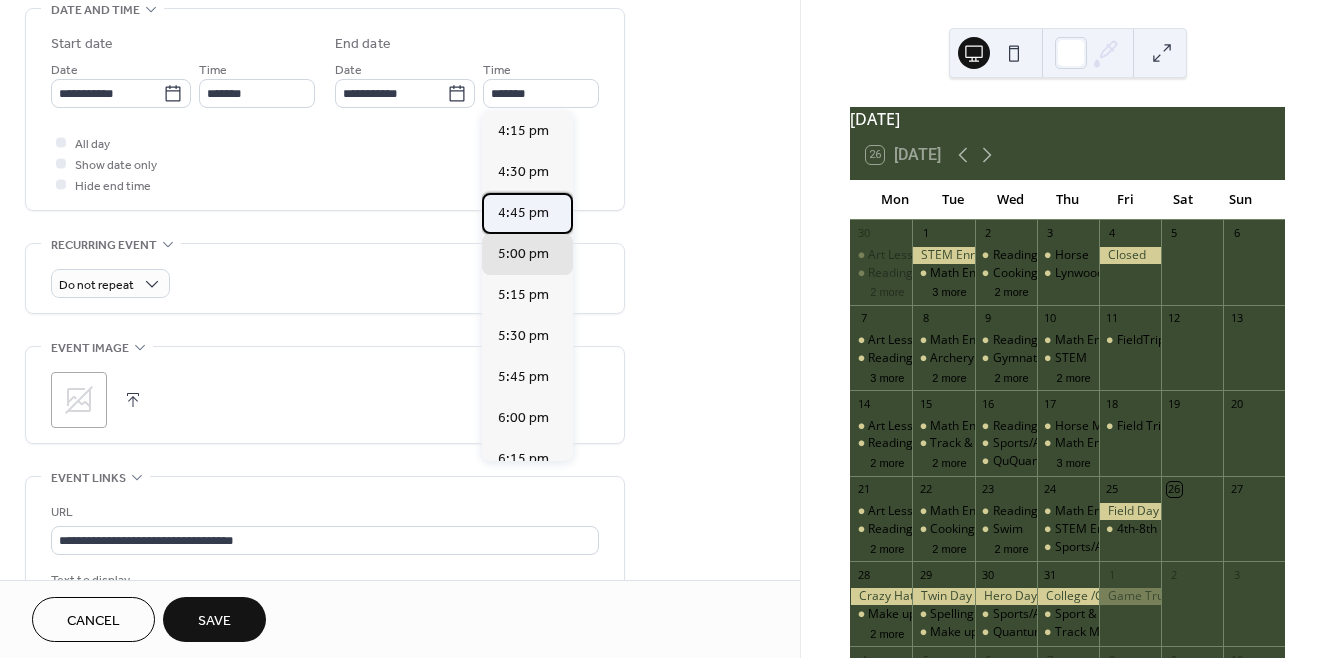click on "4:45 pm" at bounding box center (523, 213) 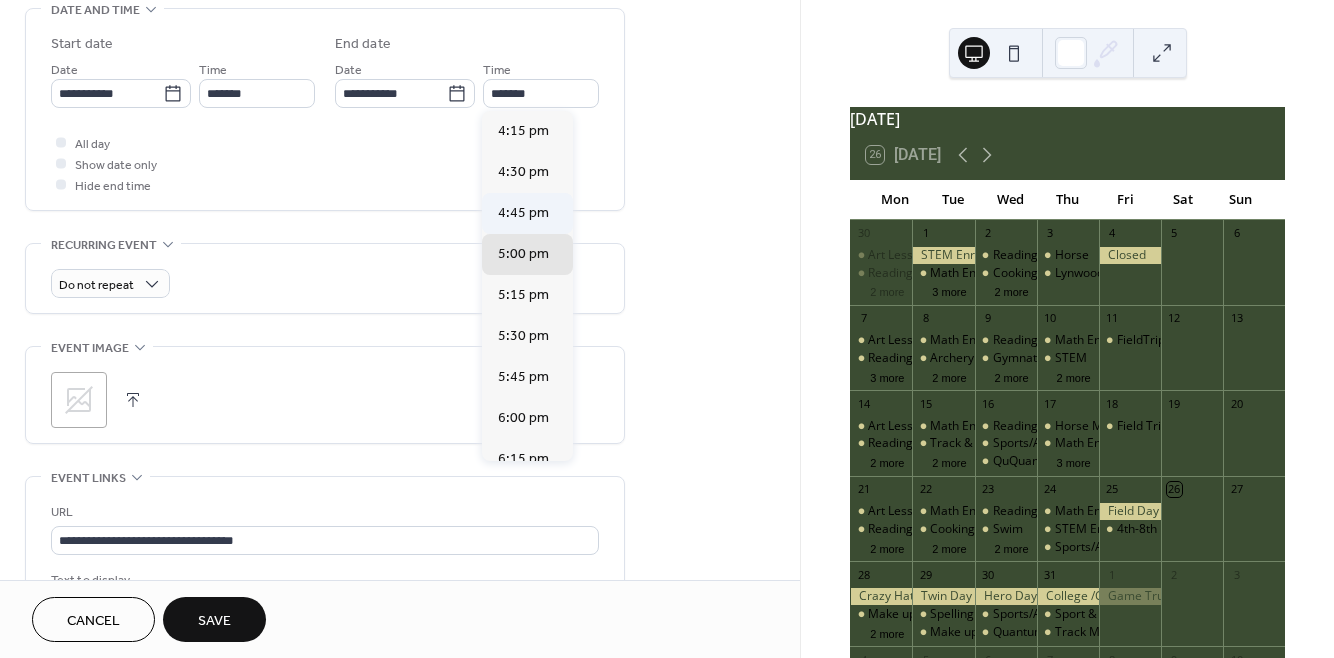 type on "*******" 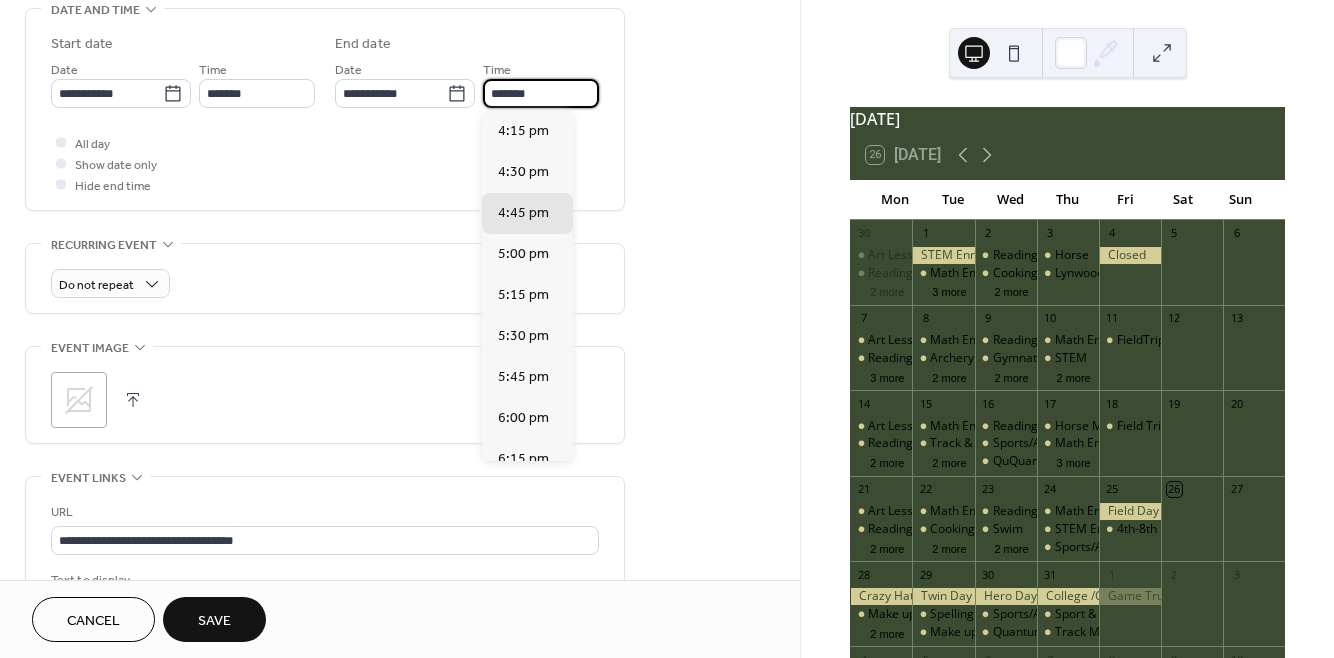 click on "*******" at bounding box center (541, 93) 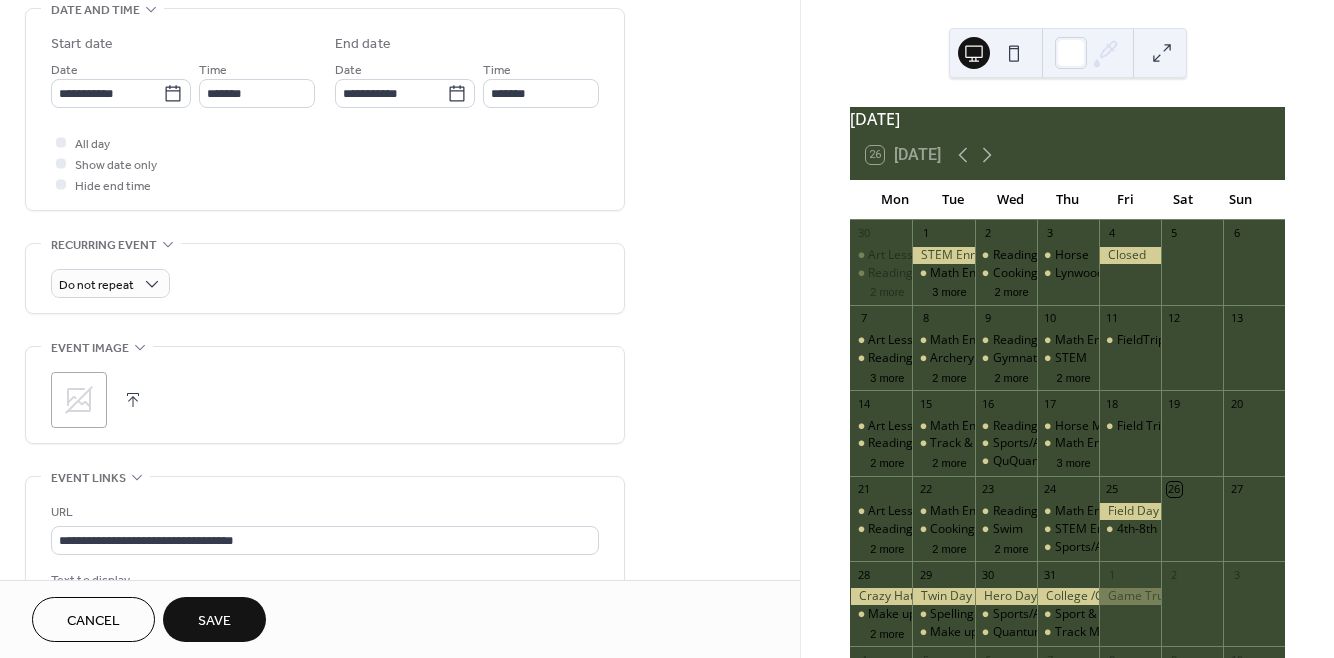 click on "**********" at bounding box center [400, 188] 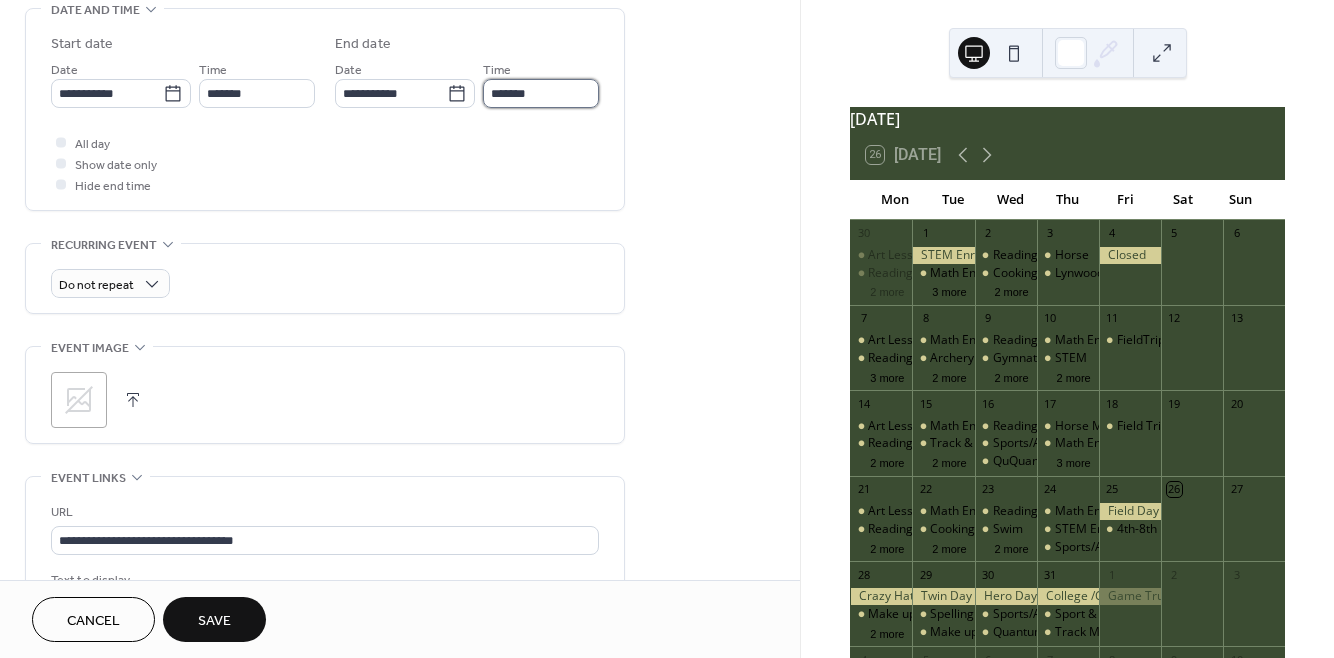 click on "*******" at bounding box center [541, 93] 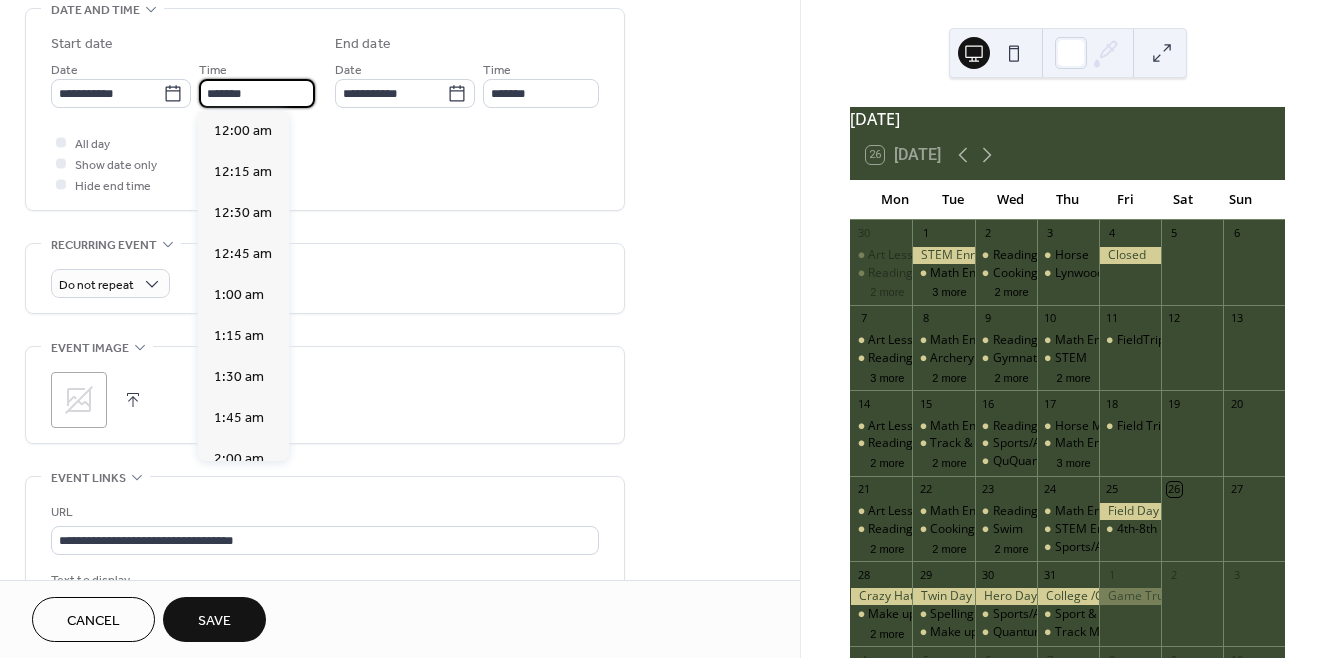 click on "*******" at bounding box center (257, 93) 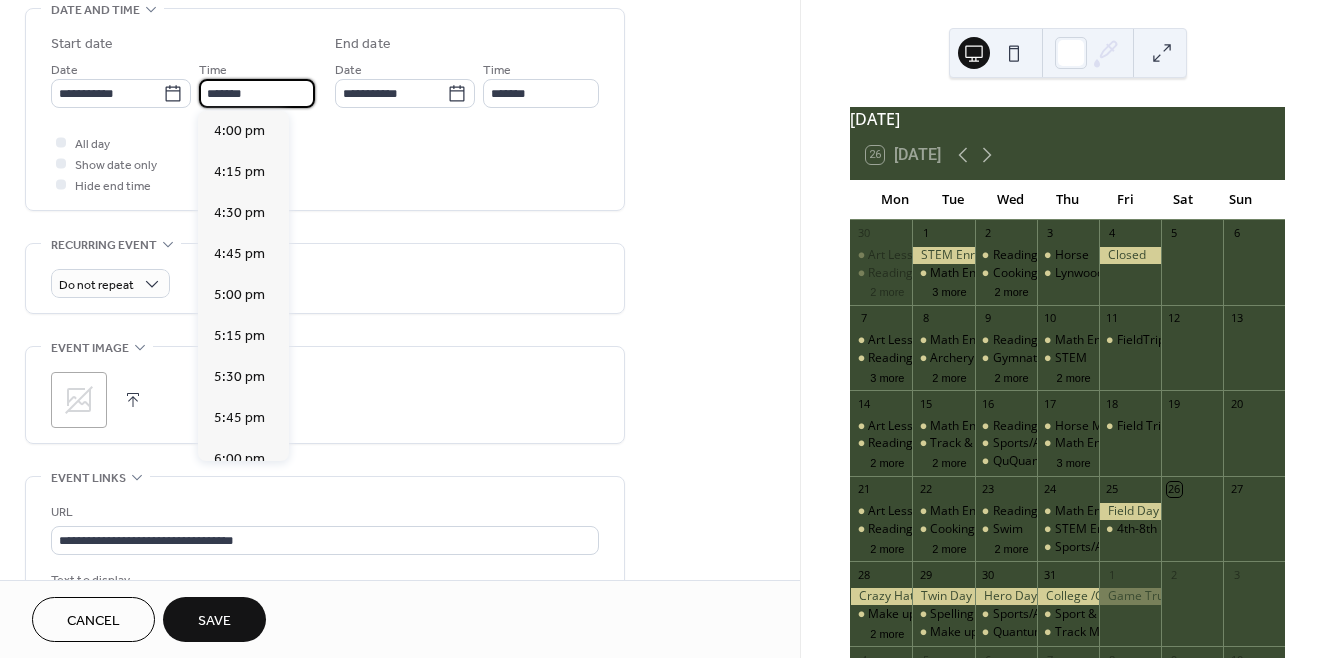 scroll, scrollTop: 2460, scrollLeft: 0, axis: vertical 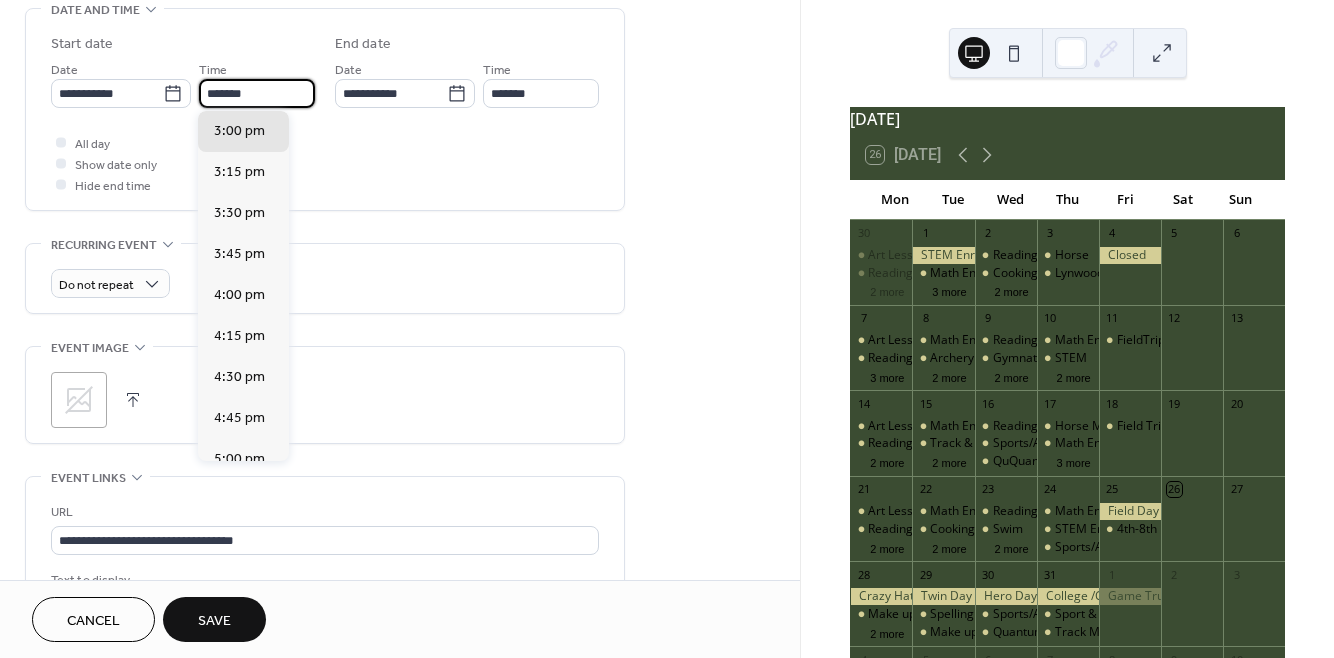 click on "*******" at bounding box center [257, 93] 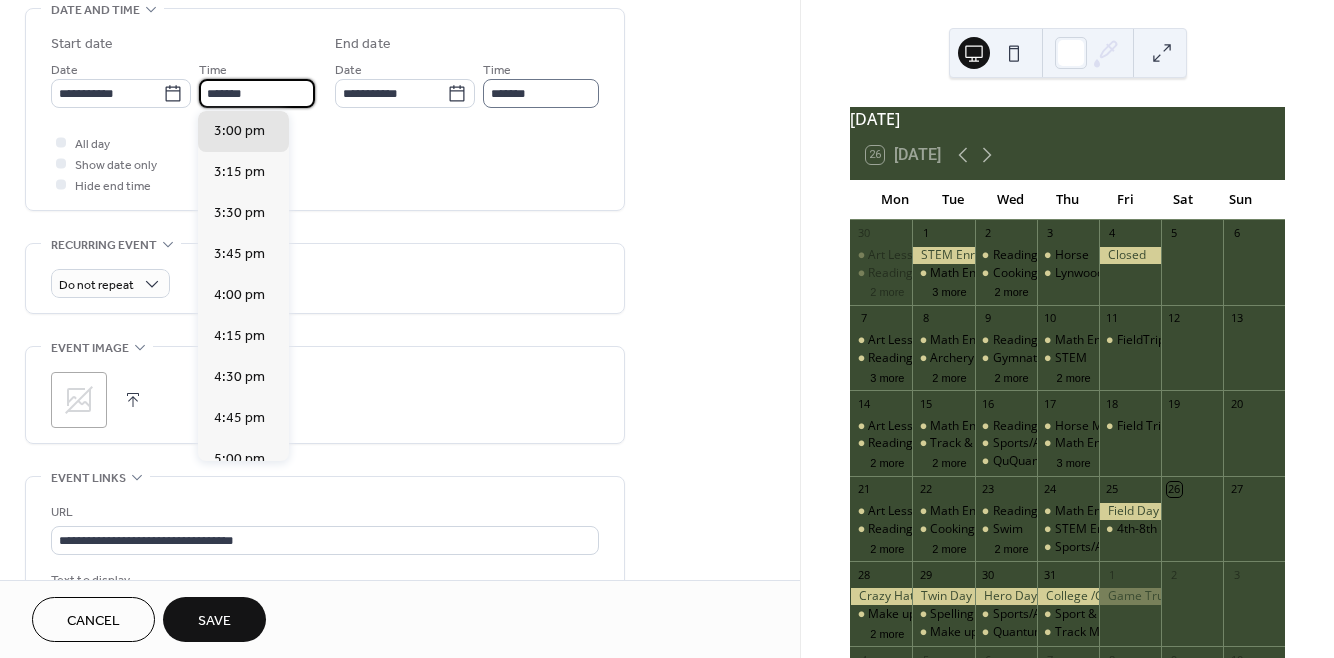 type on "*******" 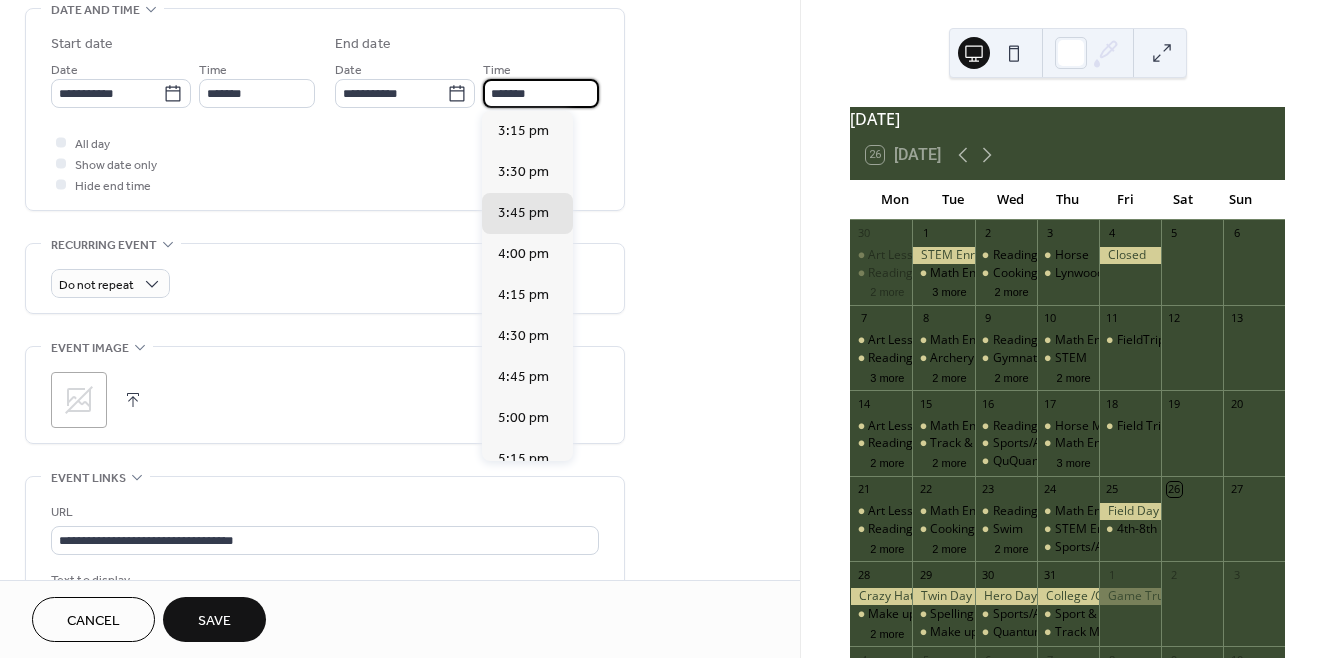 click on "*******" at bounding box center (541, 93) 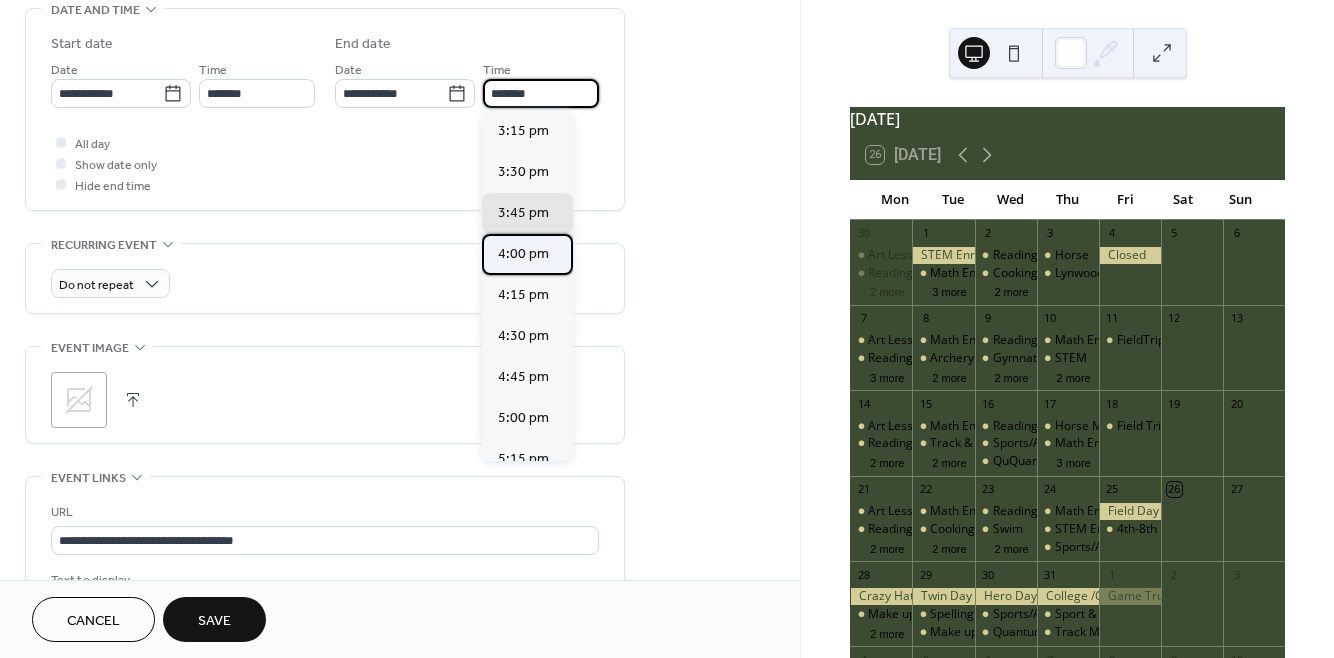 click on "4:00 pm" at bounding box center (523, 254) 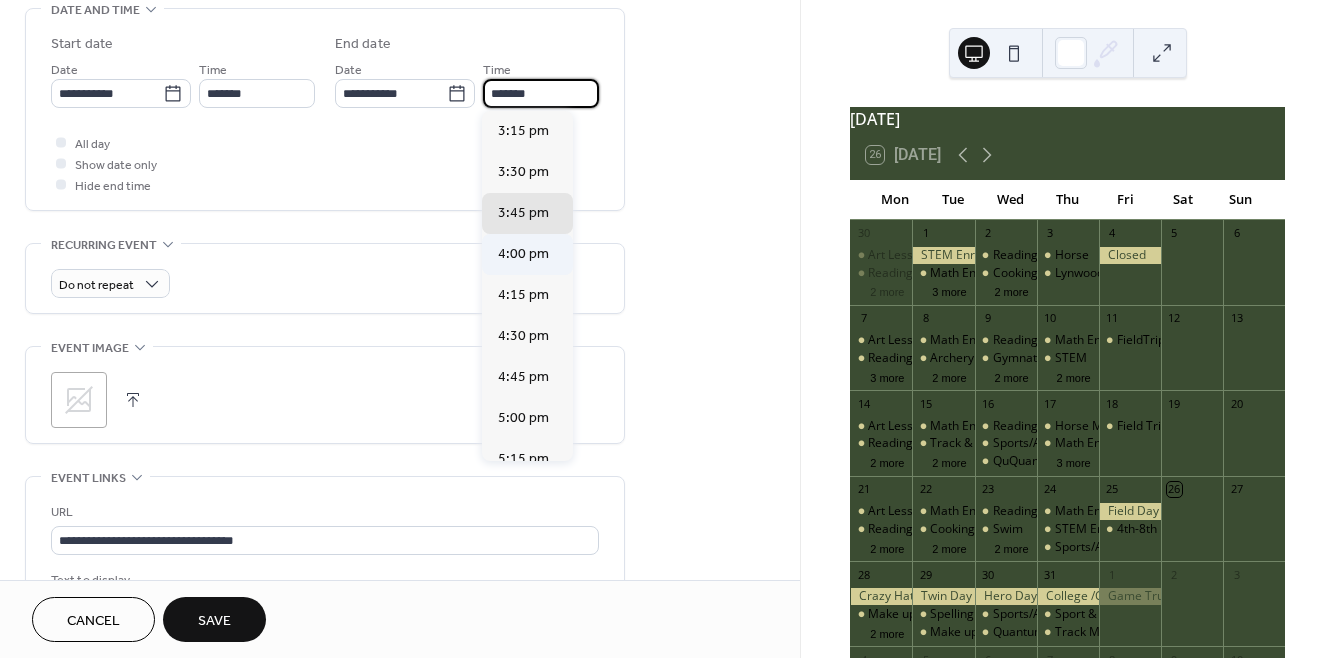 type on "*******" 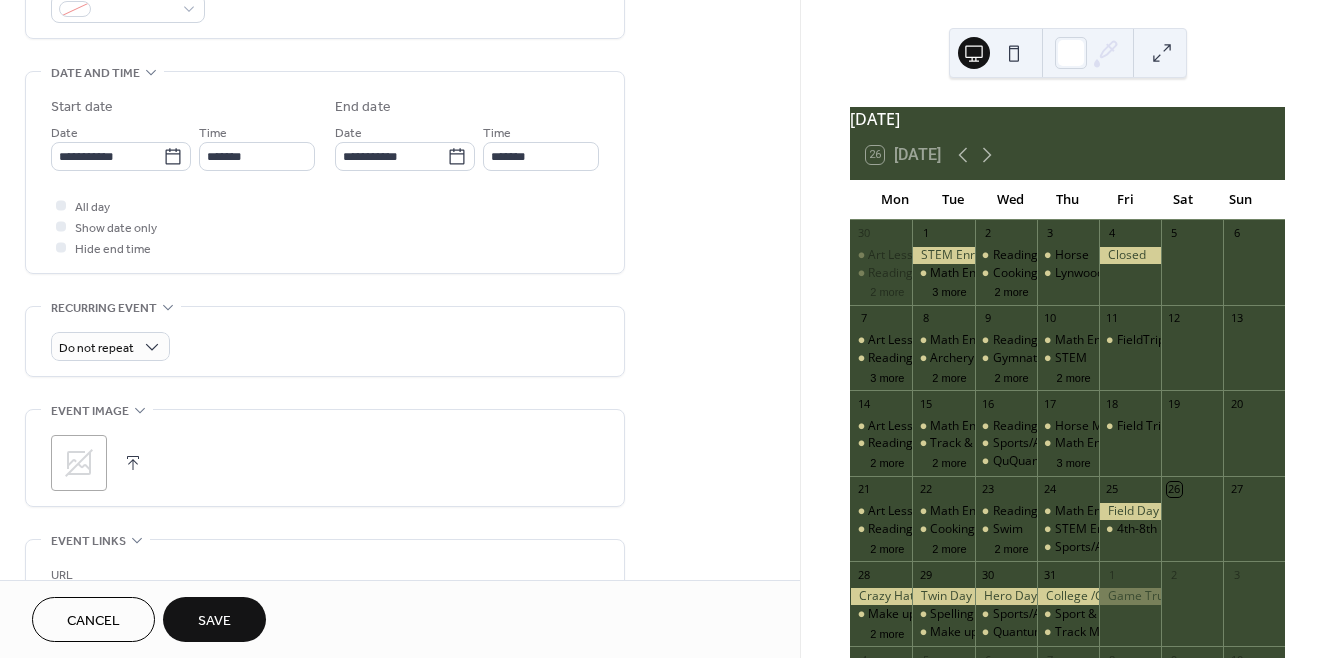 scroll, scrollTop: 557, scrollLeft: 0, axis: vertical 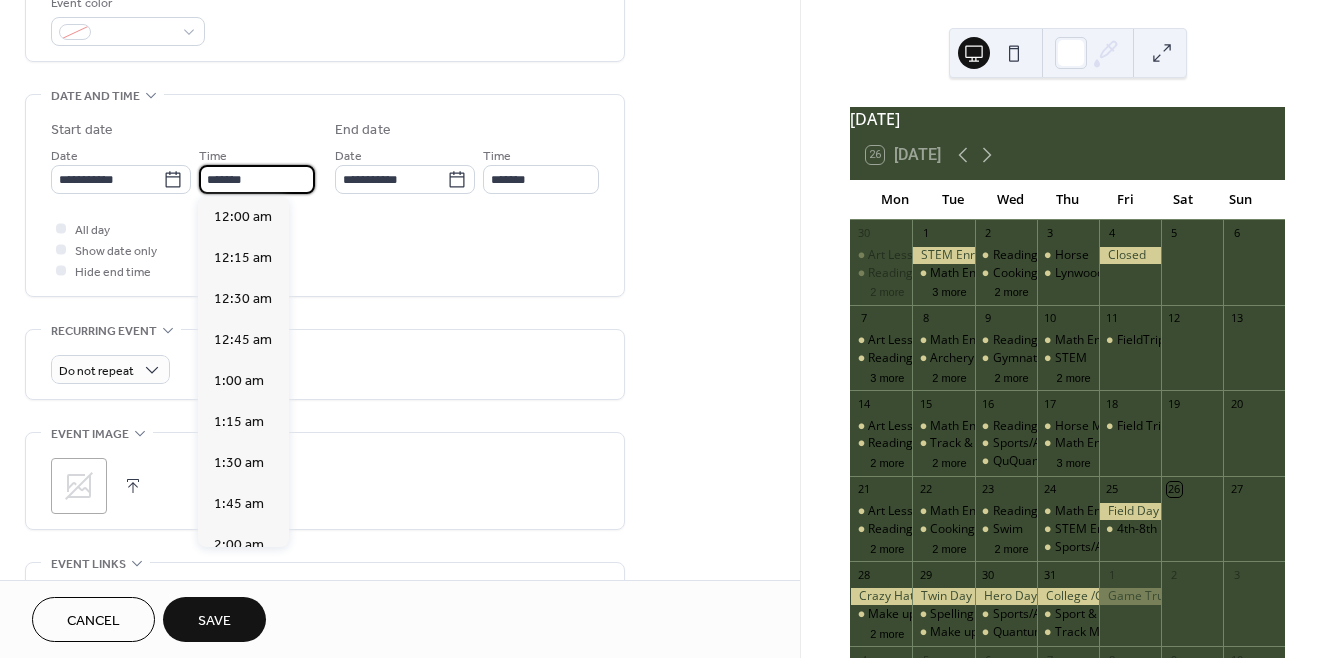 click on "*******" at bounding box center [257, 179] 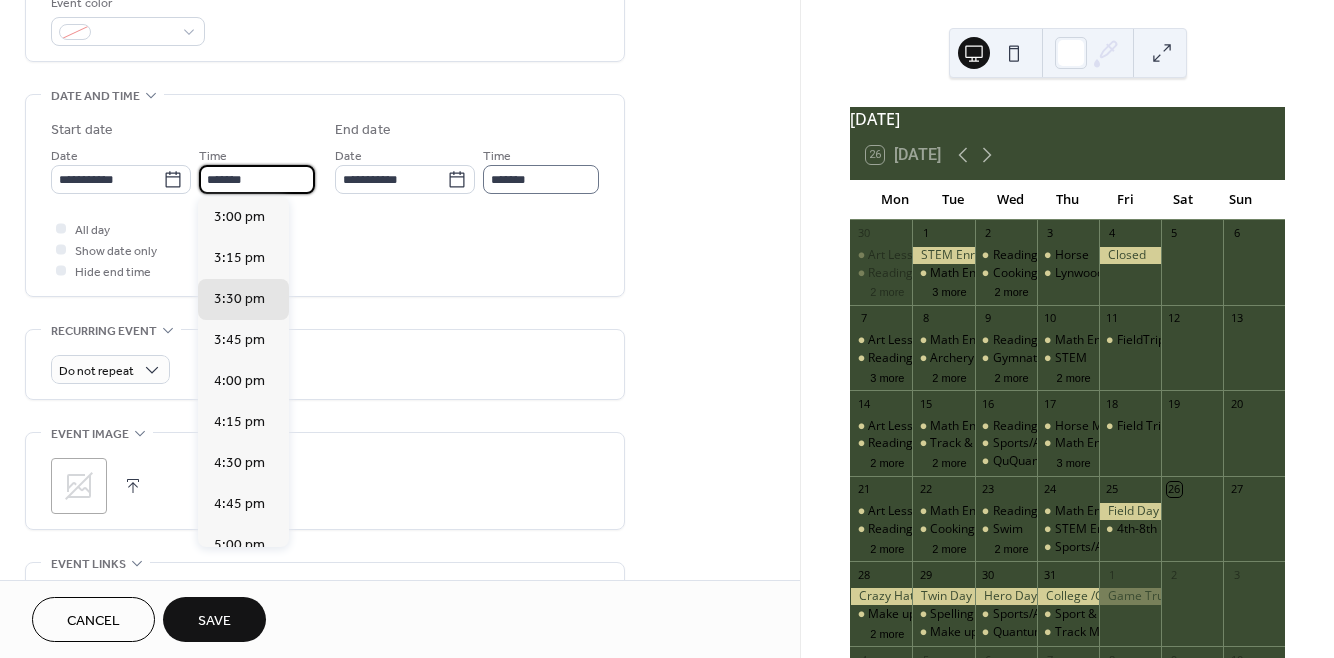 type on "*******" 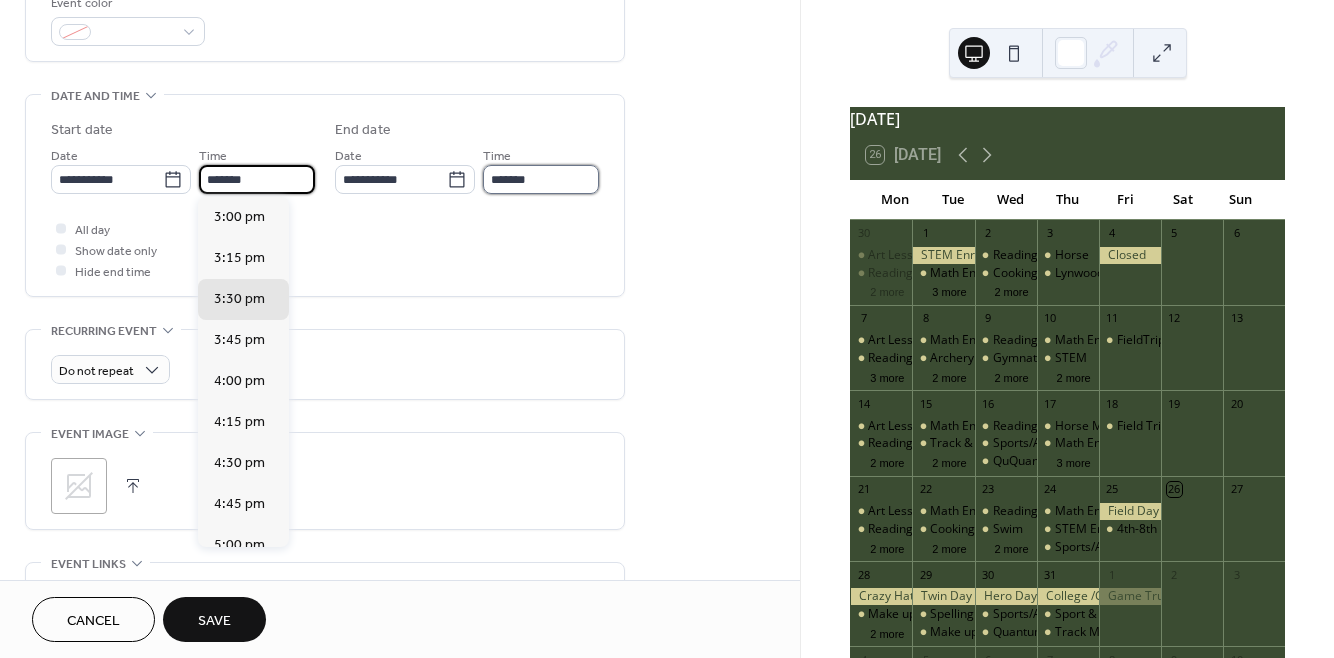 type on "*******" 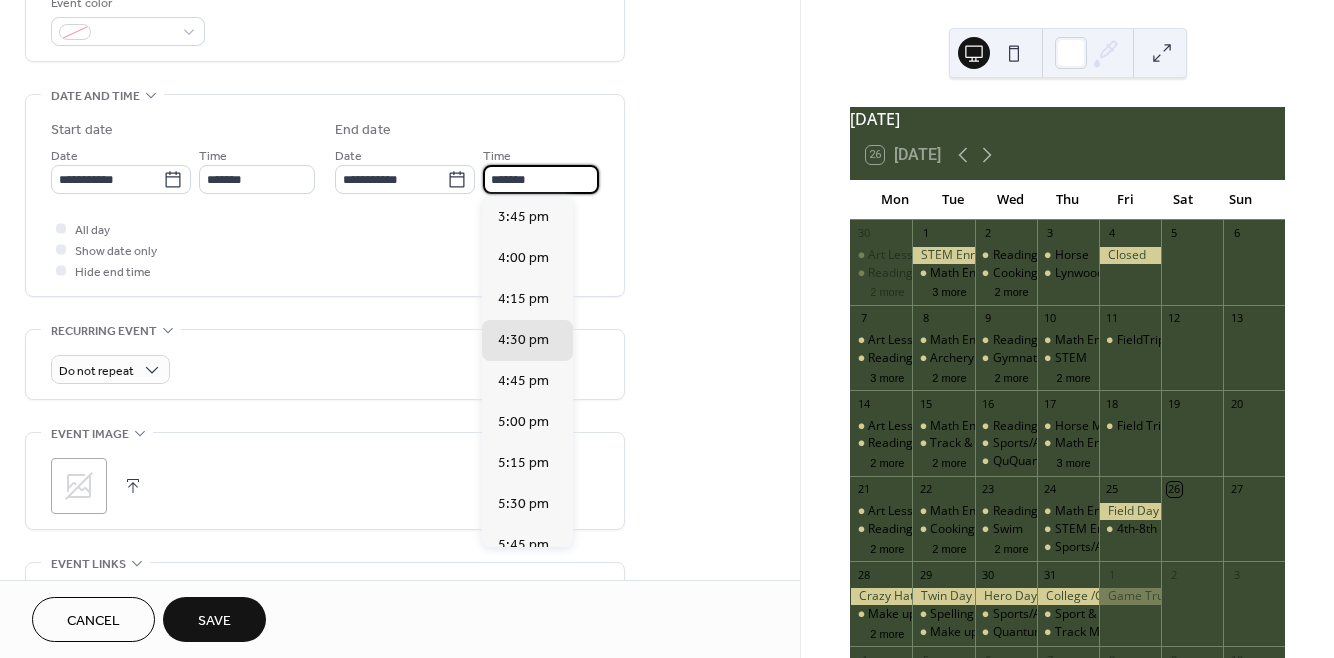 click on "*******" at bounding box center [541, 179] 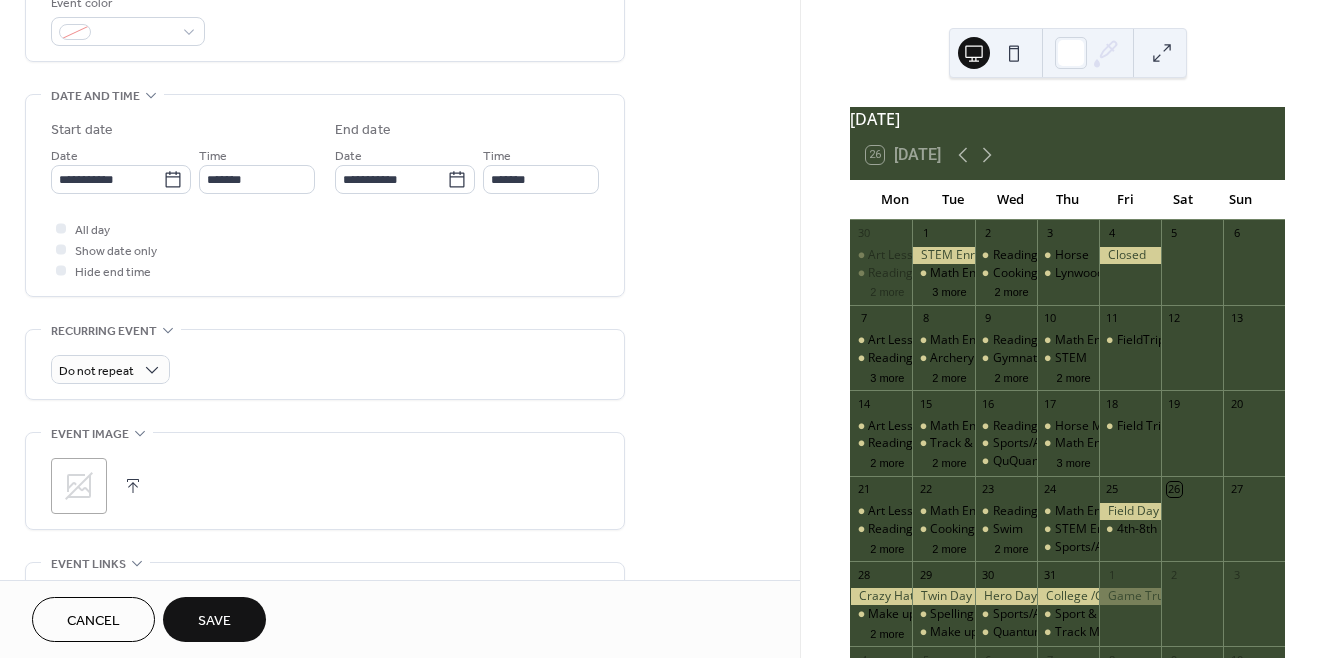 click on "**********" at bounding box center (400, 274) 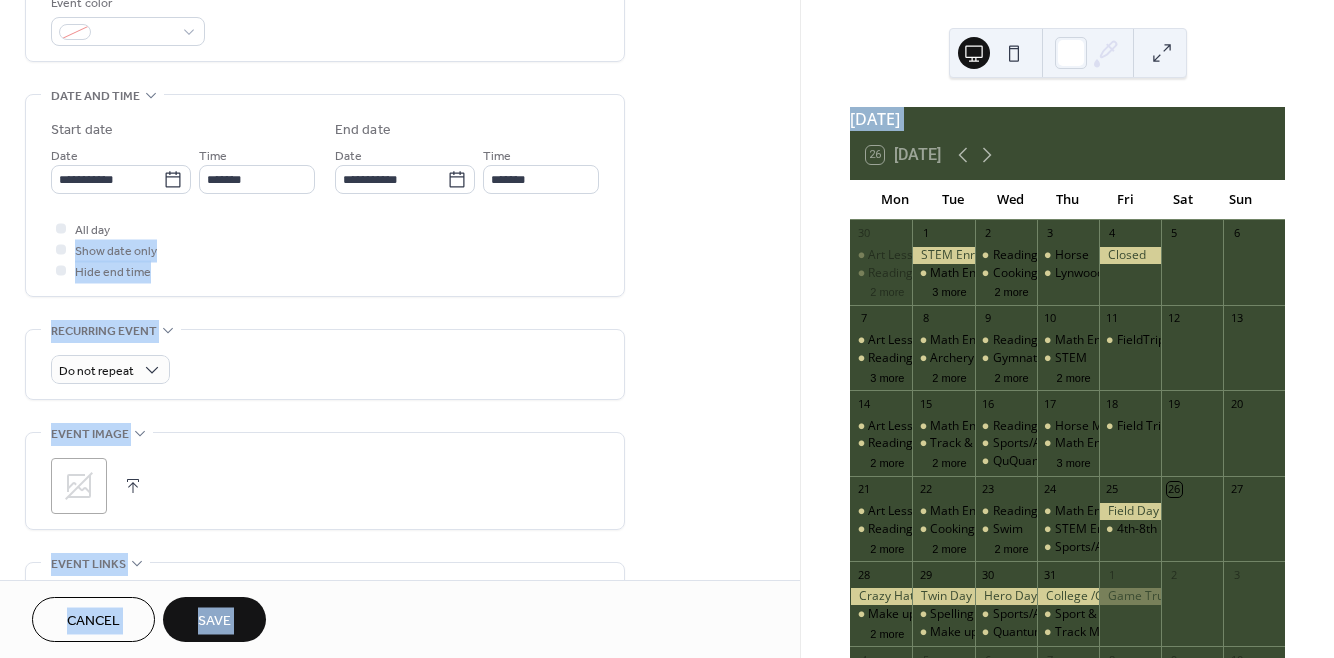 drag, startPoint x: 794, startPoint y: 227, endPoint x: 808, endPoint y: 158, distance: 70.40597 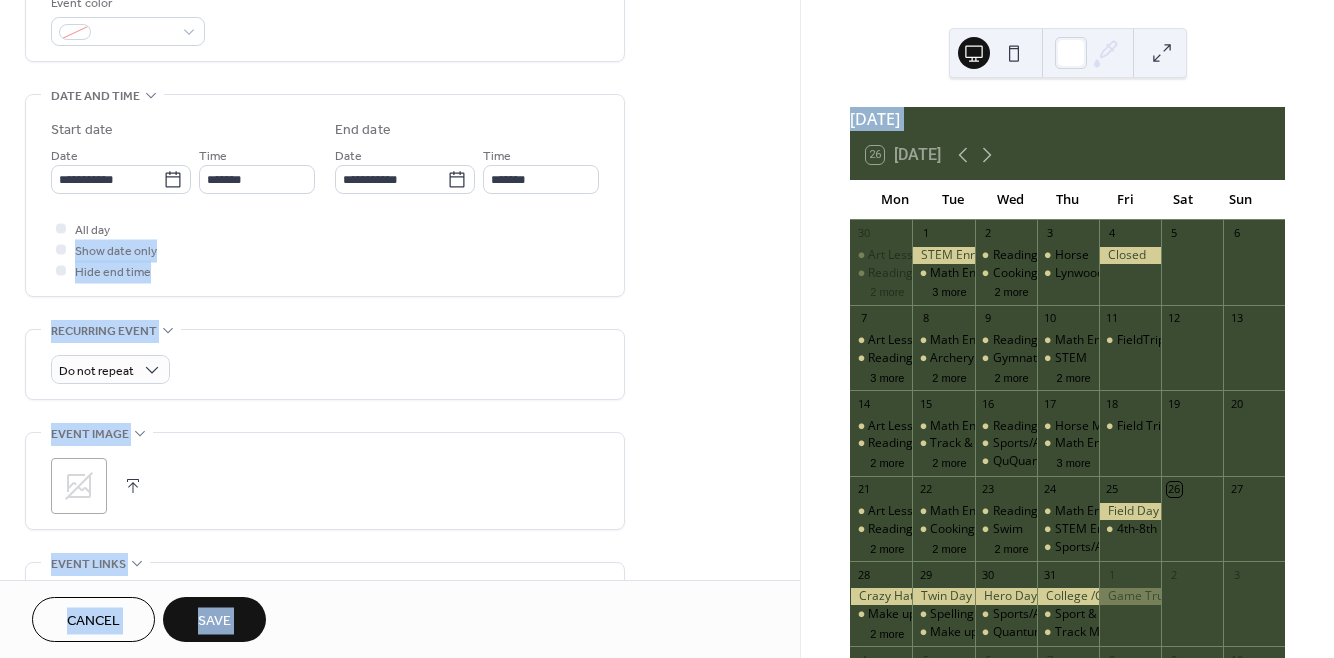 click on "**********" at bounding box center (667, 329) 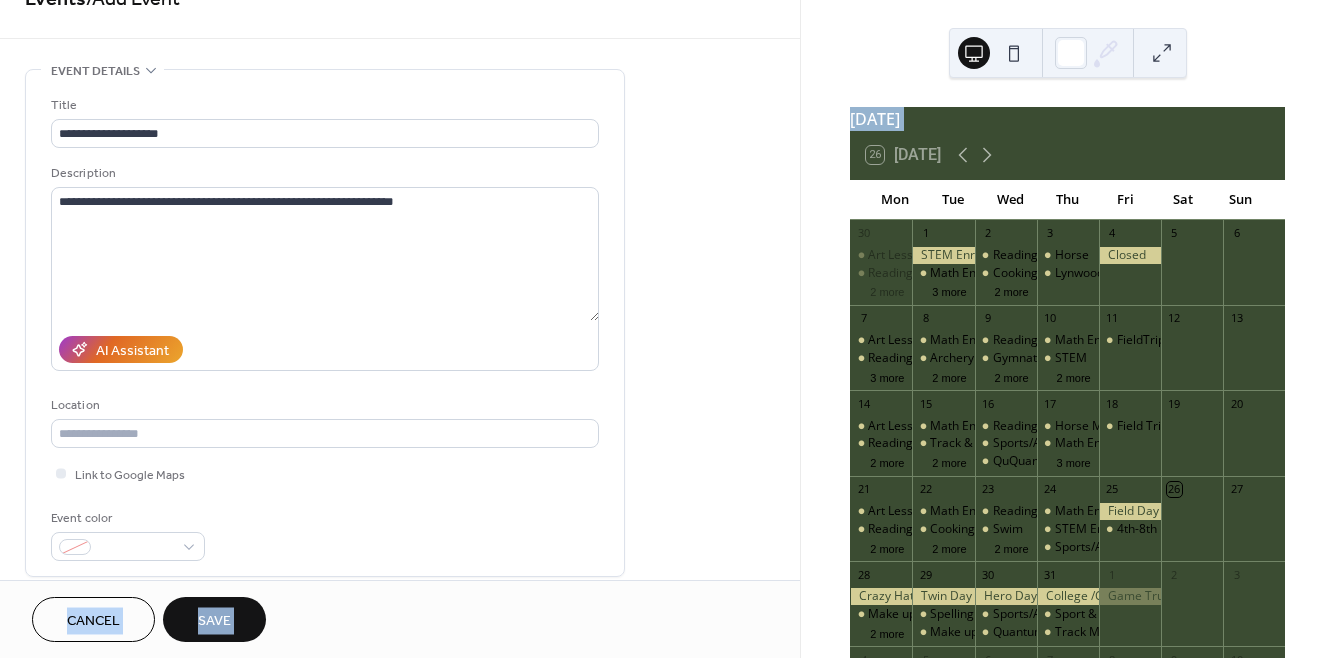 scroll, scrollTop: 44, scrollLeft: 0, axis: vertical 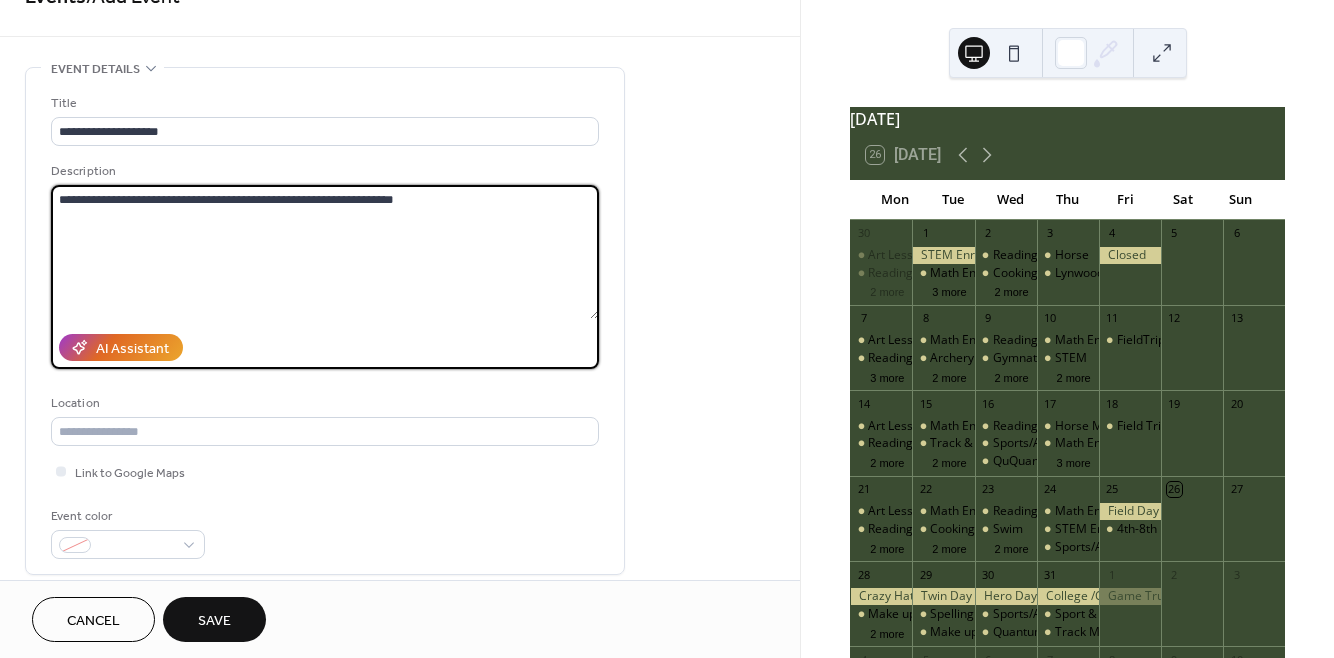 click on "**********" at bounding box center (325, 252) 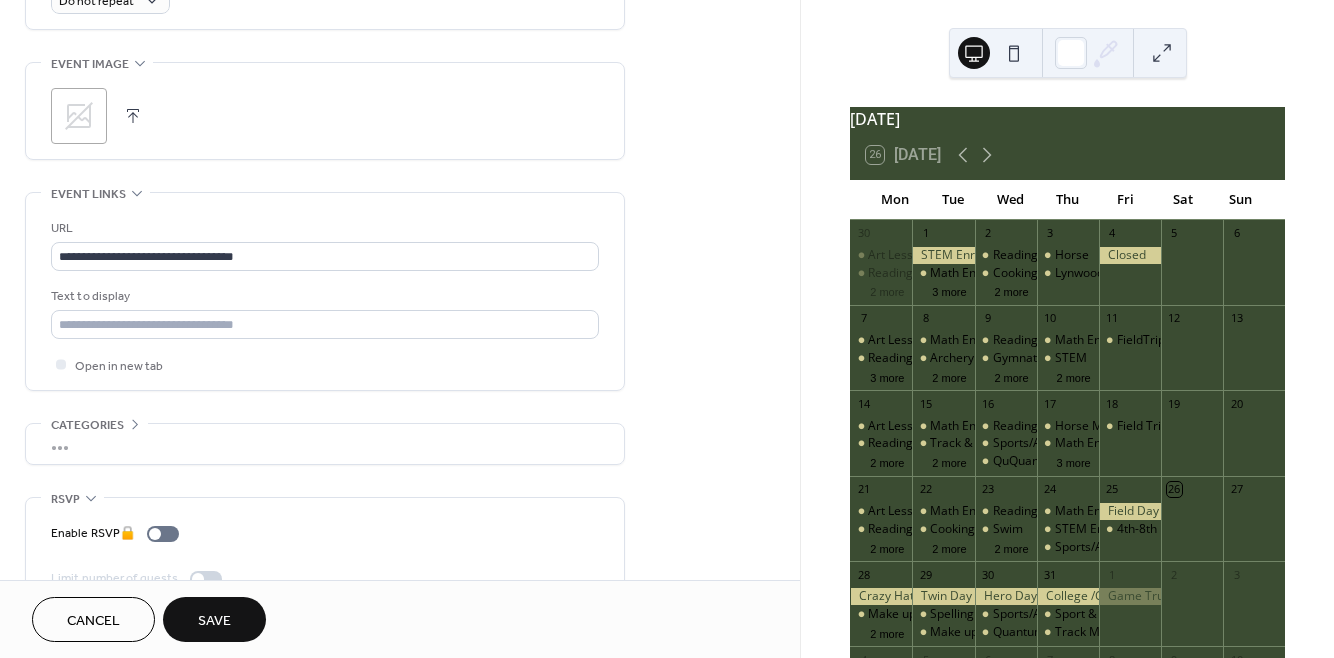scroll, scrollTop: 969, scrollLeft: 0, axis: vertical 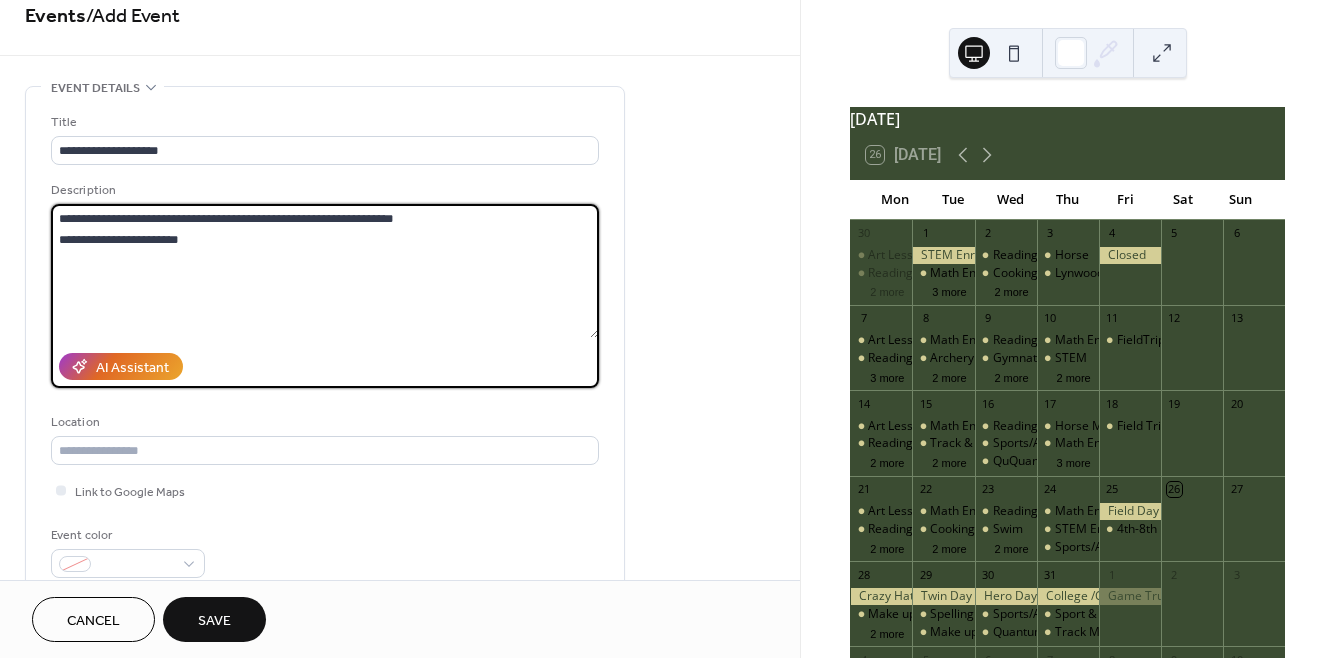 click on "**********" at bounding box center [325, 271] 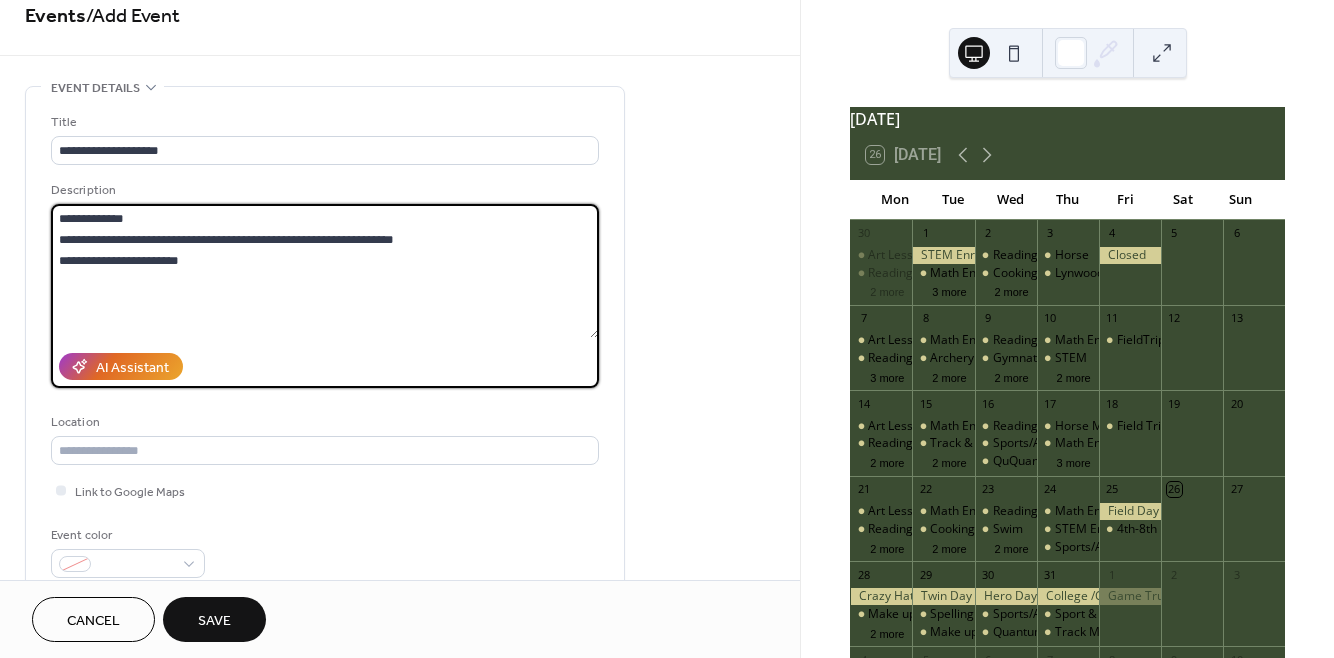 click on "**********" at bounding box center (325, 271) 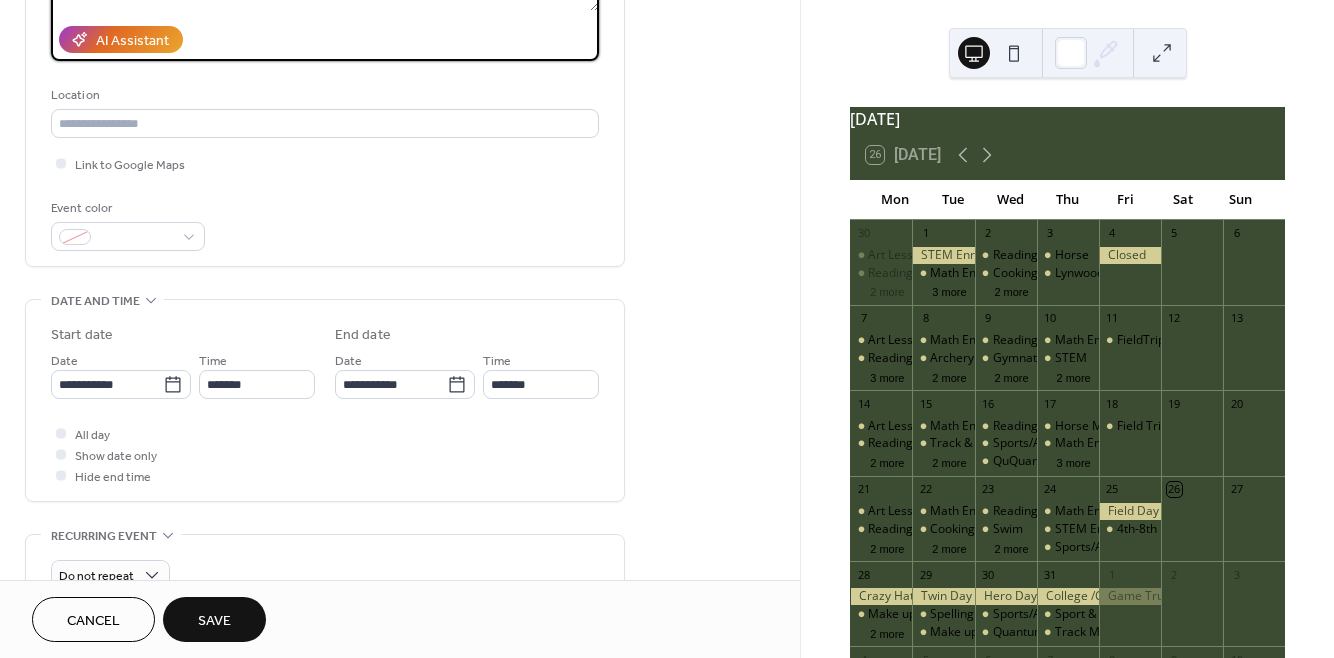 scroll, scrollTop: 388, scrollLeft: 0, axis: vertical 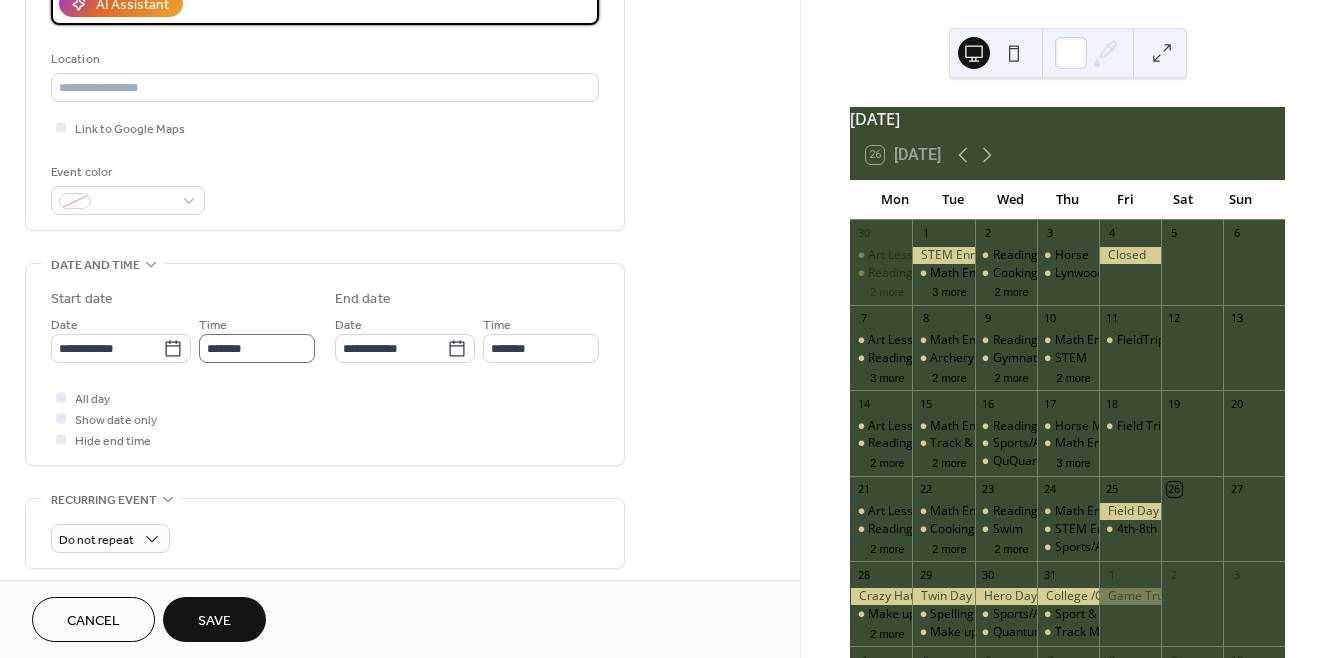 type on "**********" 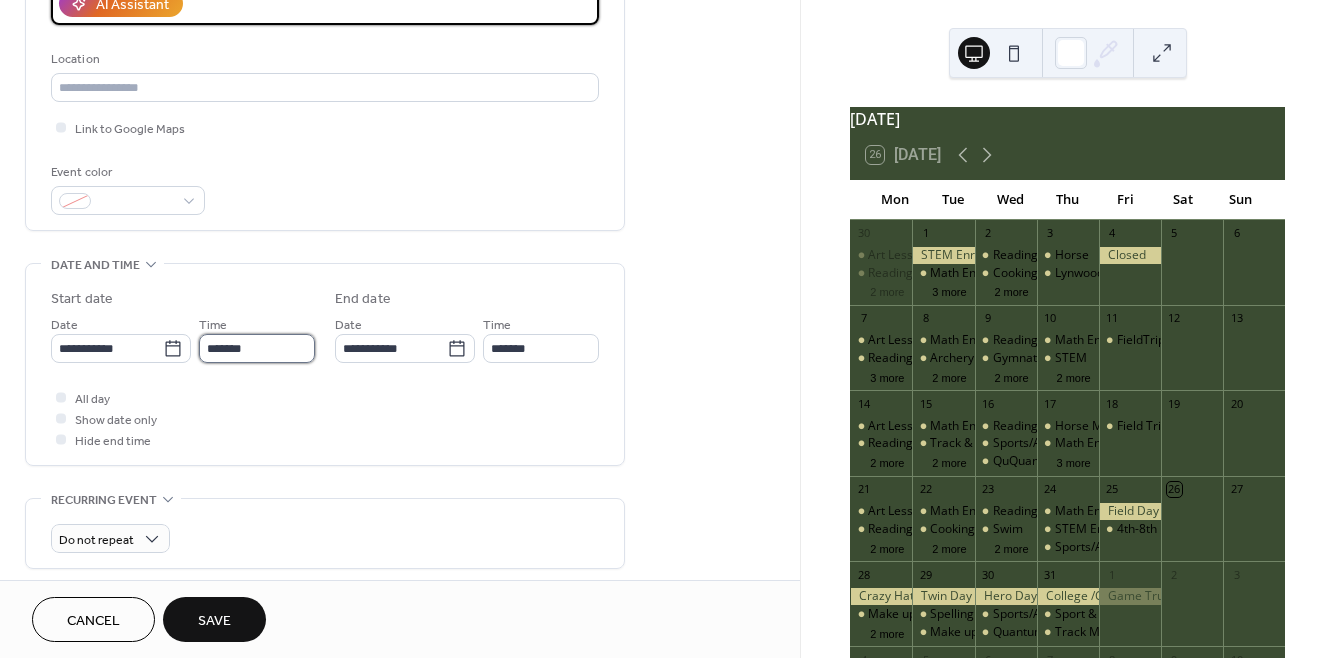 click on "*******" at bounding box center [257, 348] 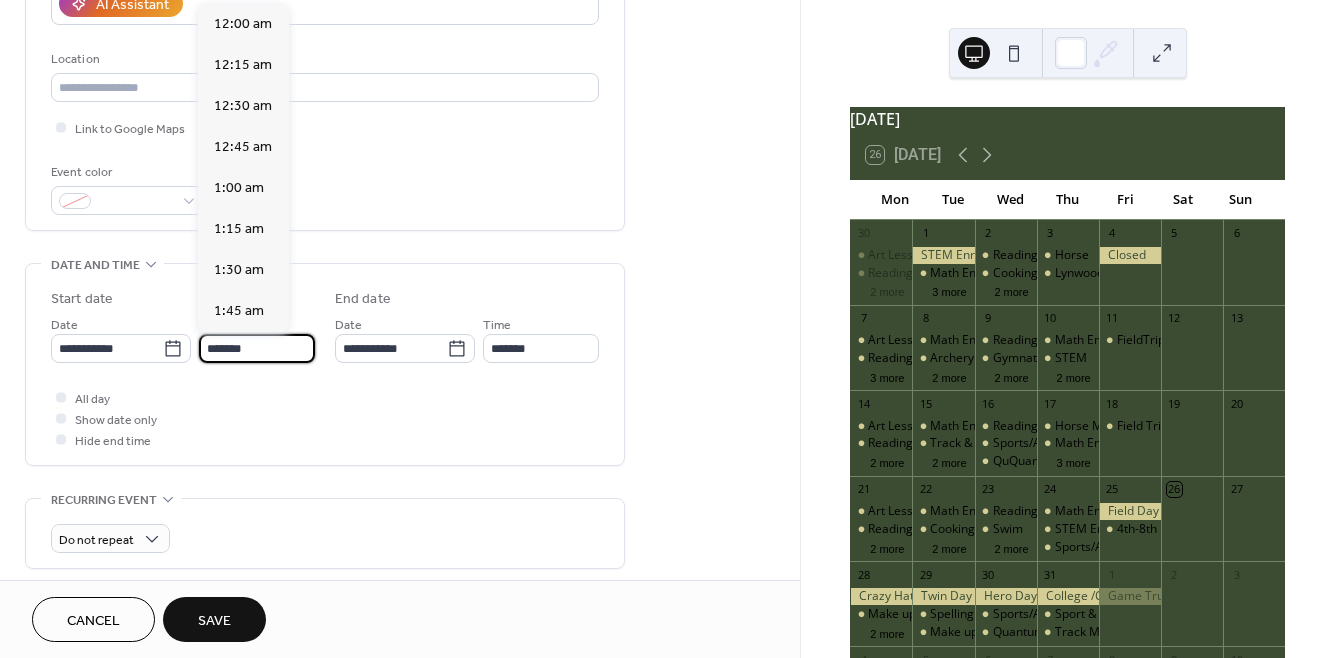 scroll, scrollTop: 2542, scrollLeft: 0, axis: vertical 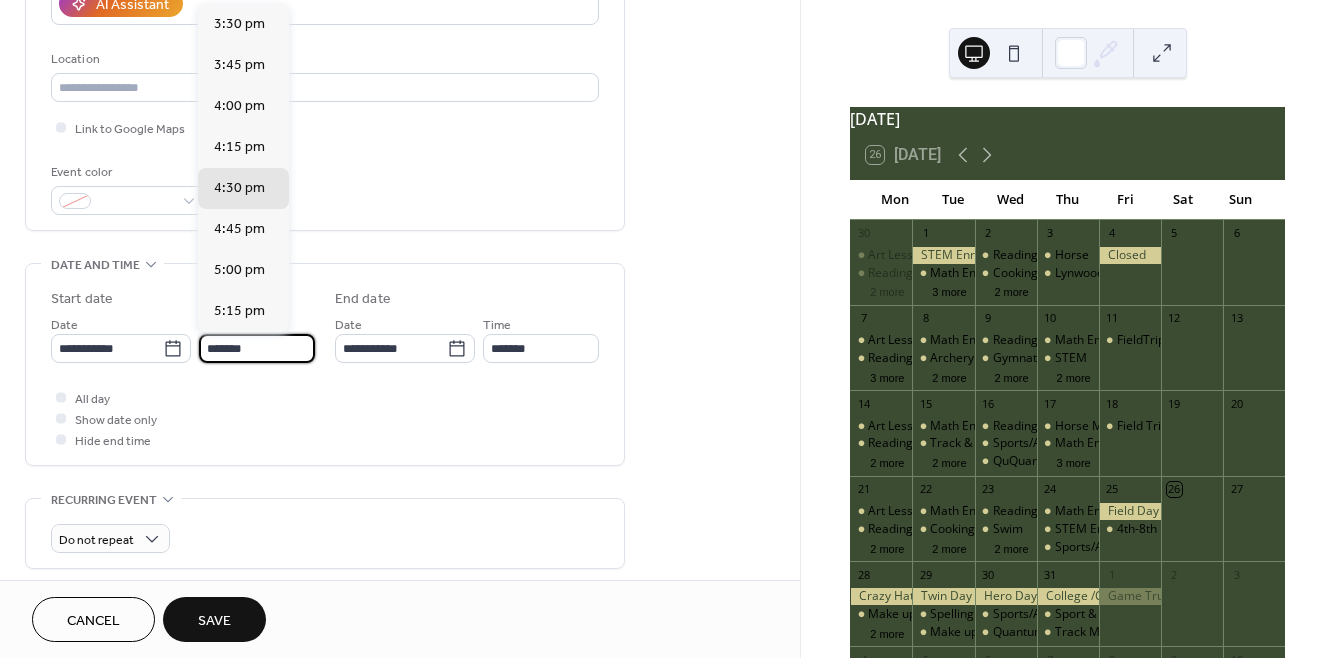 click on "*******" at bounding box center [257, 348] 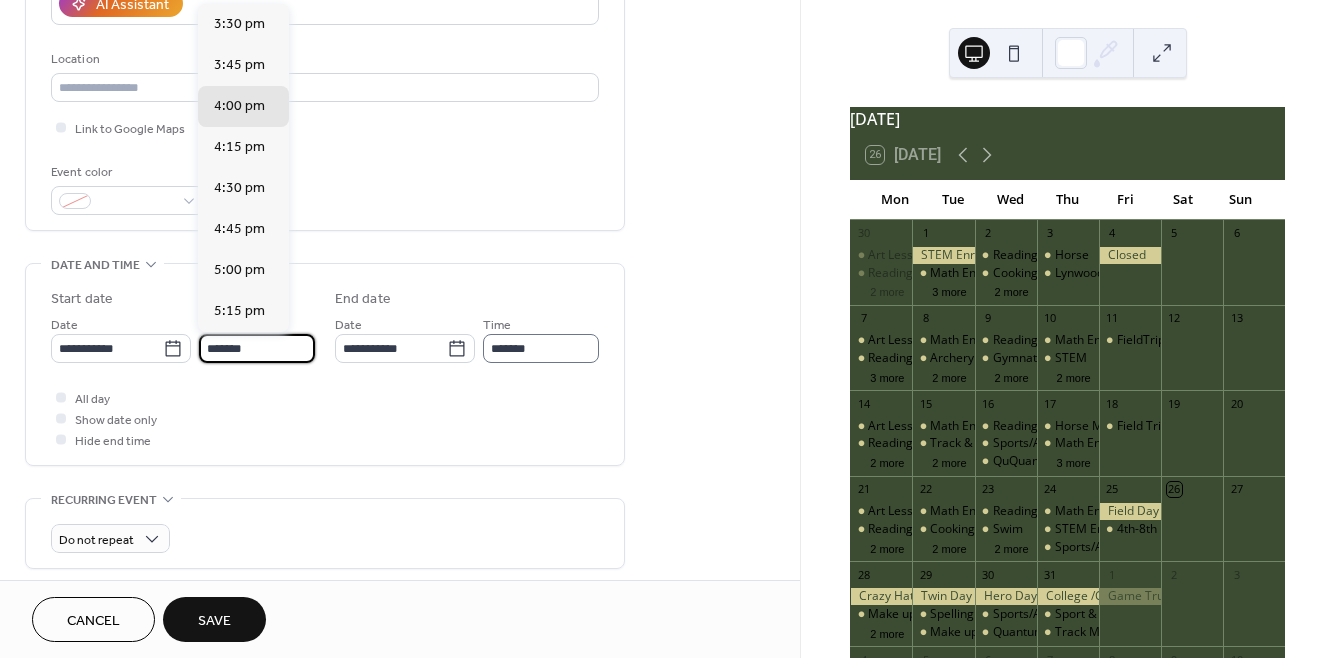 type on "*******" 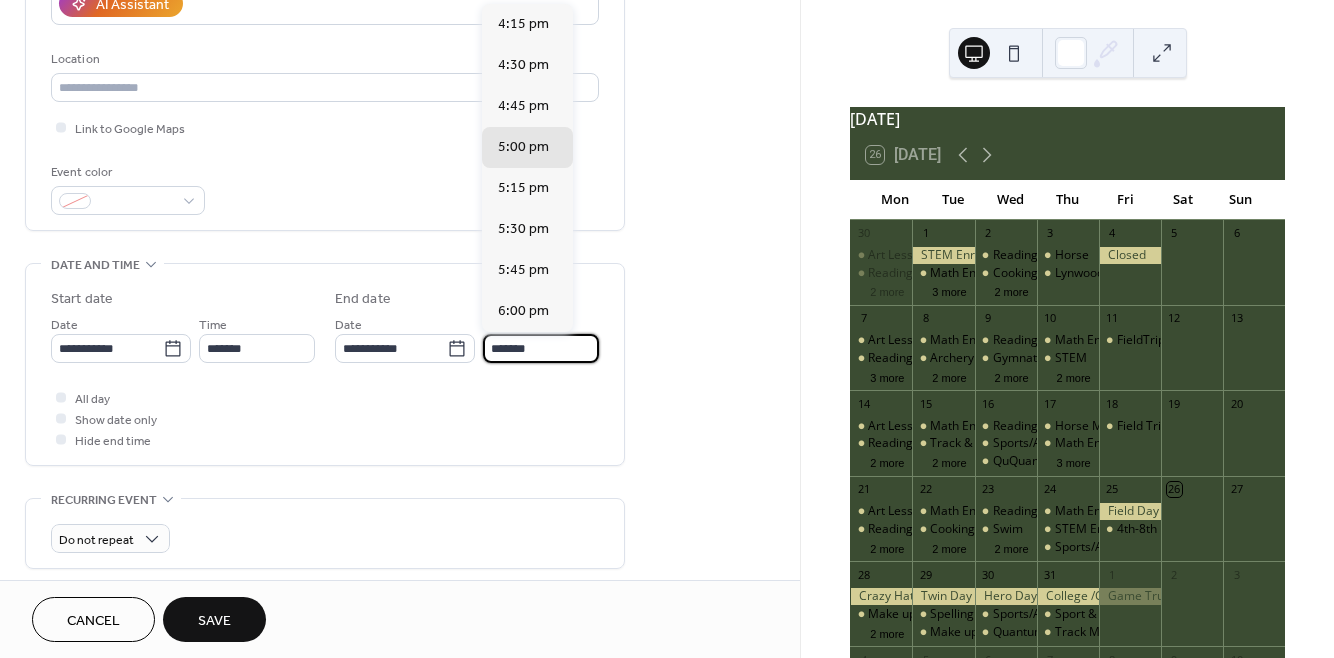 click on "*******" at bounding box center [541, 348] 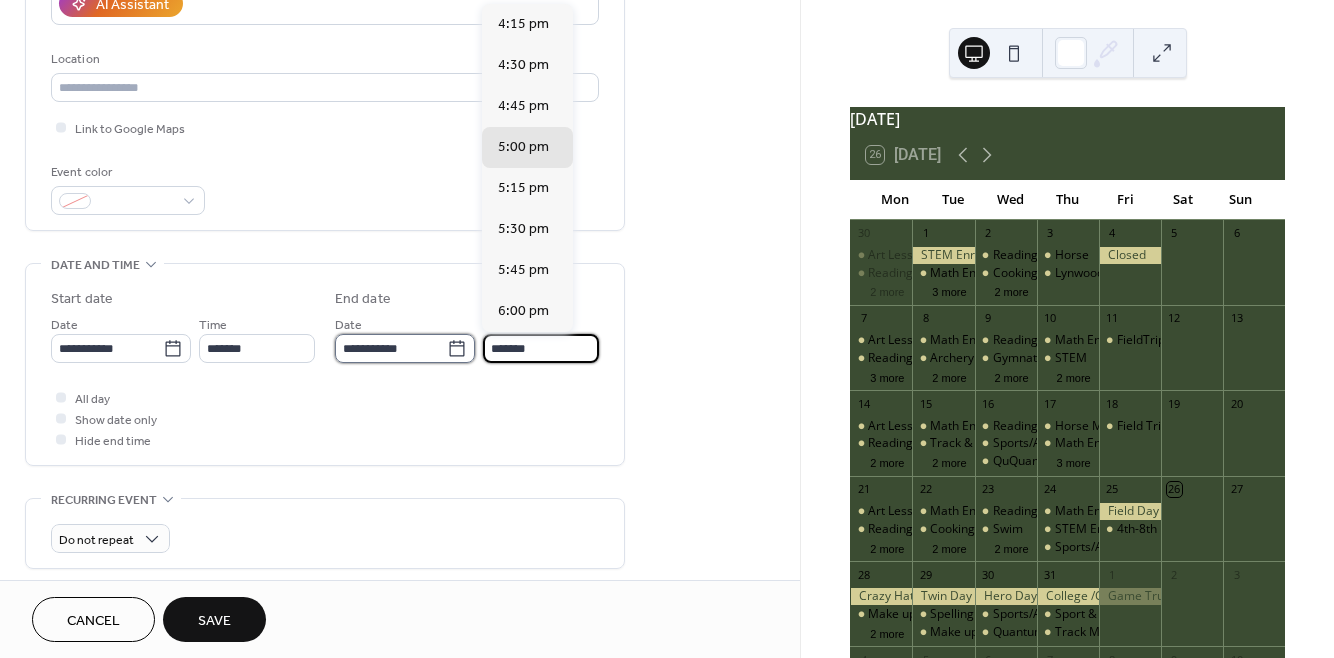 click on "**********" at bounding box center (391, 348) 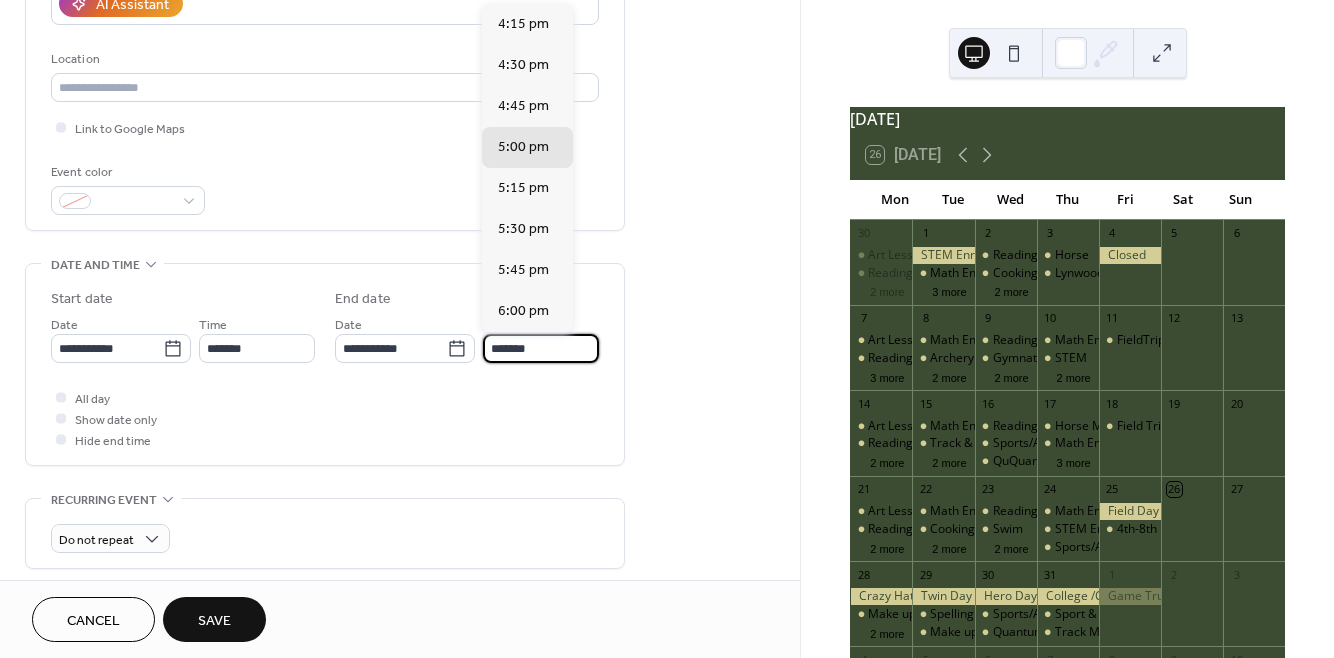 click on "*******" at bounding box center (541, 348) 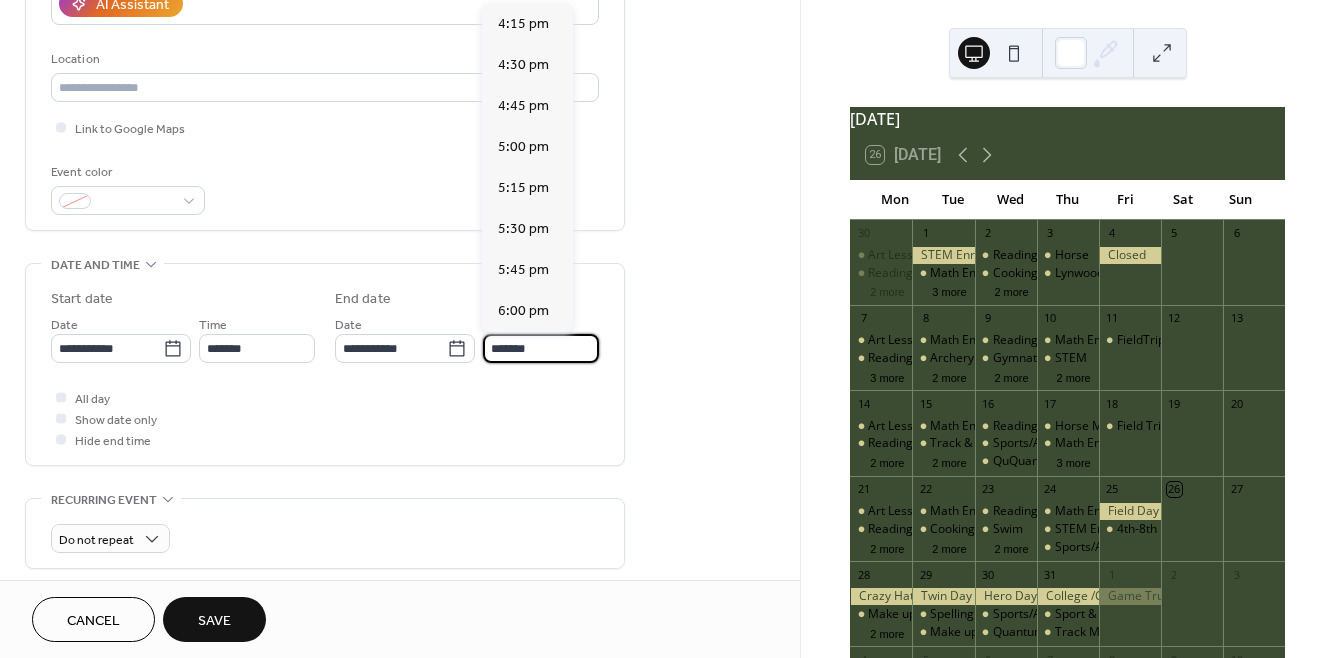 click on "*******" at bounding box center [541, 348] 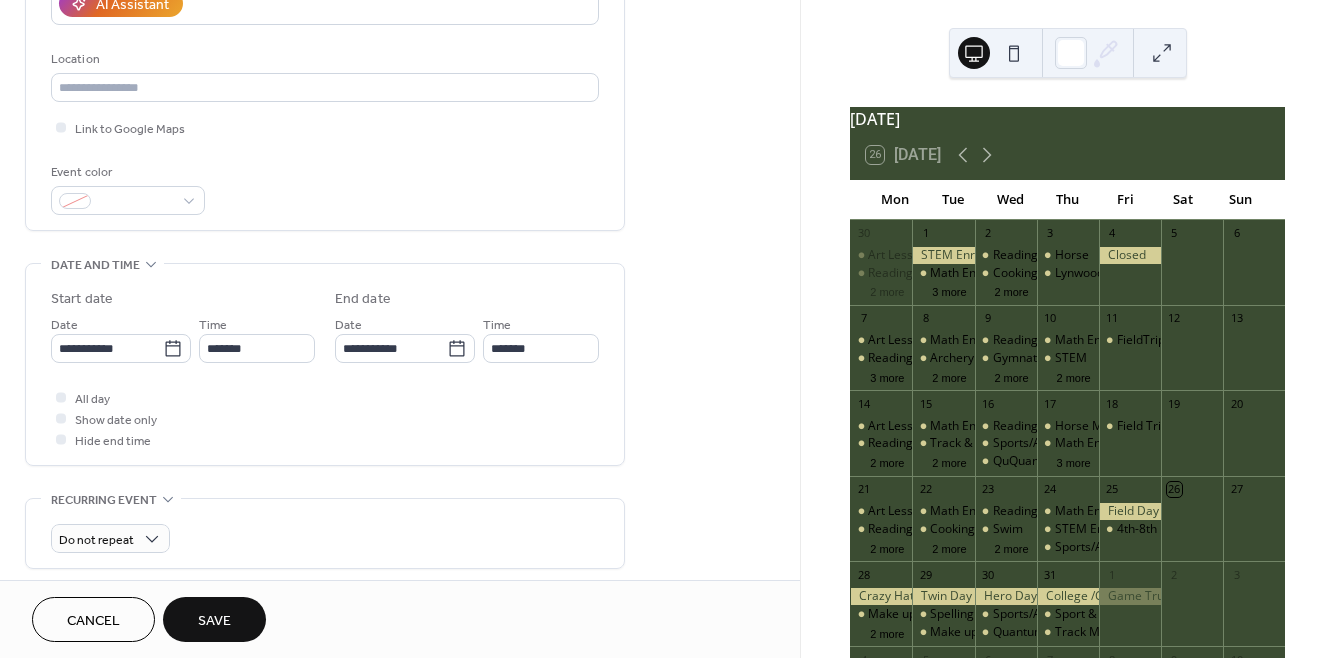 click on "**********" at bounding box center (400, 443) 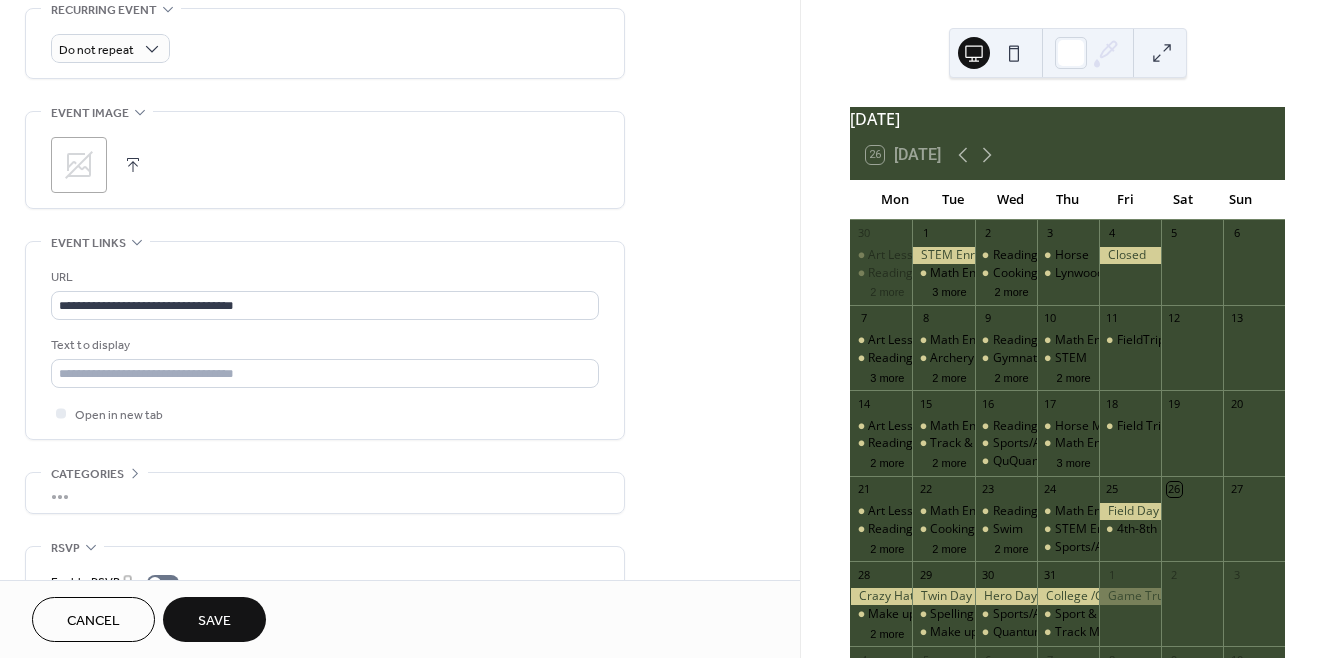 scroll, scrollTop: 969, scrollLeft: 0, axis: vertical 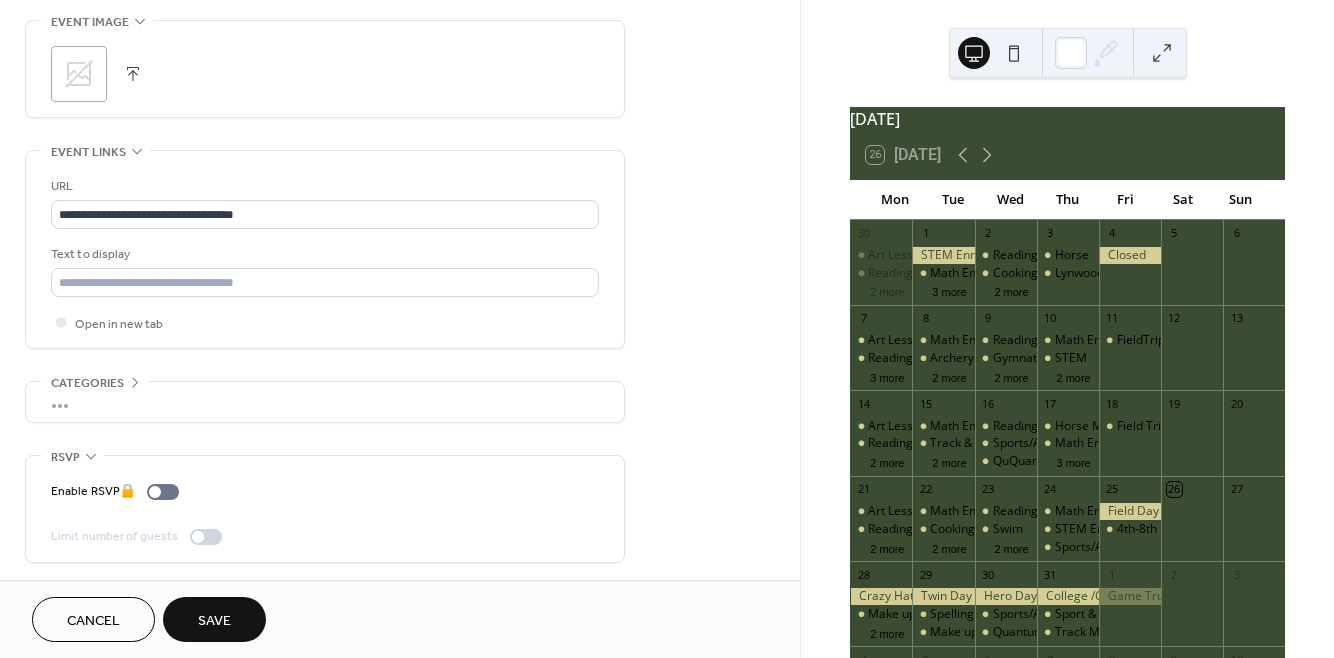 click on "Save" at bounding box center [214, 621] 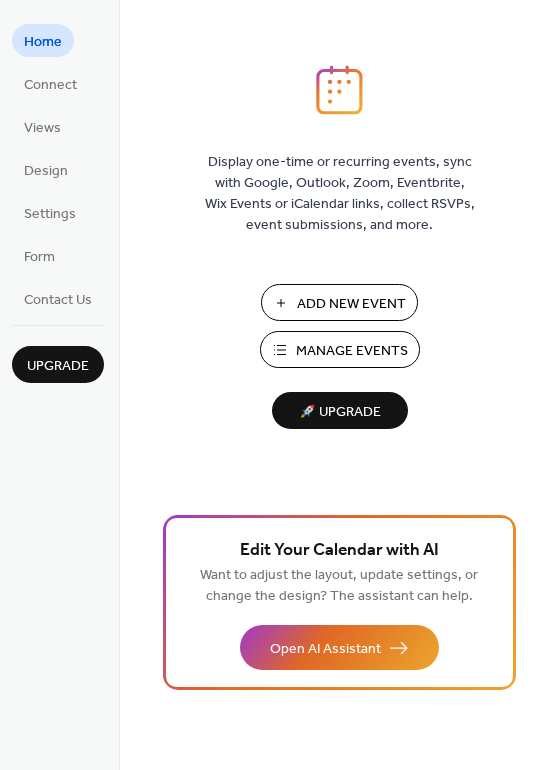 scroll, scrollTop: 0, scrollLeft: 0, axis: both 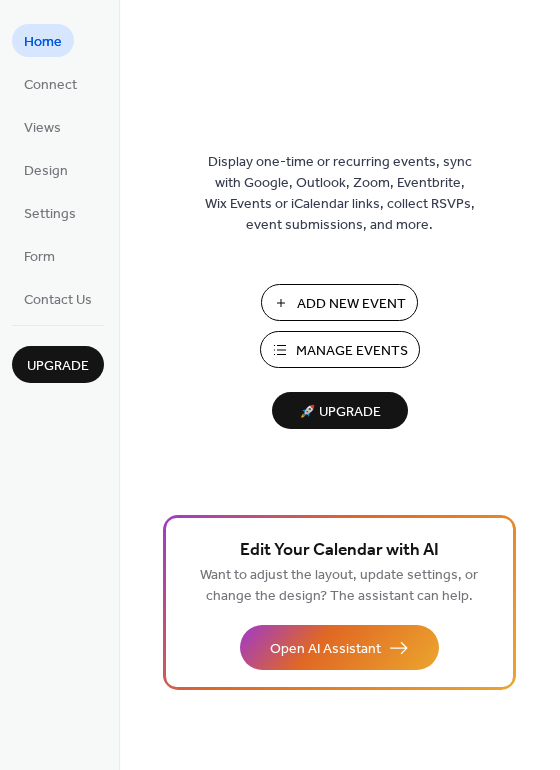 click on "Add New Event" at bounding box center [351, 304] 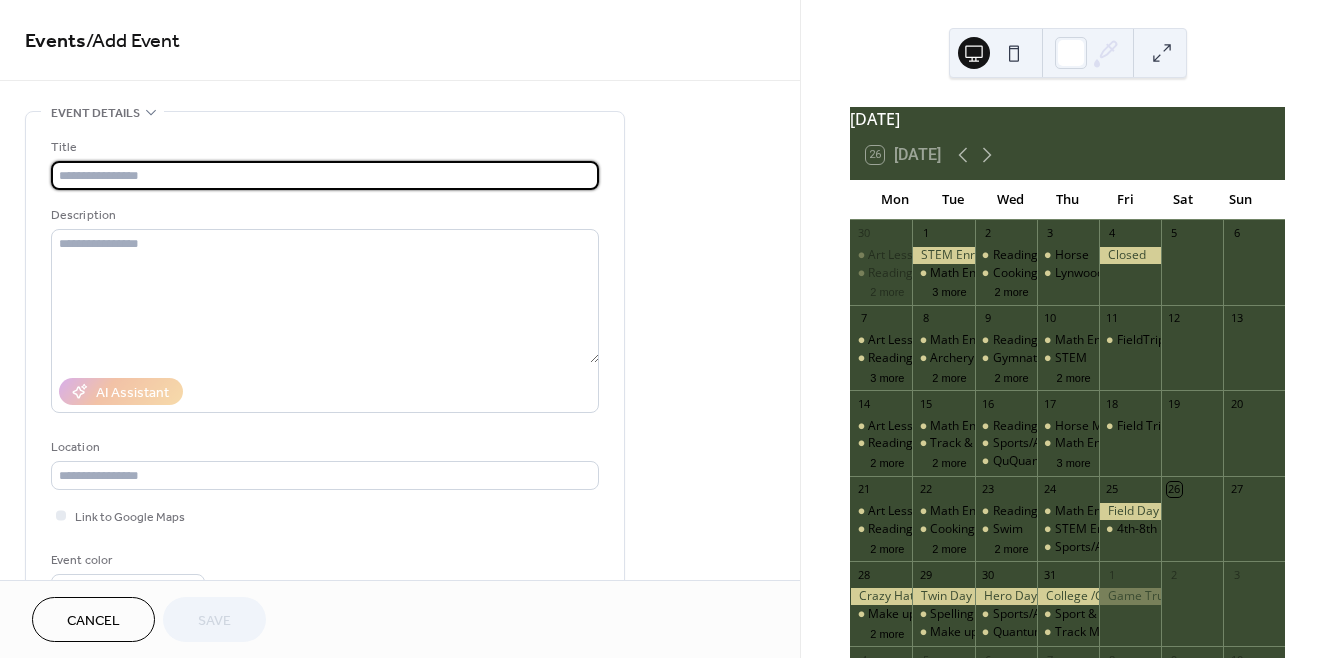 scroll, scrollTop: 0, scrollLeft: 0, axis: both 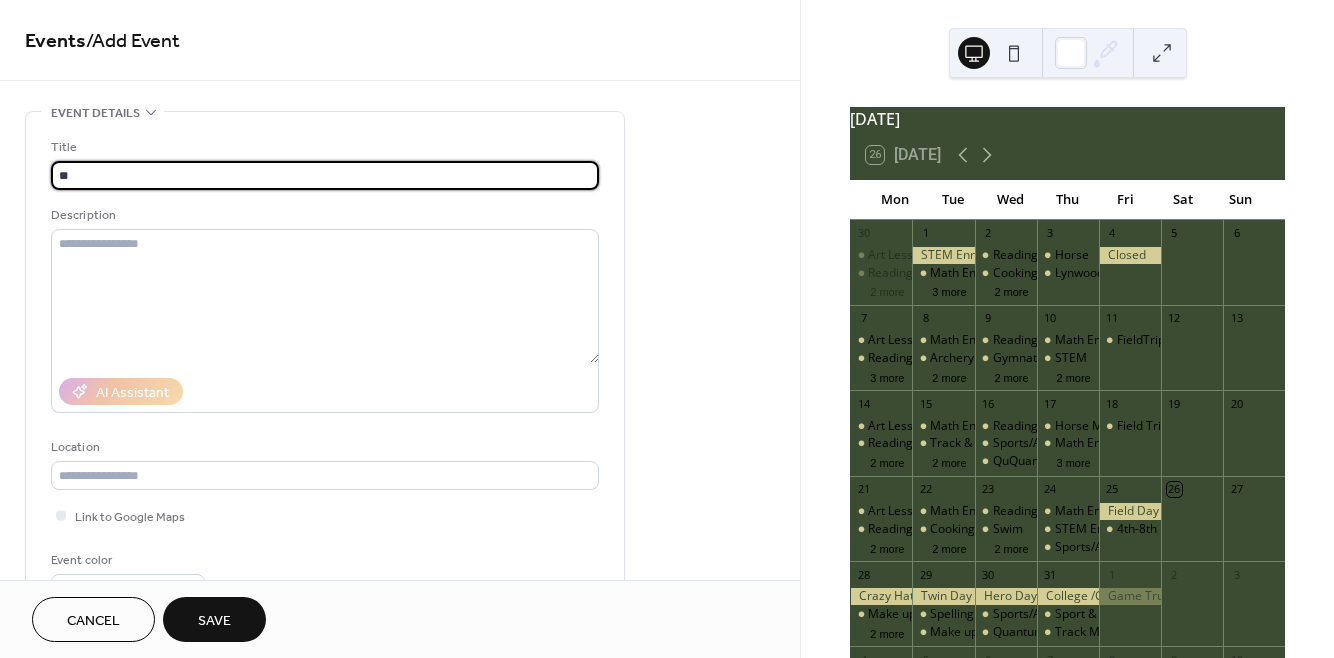 type on "*" 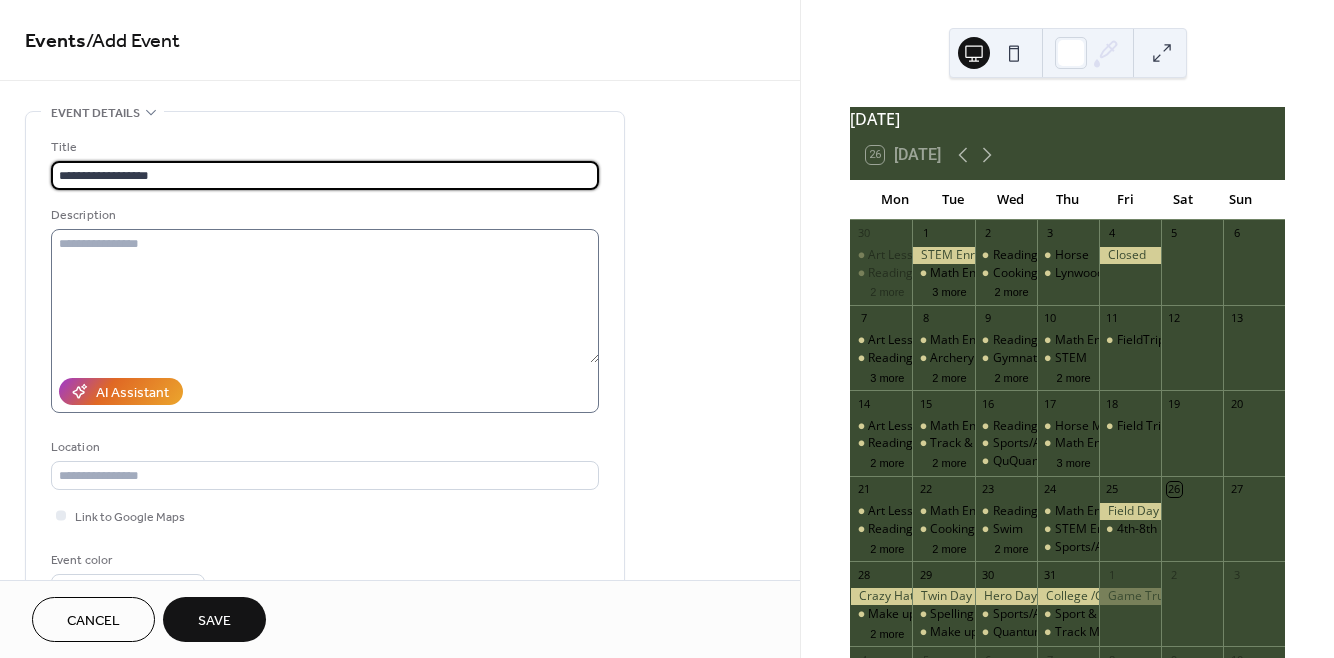type on "**********" 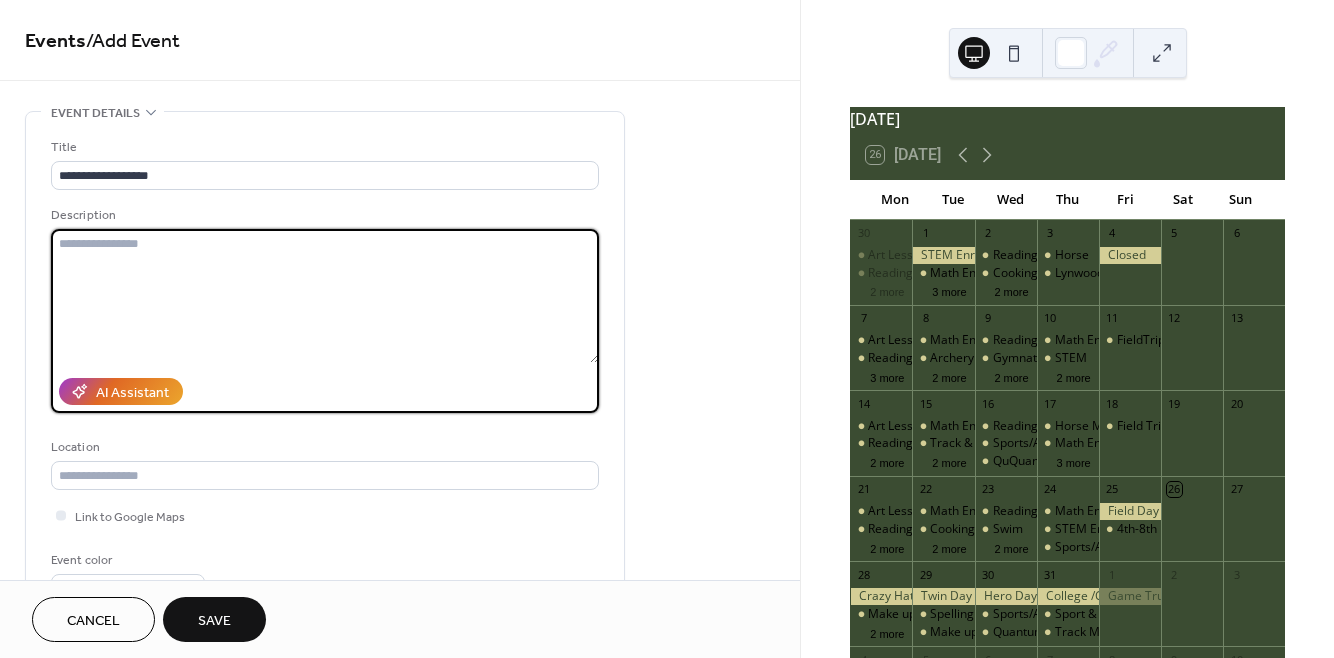 click at bounding box center (325, 296) 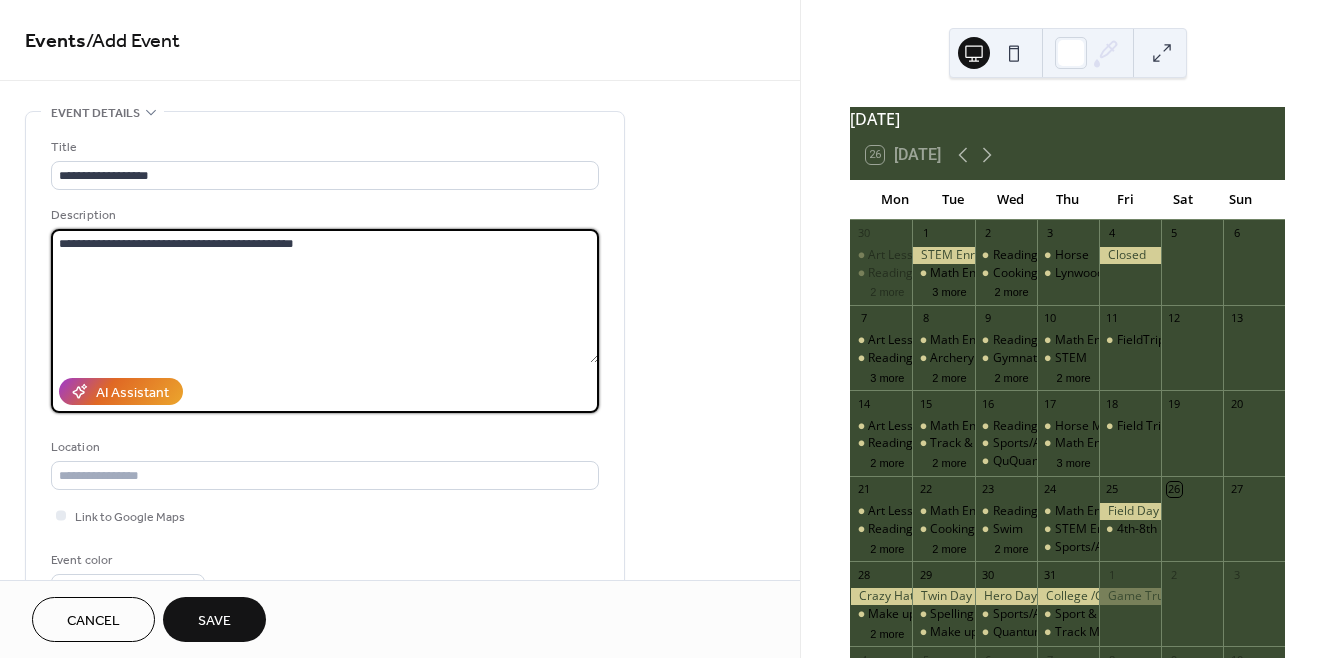 type on "**********" 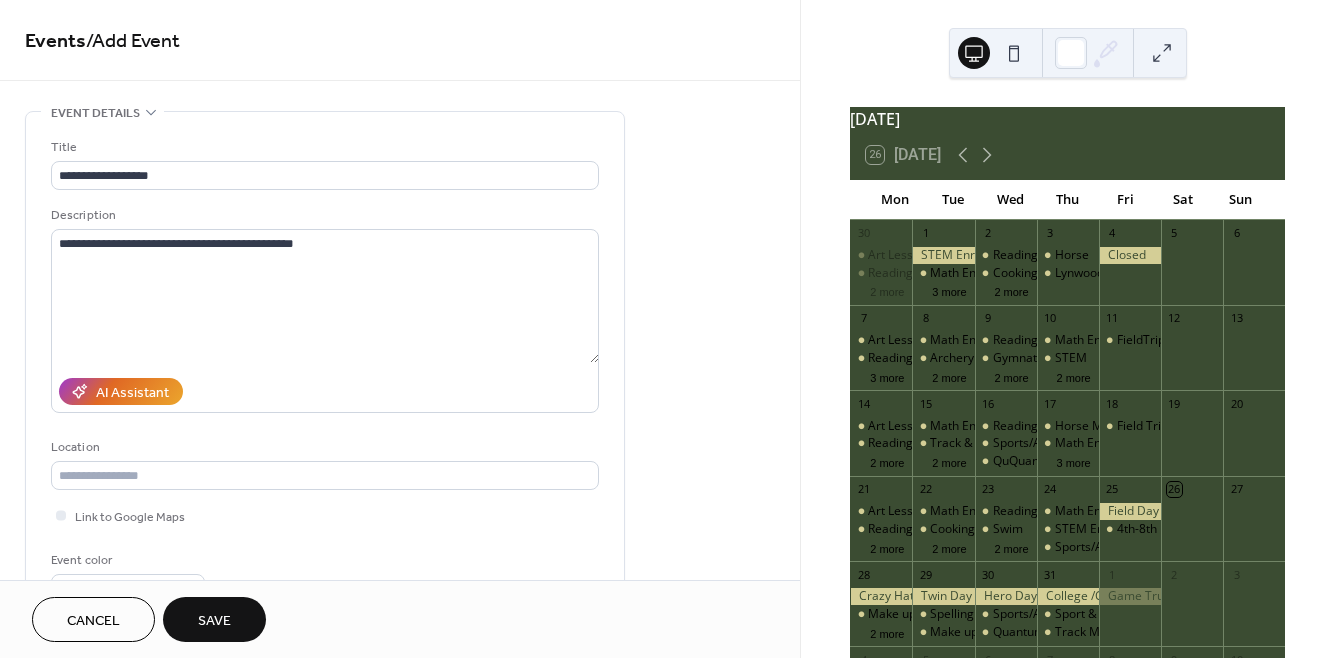 click on "Save" at bounding box center (214, 621) 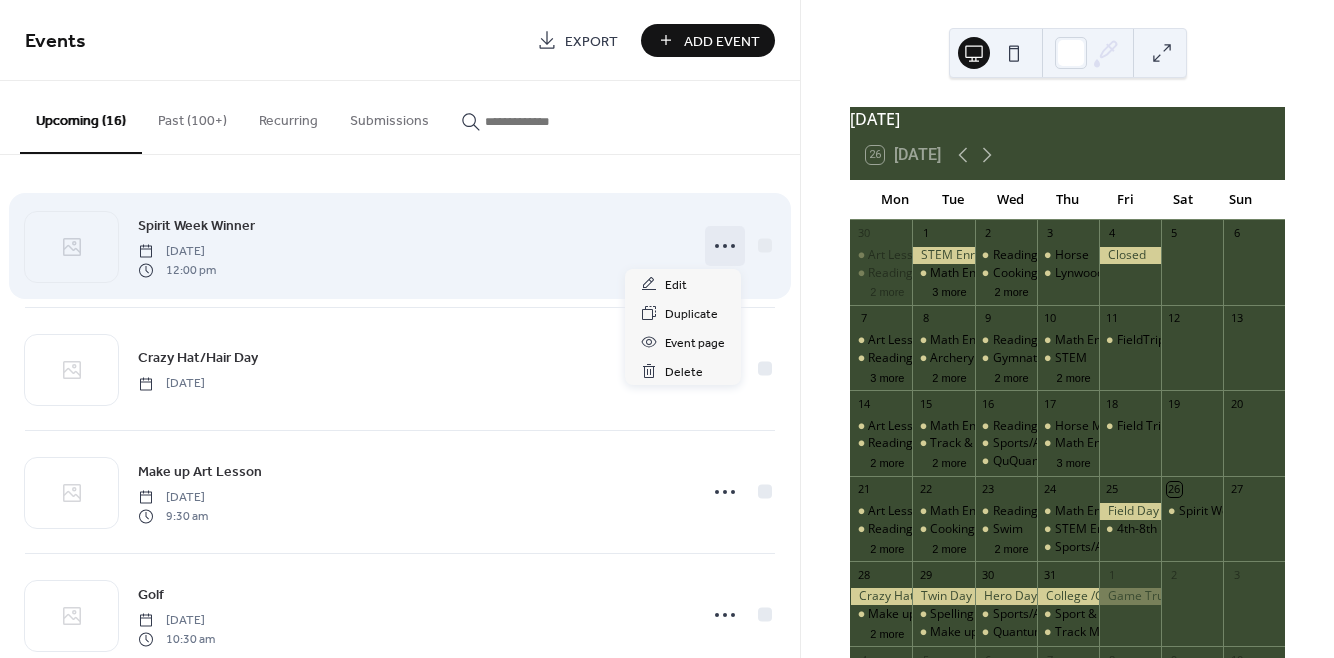 click 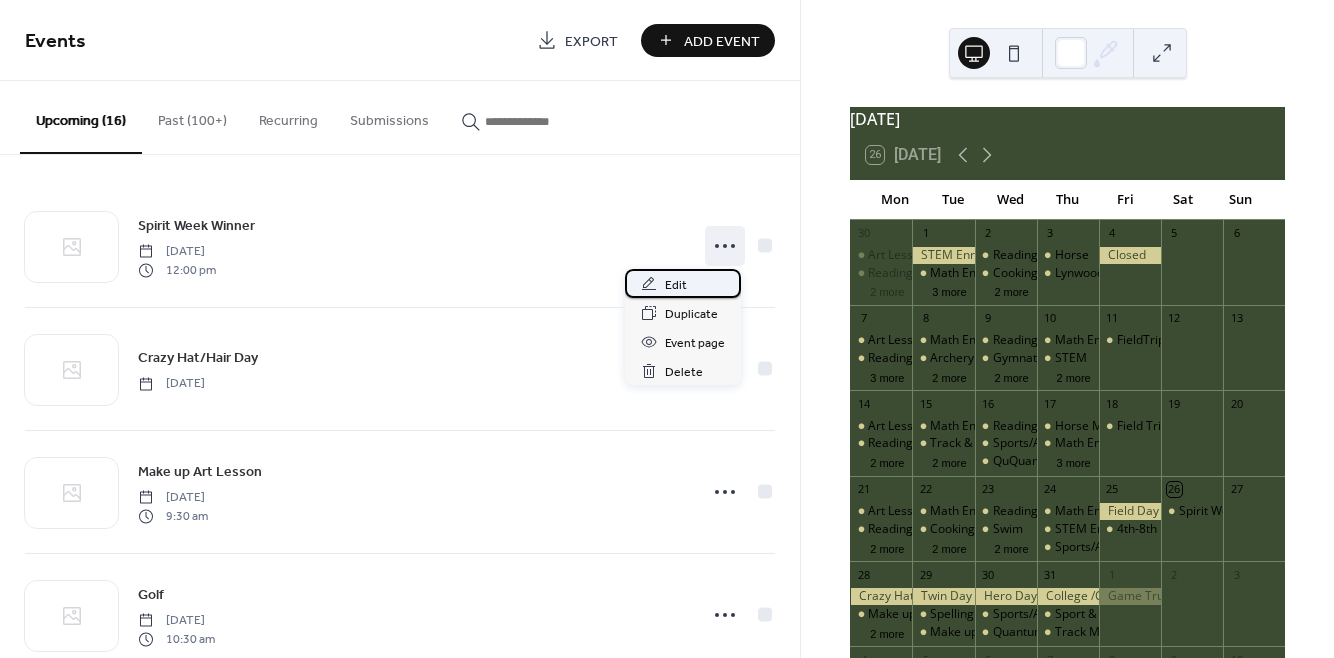 click on "Edit" at bounding box center [683, 283] 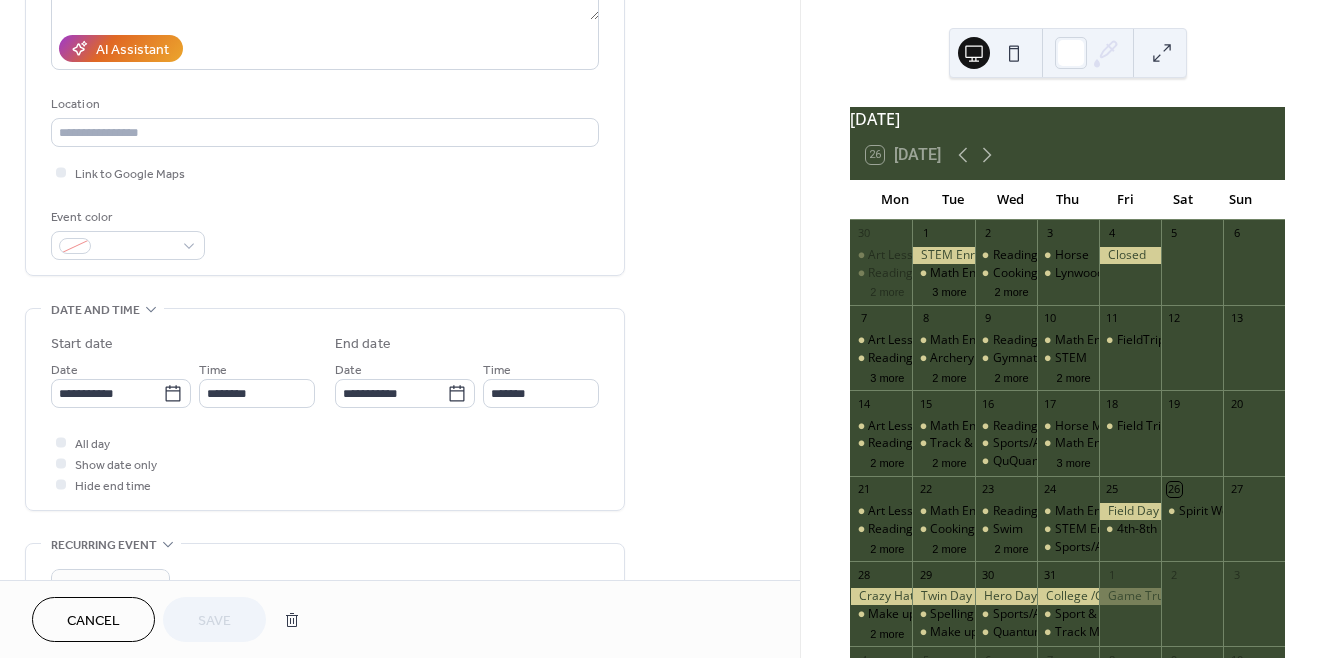 scroll, scrollTop: 355, scrollLeft: 0, axis: vertical 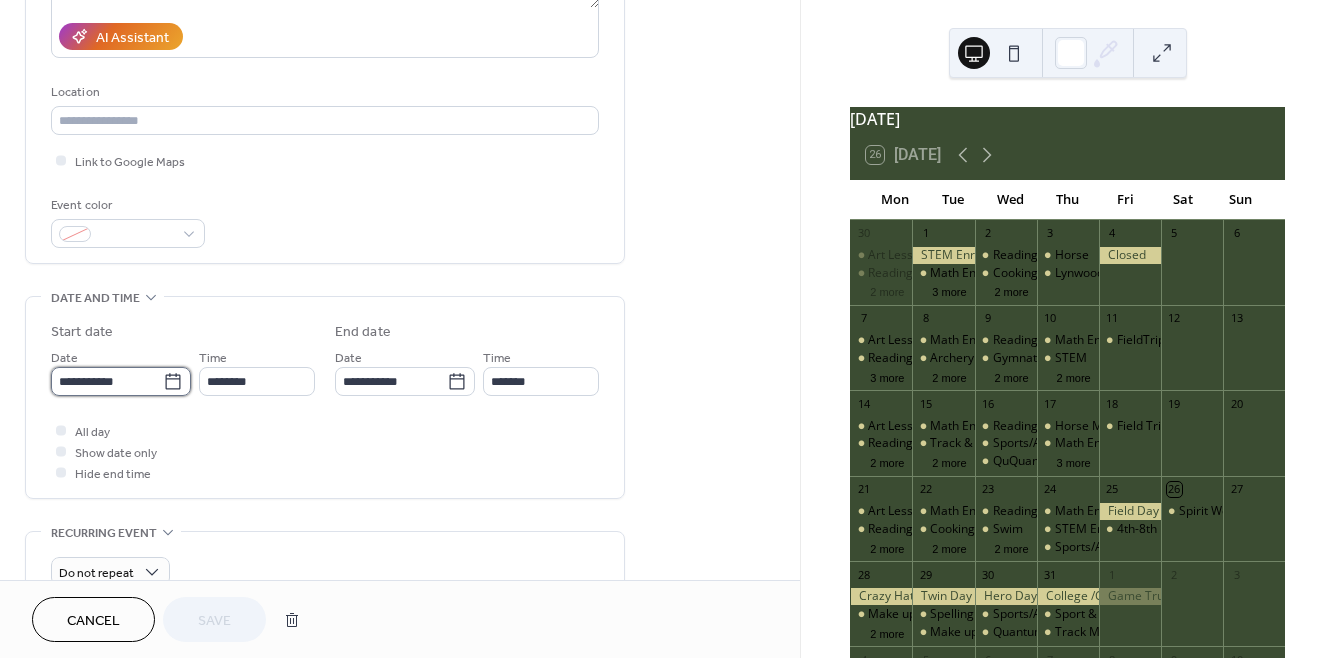 click on "**********" at bounding box center (107, 381) 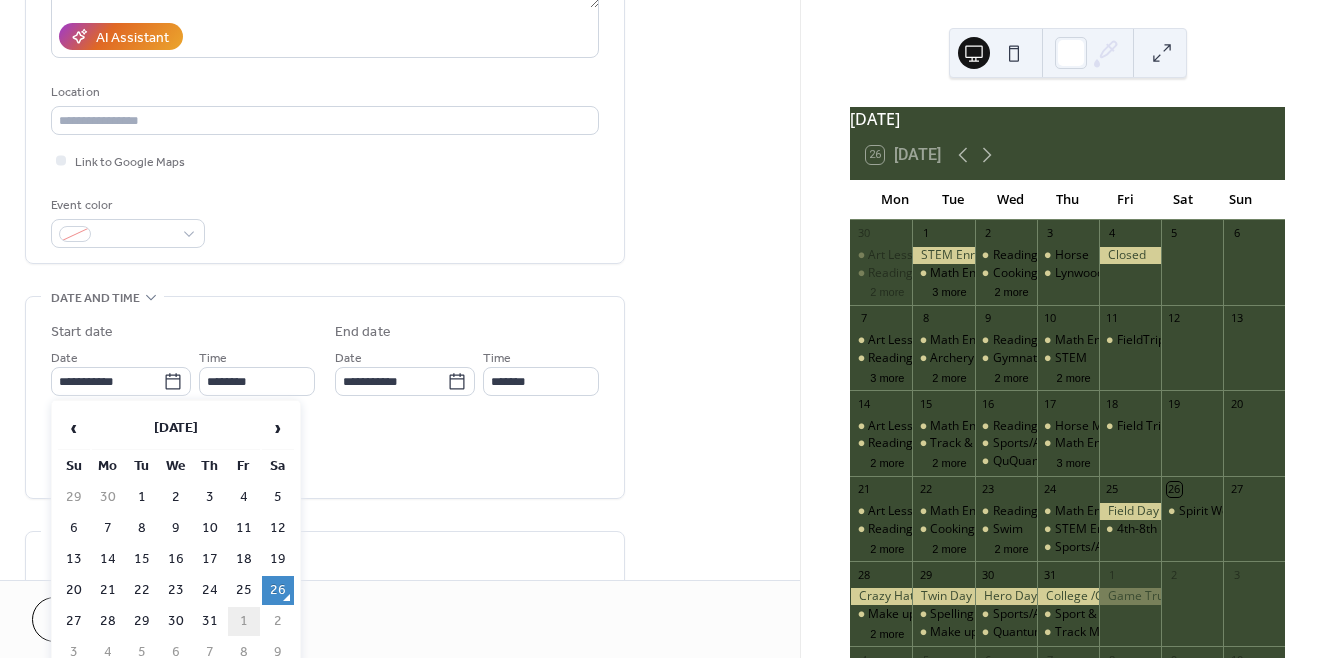 click on "1" at bounding box center [244, 621] 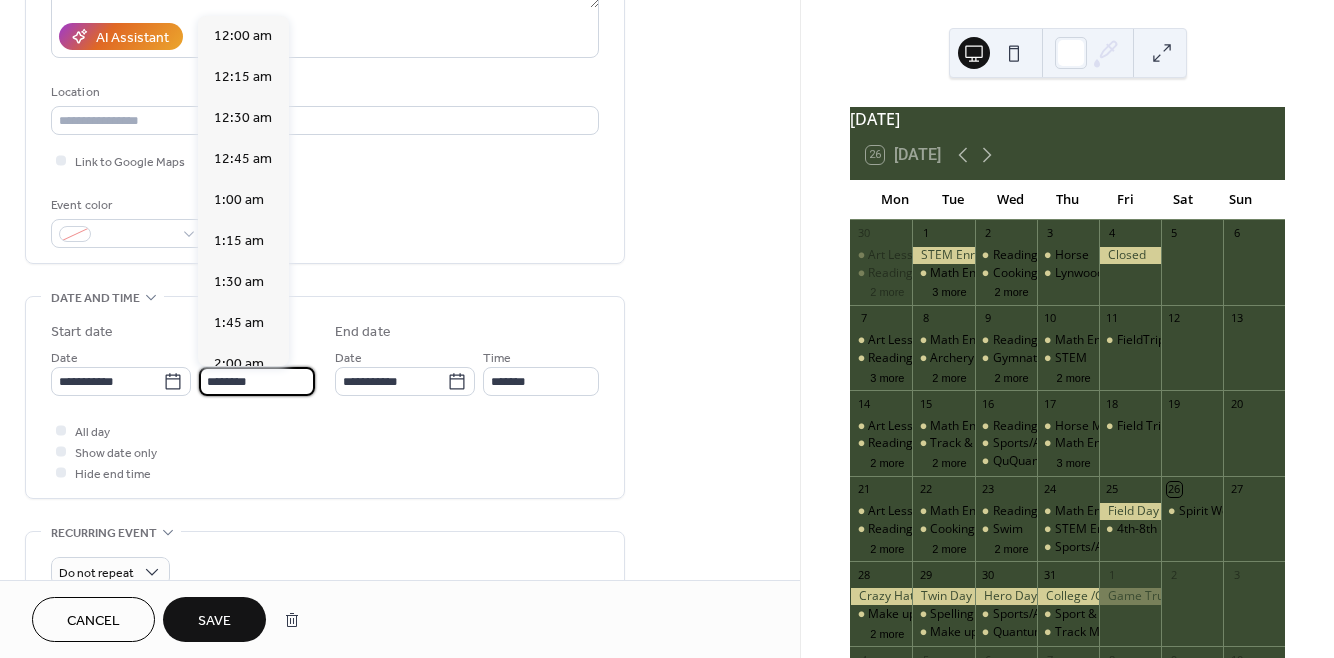 click on "********" at bounding box center [257, 381] 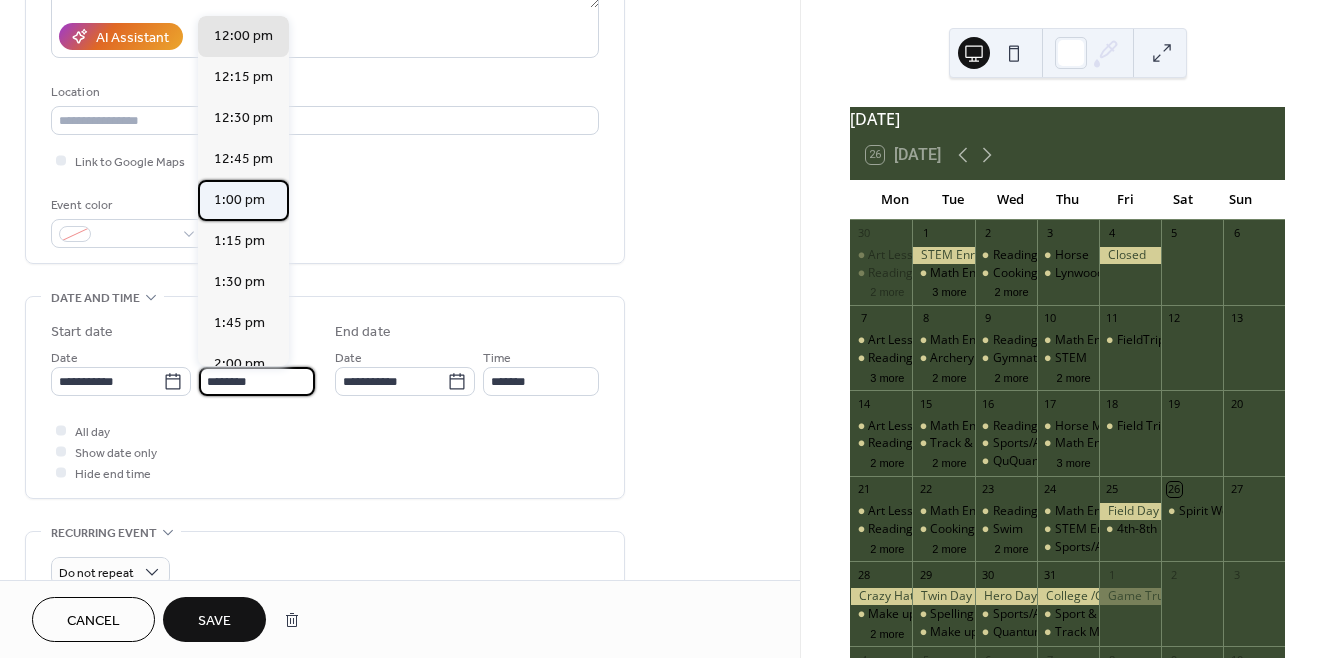 click on "1:00 pm" at bounding box center (243, 200) 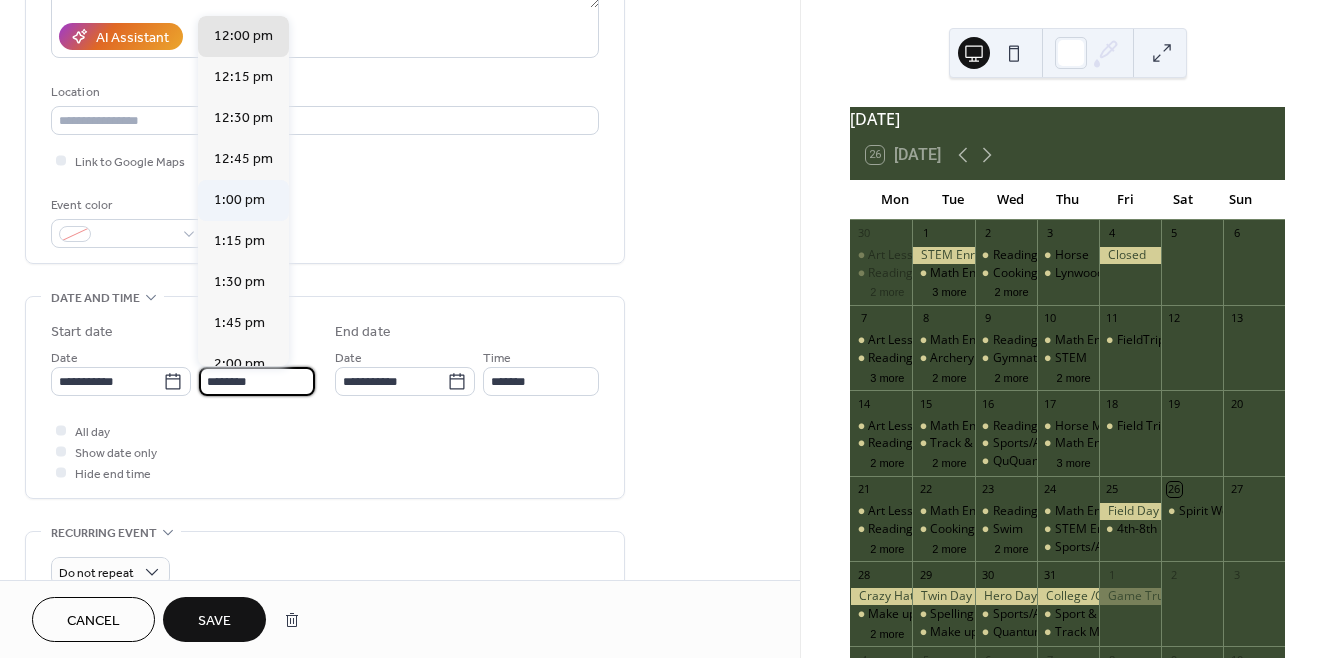 type on "*******" 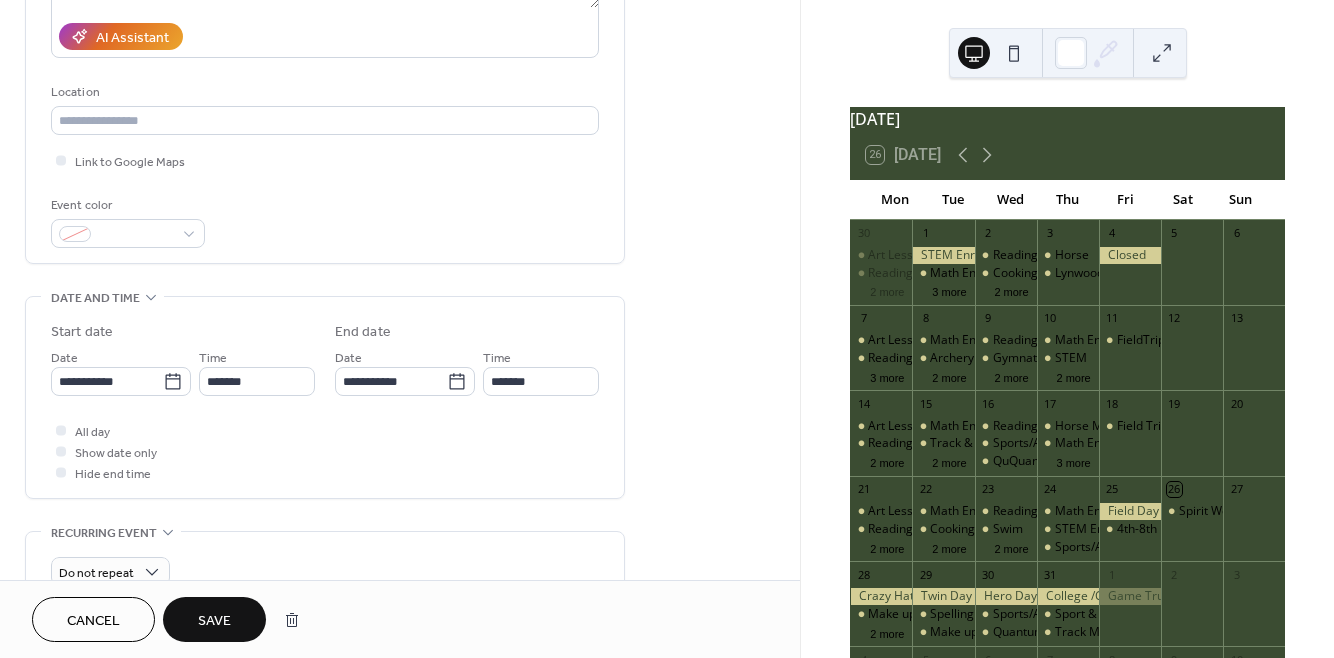 click on "Save" at bounding box center (214, 621) 